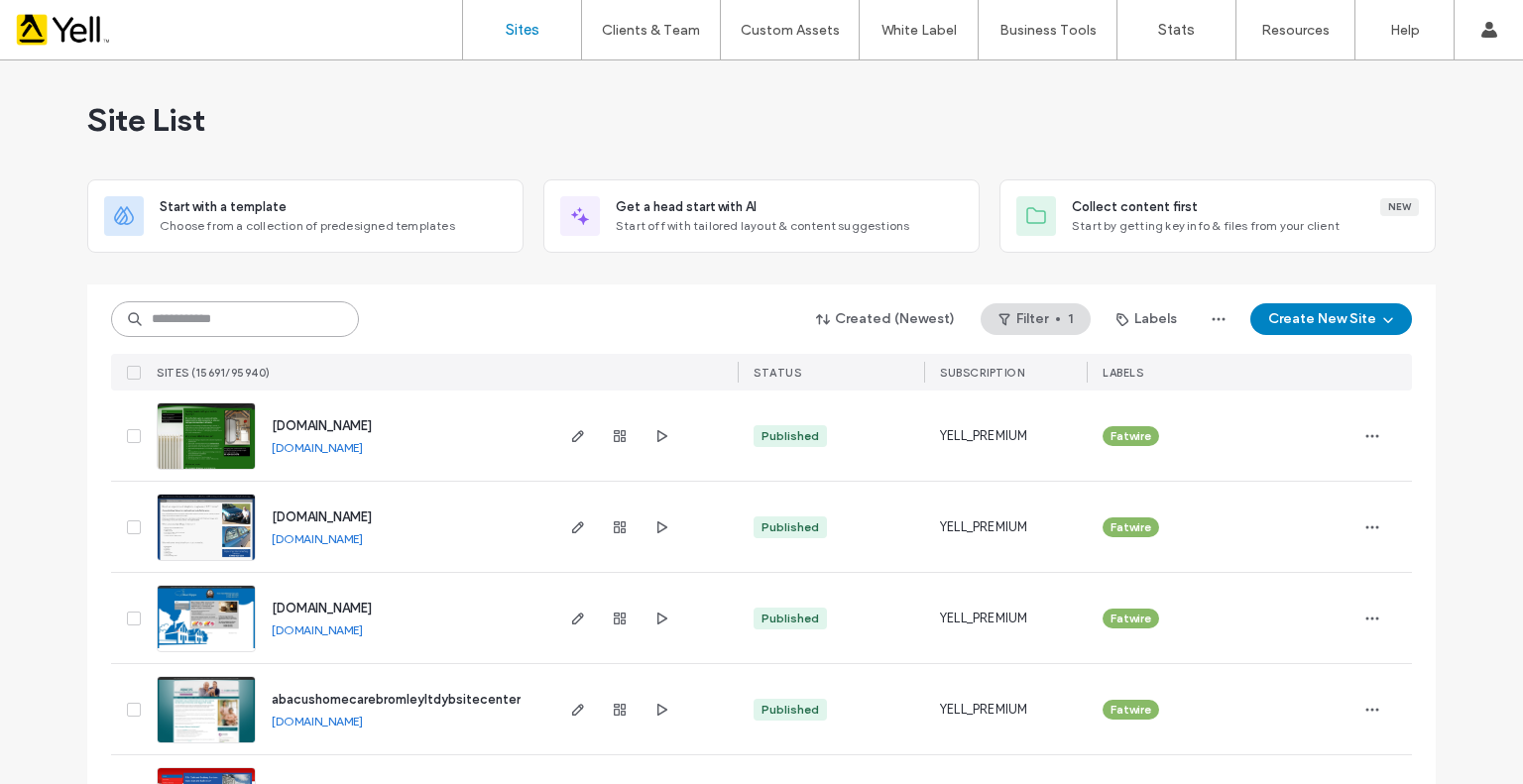 click at bounding box center (235, 319) 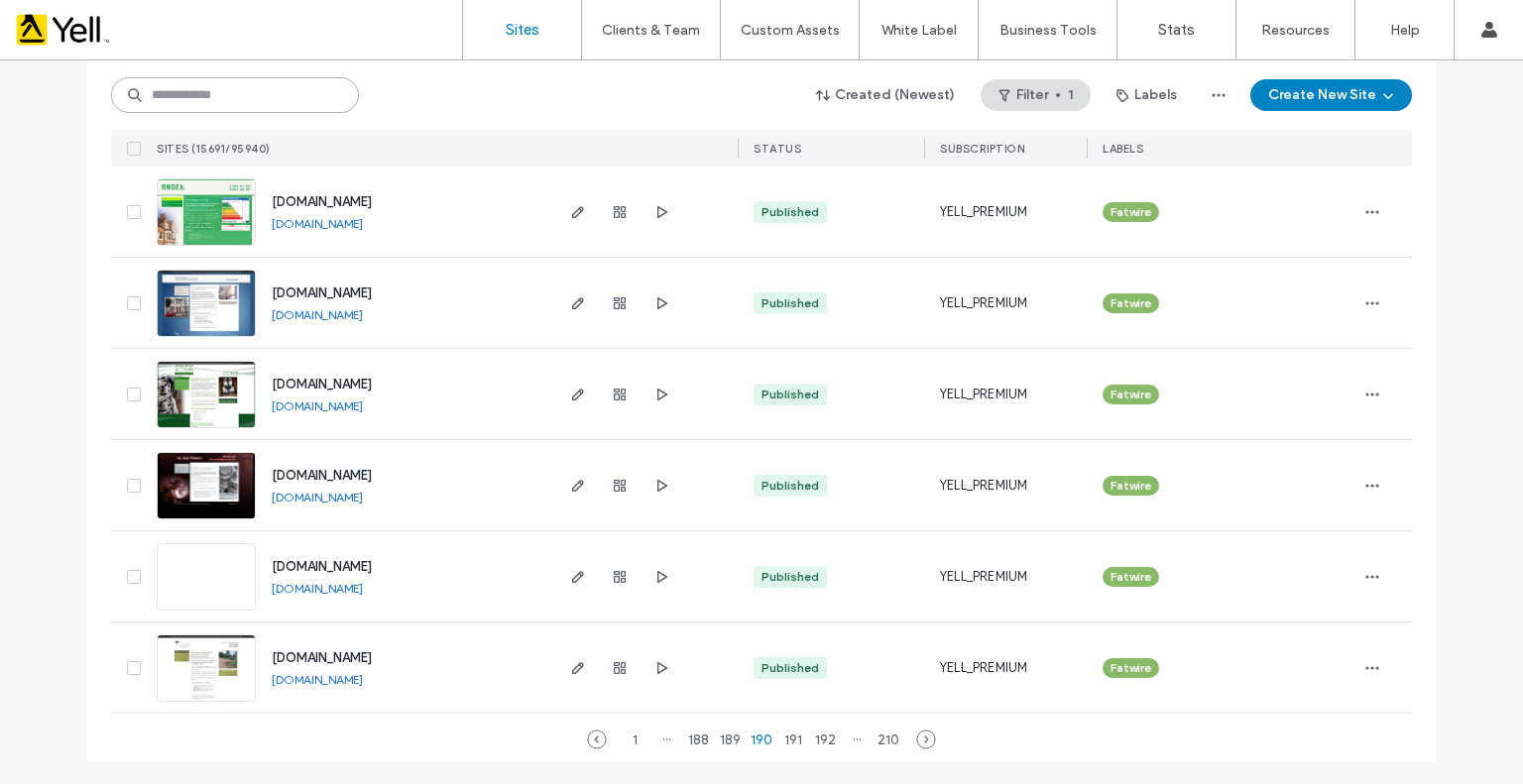 paste on "**********" 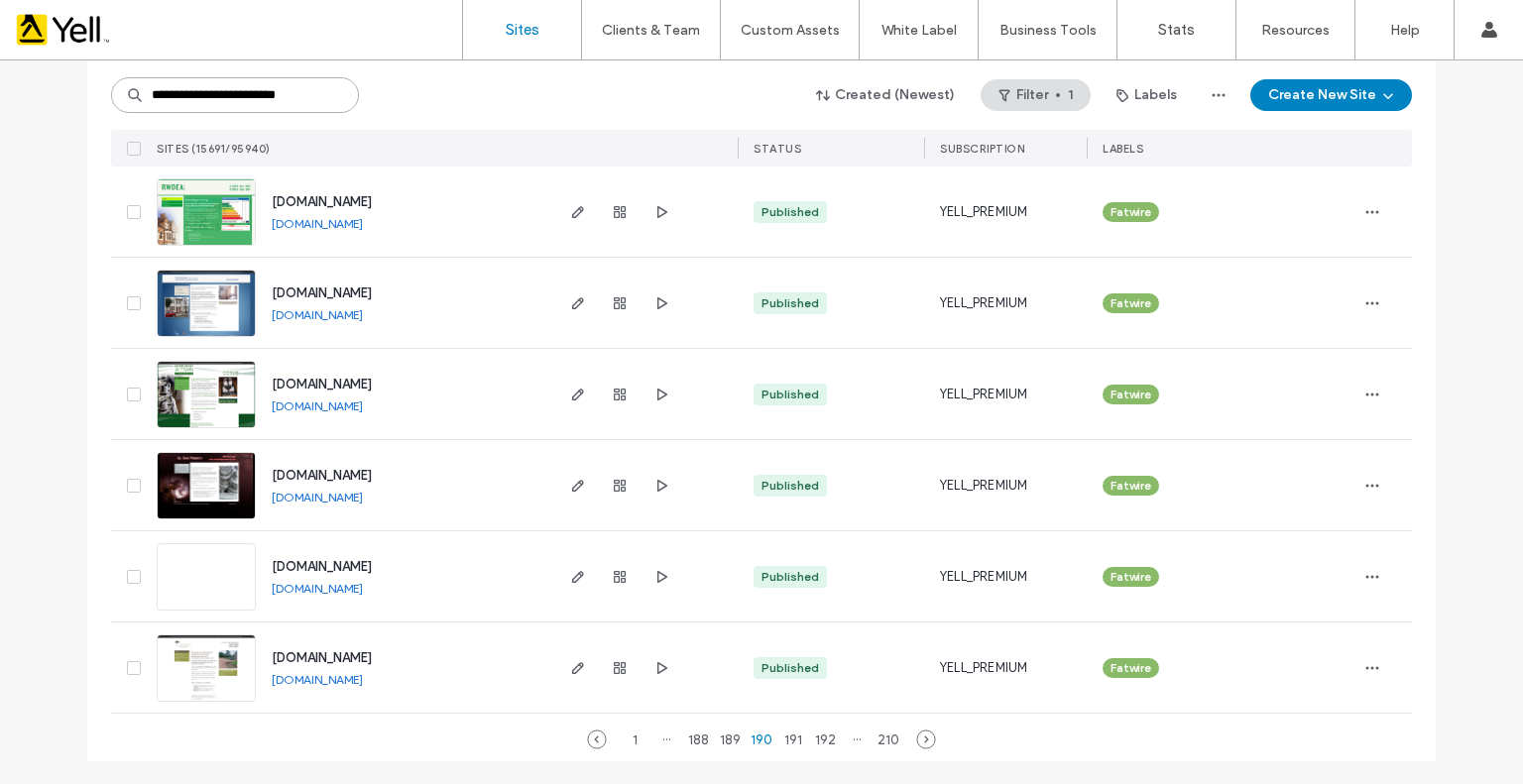 scroll, scrollTop: 0, scrollLeft: 1, axis: horizontal 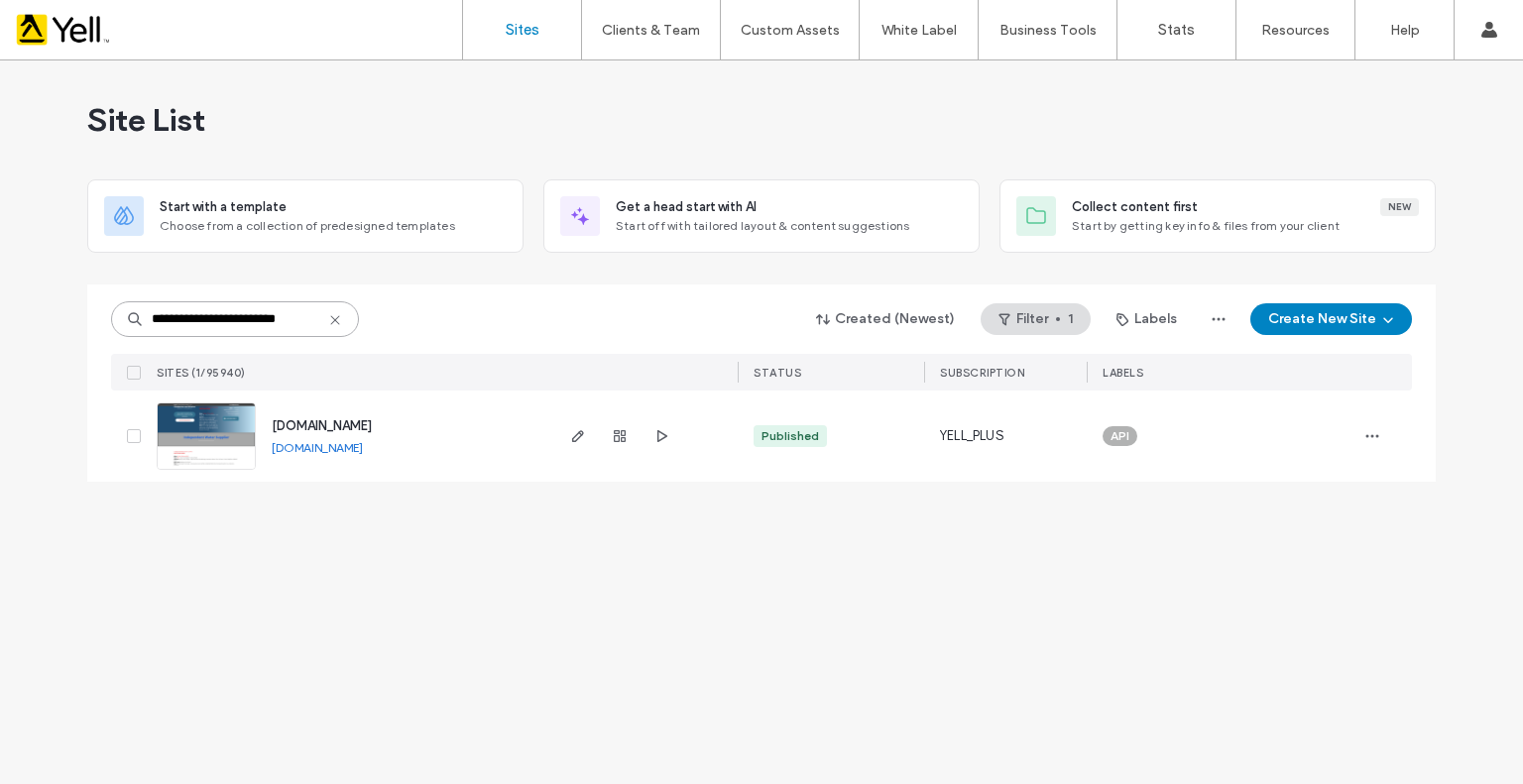 type on "**********" 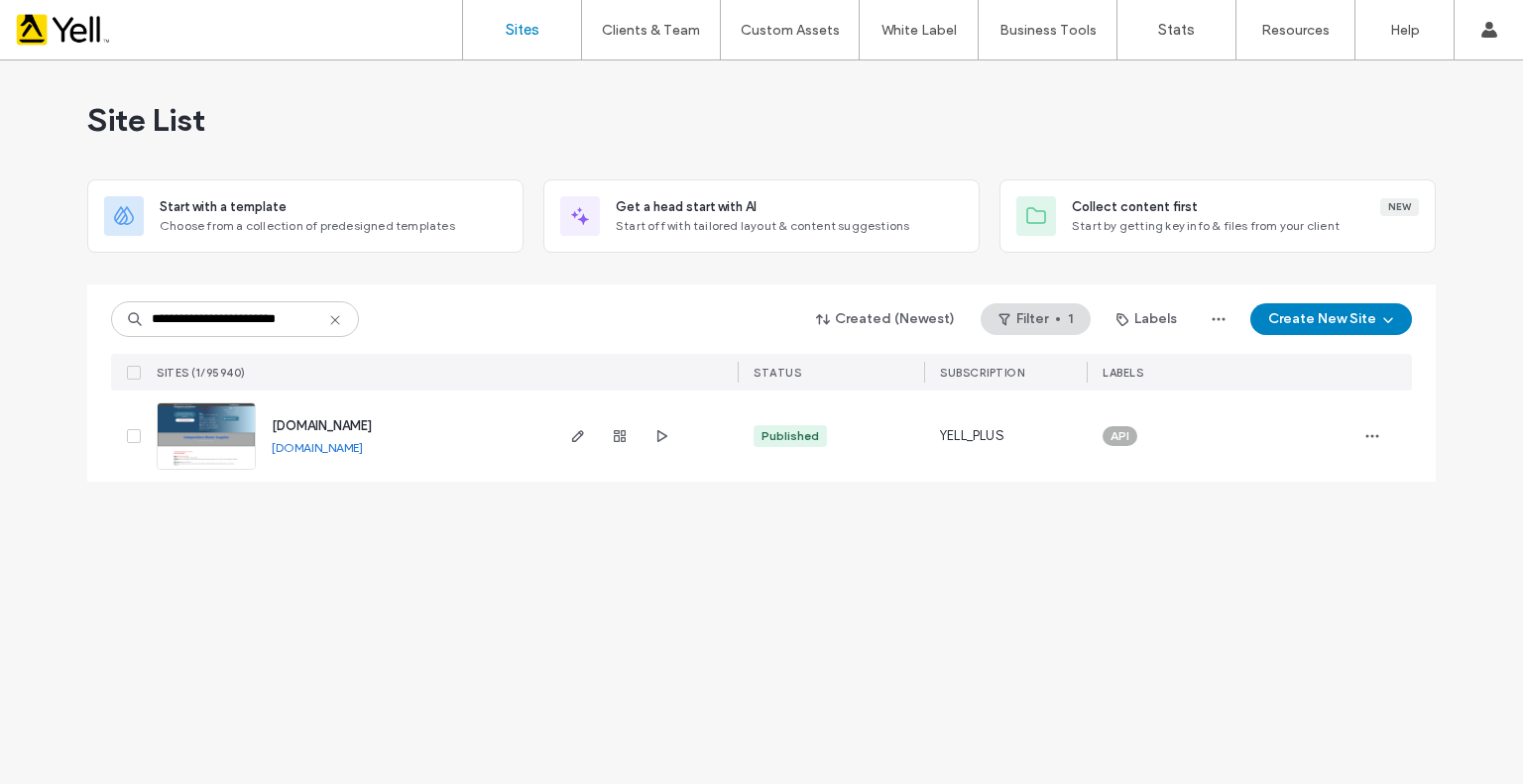 scroll, scrollTop: 0, scrollLeft: 0, axis: both 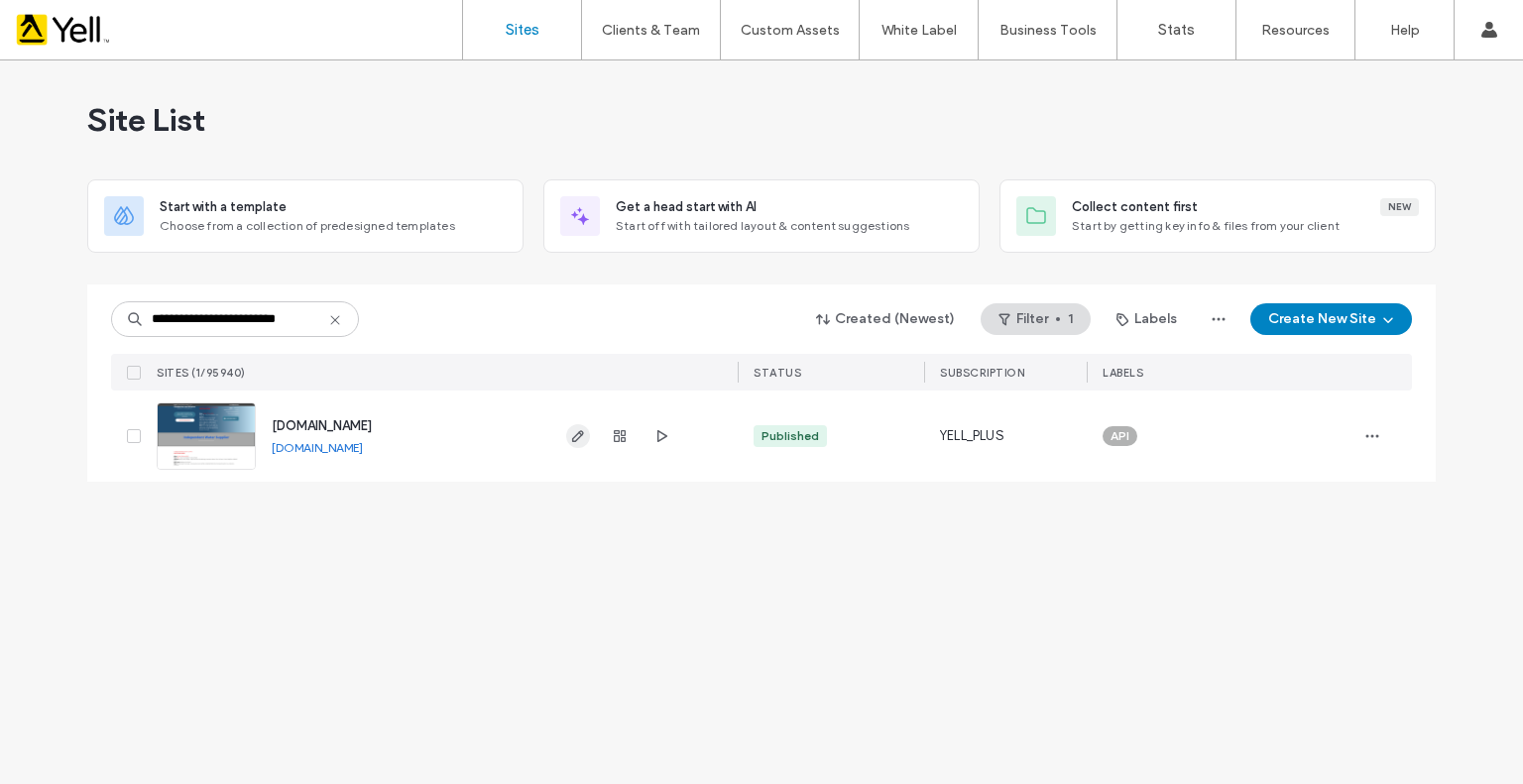 click 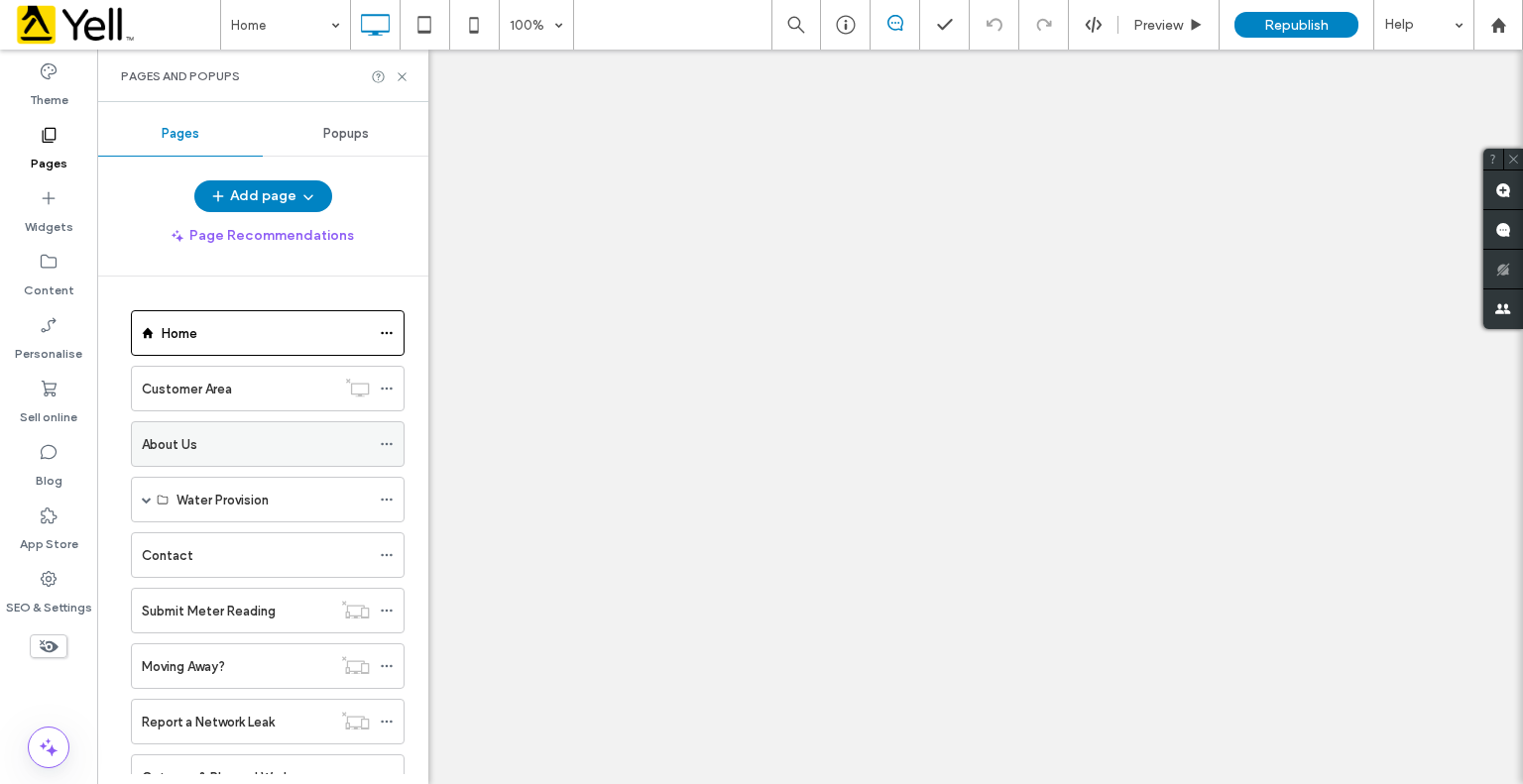 scroll, scrollTop: 0, scrollLeft: 0, axis: both 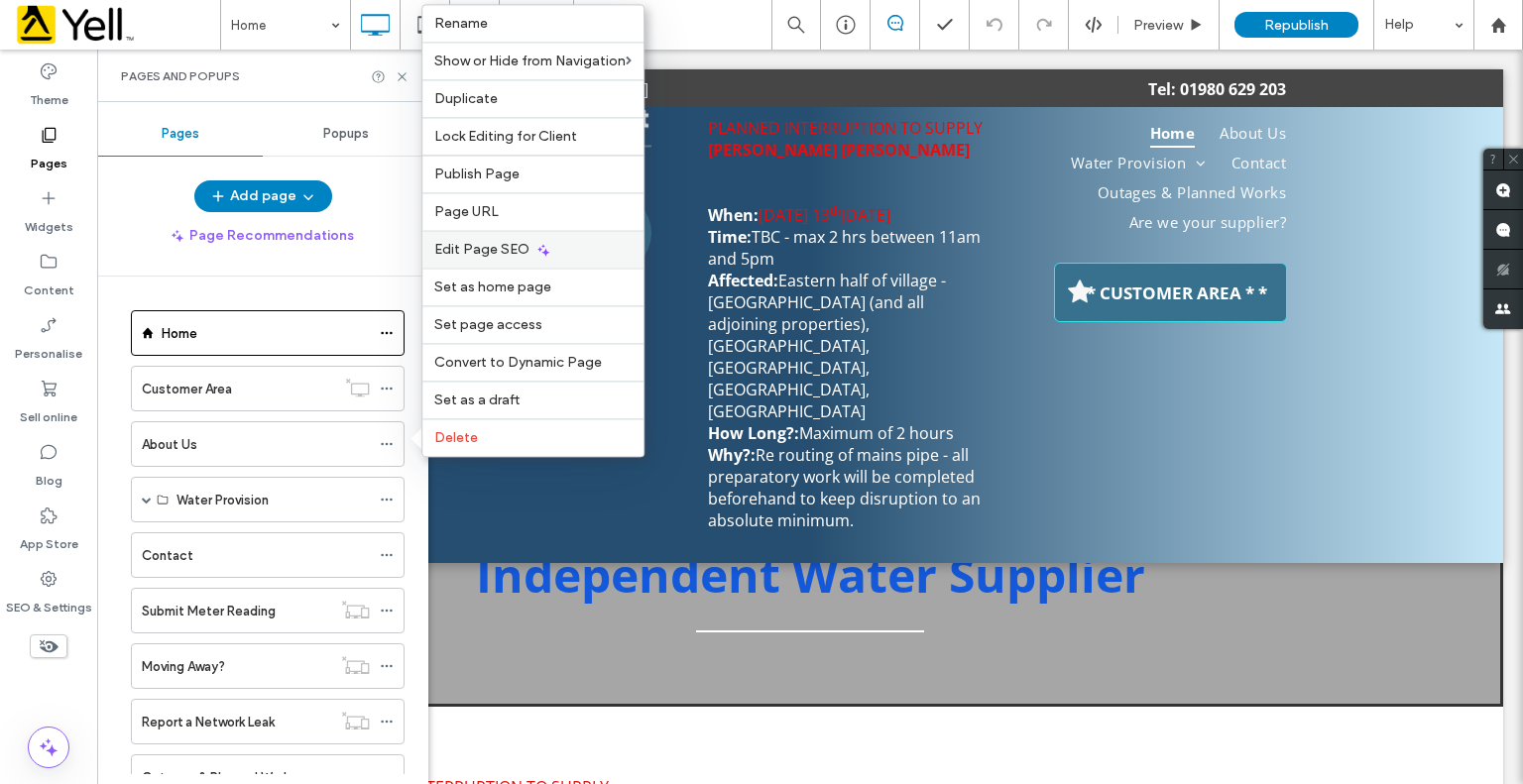 click on "Edit Page SEO" at bounding box center (482, 249) 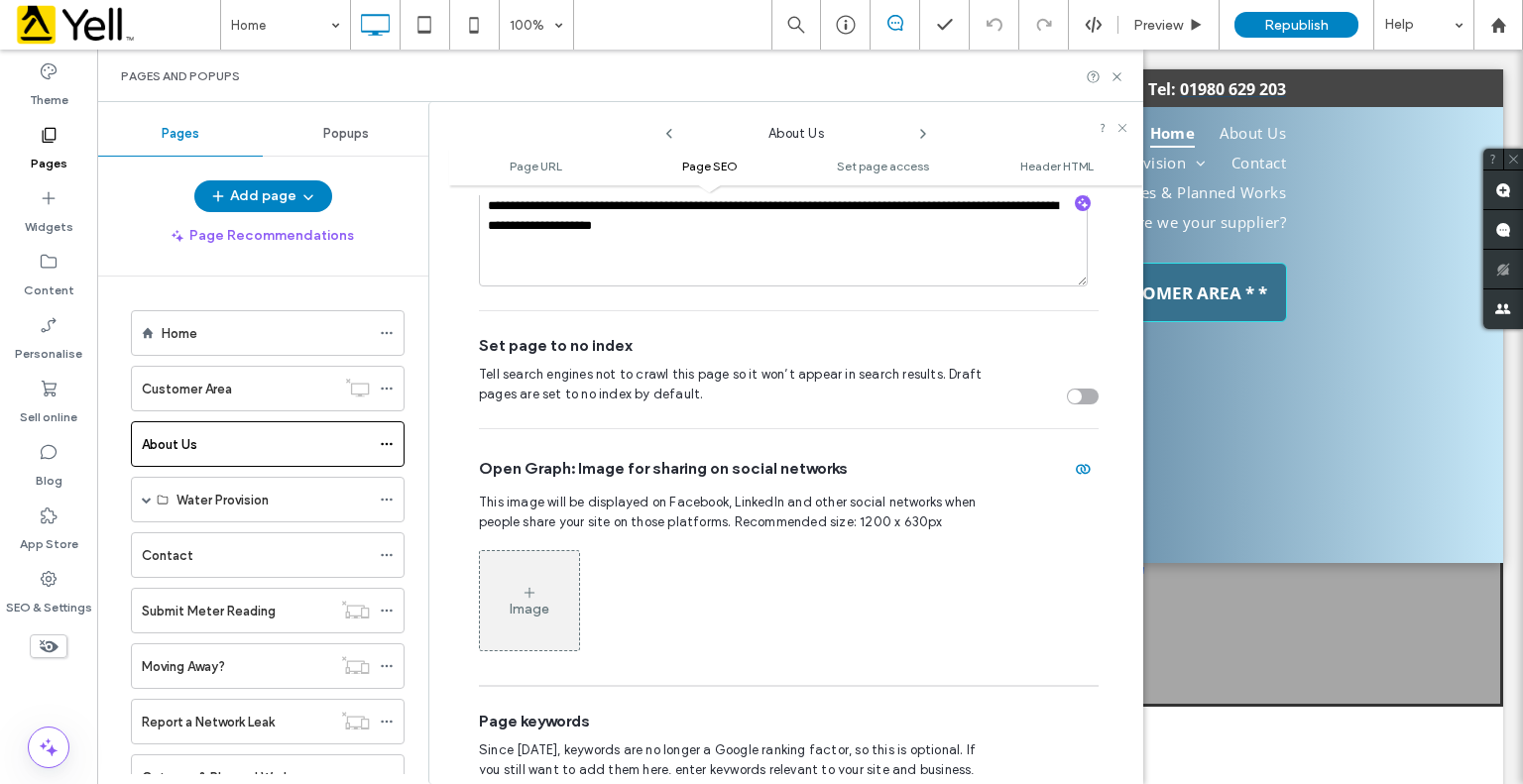 scroll, scrollTop: 866, scrollLeft: 0, axis: vertical 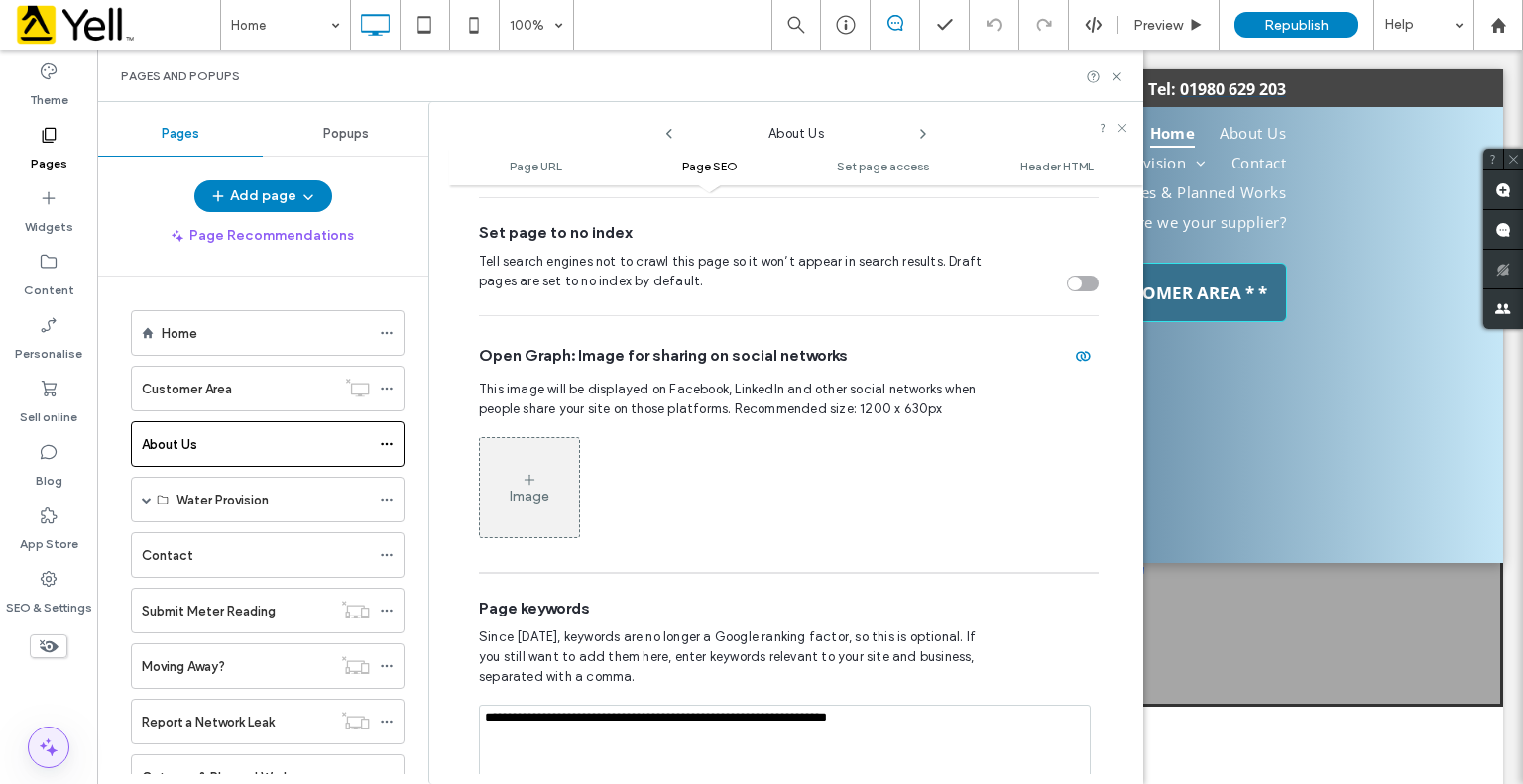 click 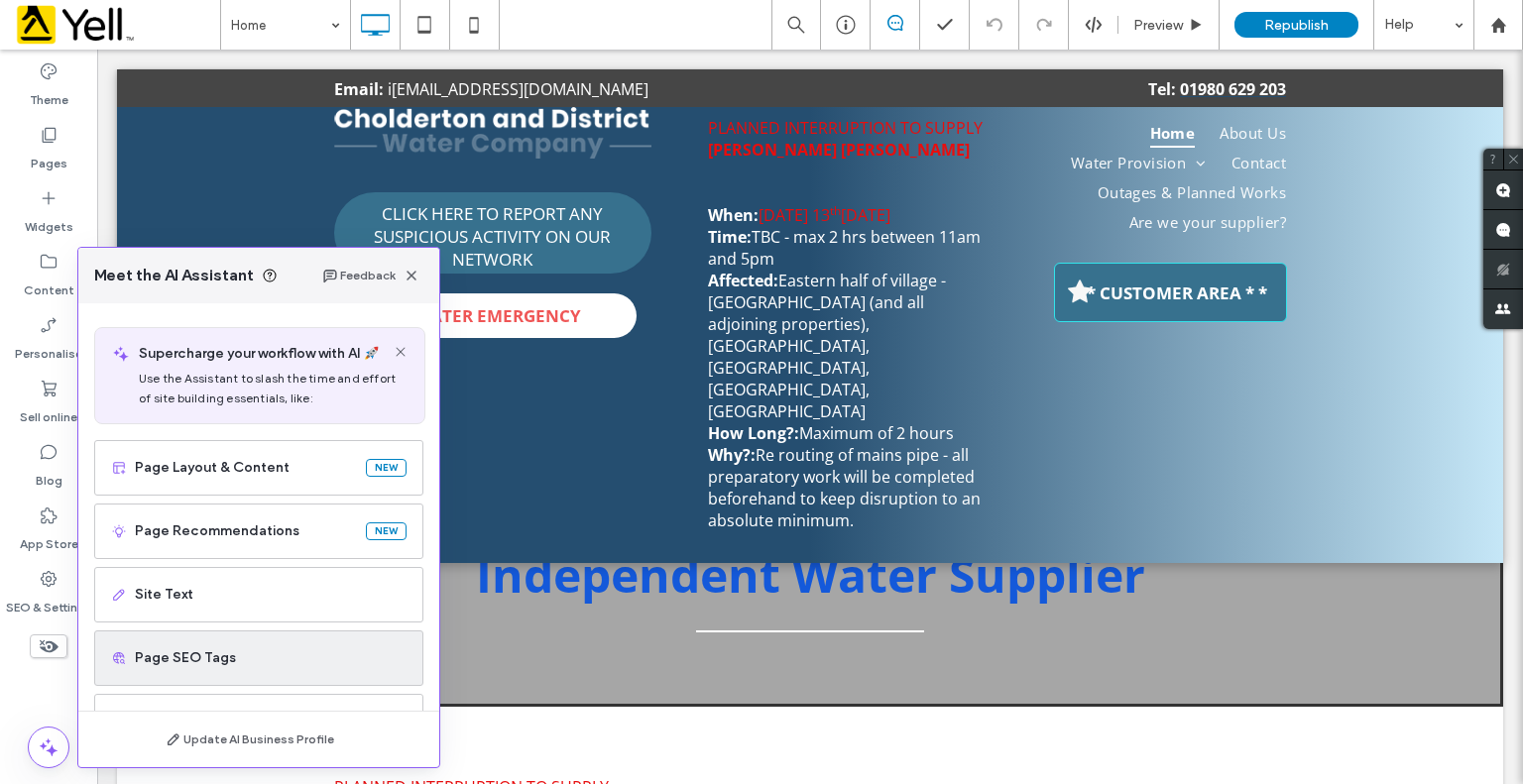 click on "Page SEO Tags" at bounding box center [271, 658] 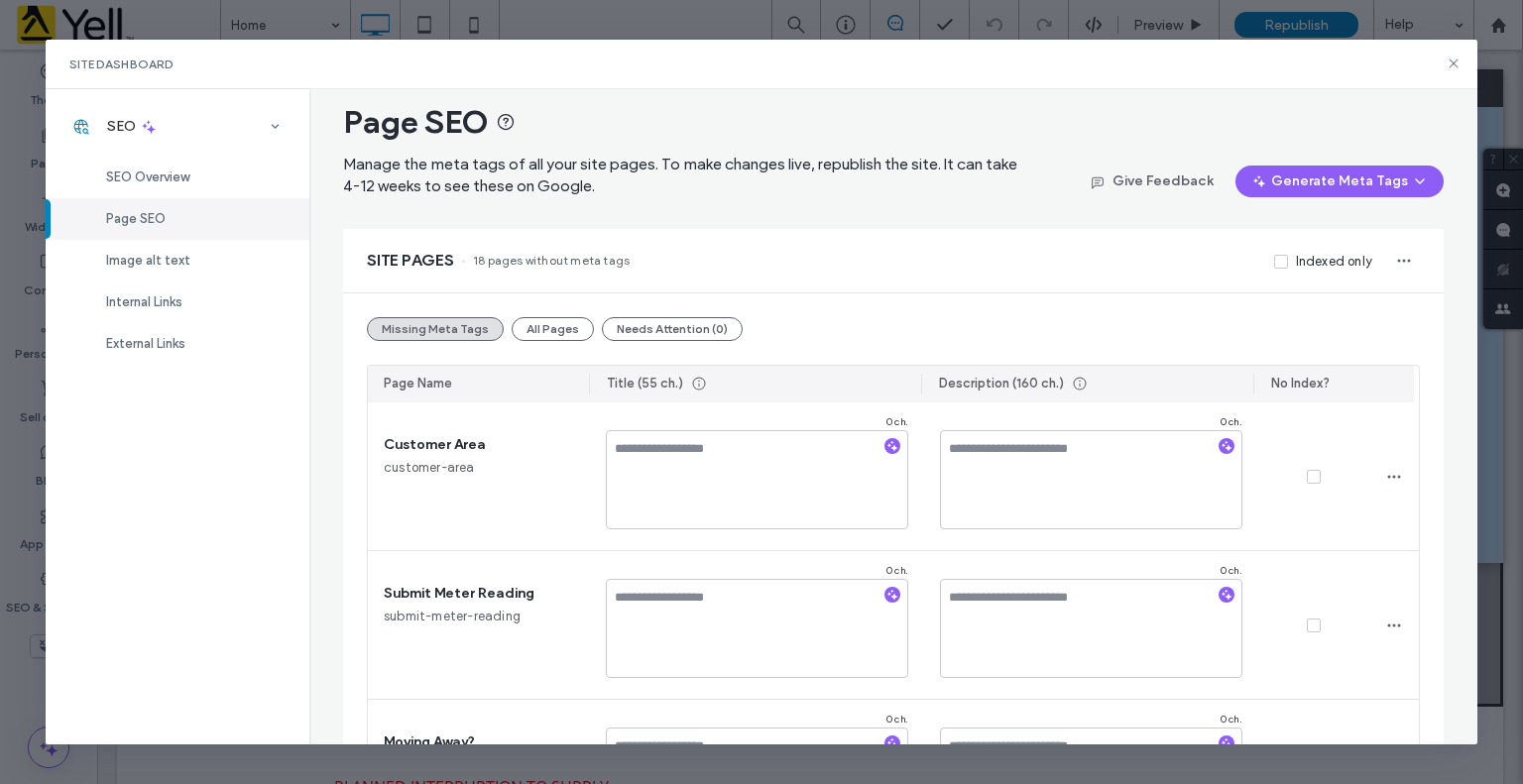 scroll, scrollTop: 0, scrollLeft: 0, axis: both 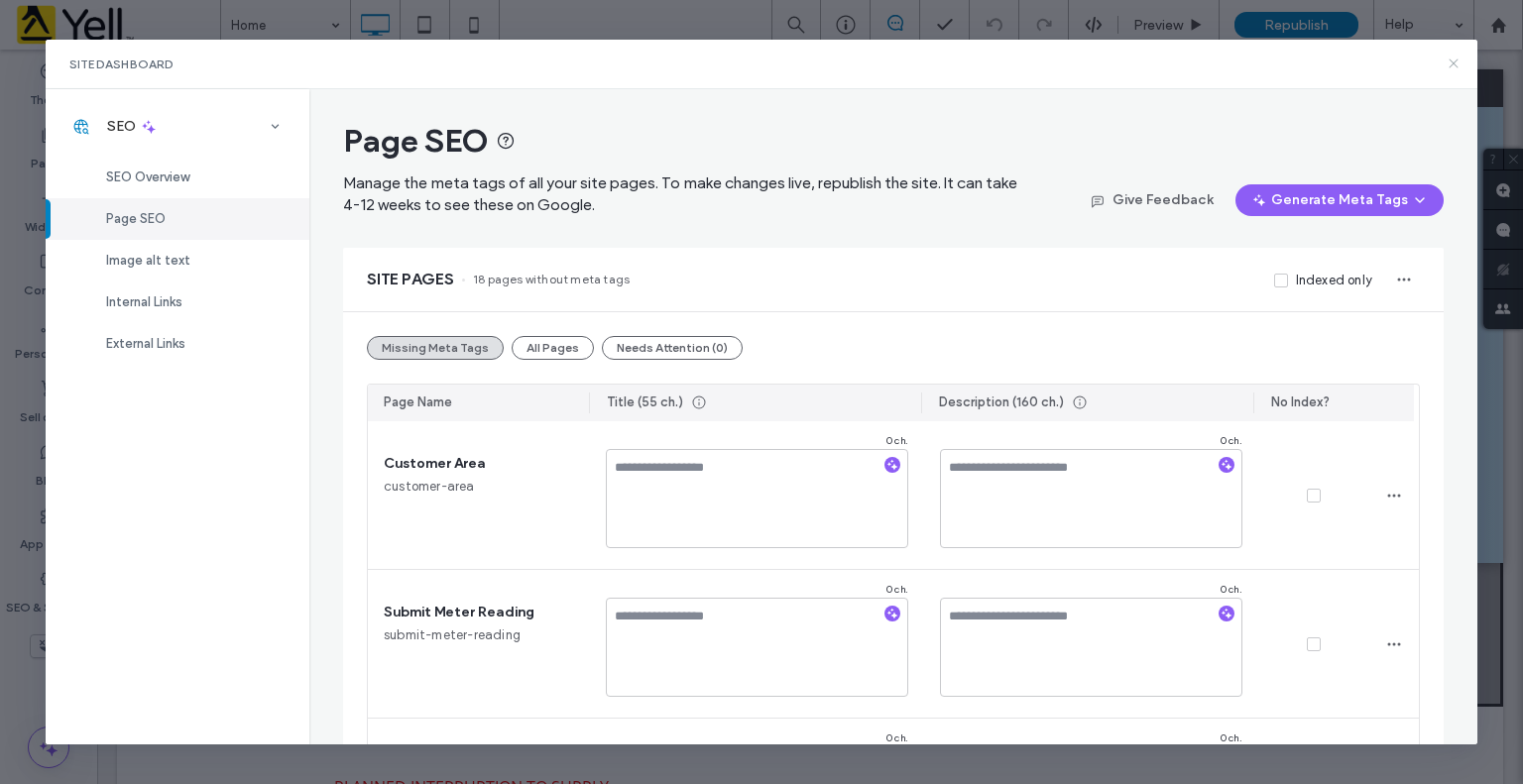 click 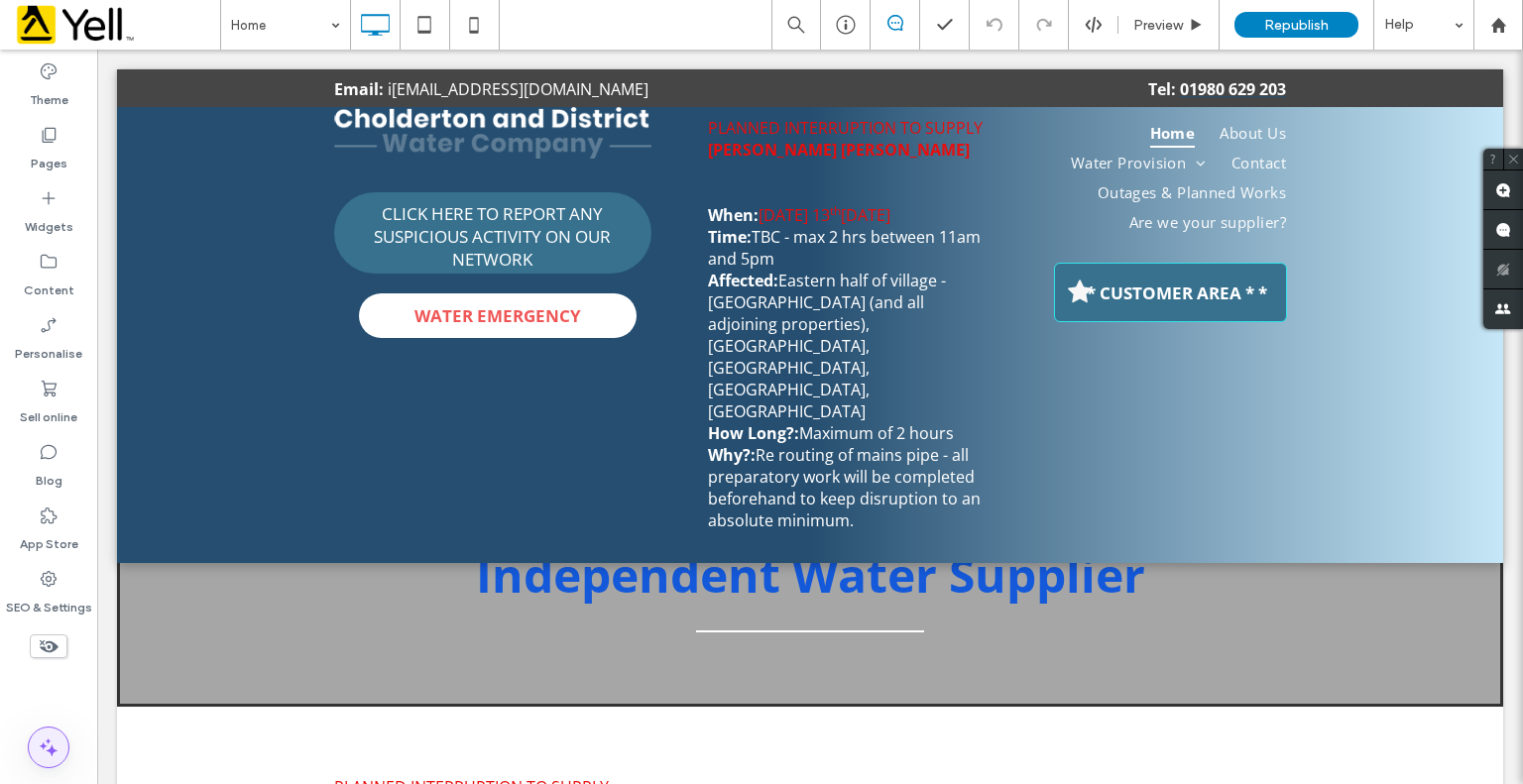click 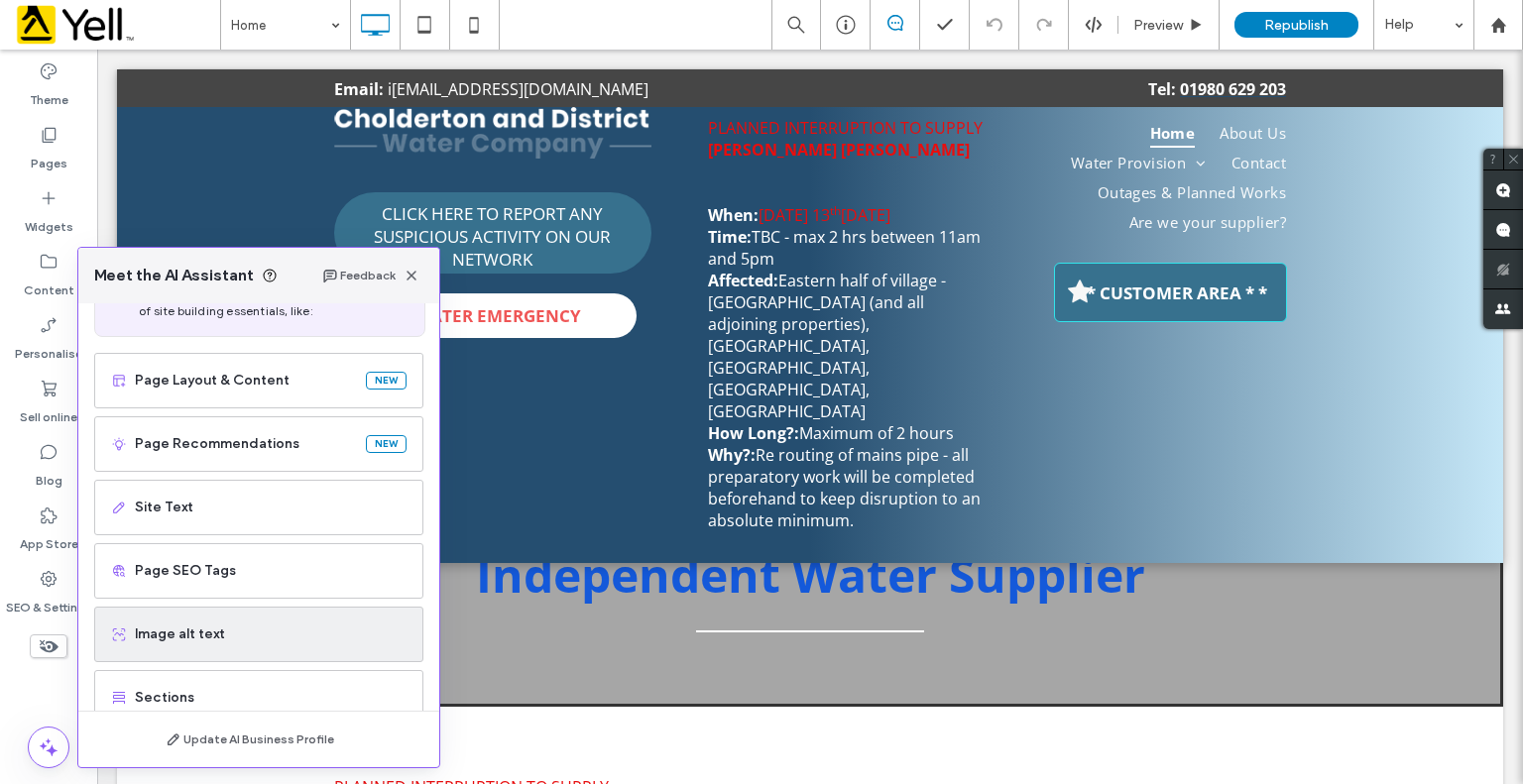scroll, scrollTop: 125, scrollLeft: 0, axis: vertical 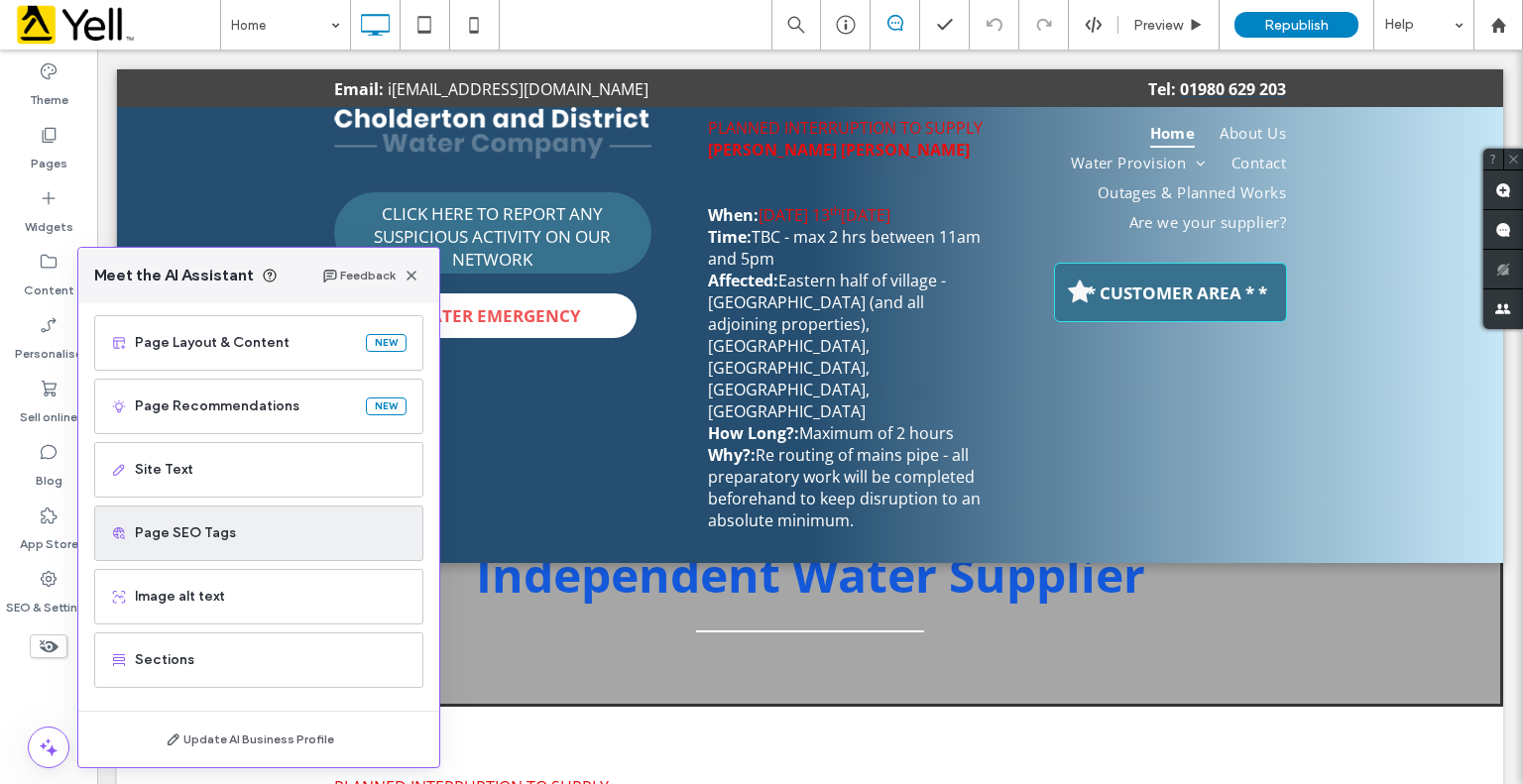 click on "Page SEO Tags" at bounding box center (271, 533) 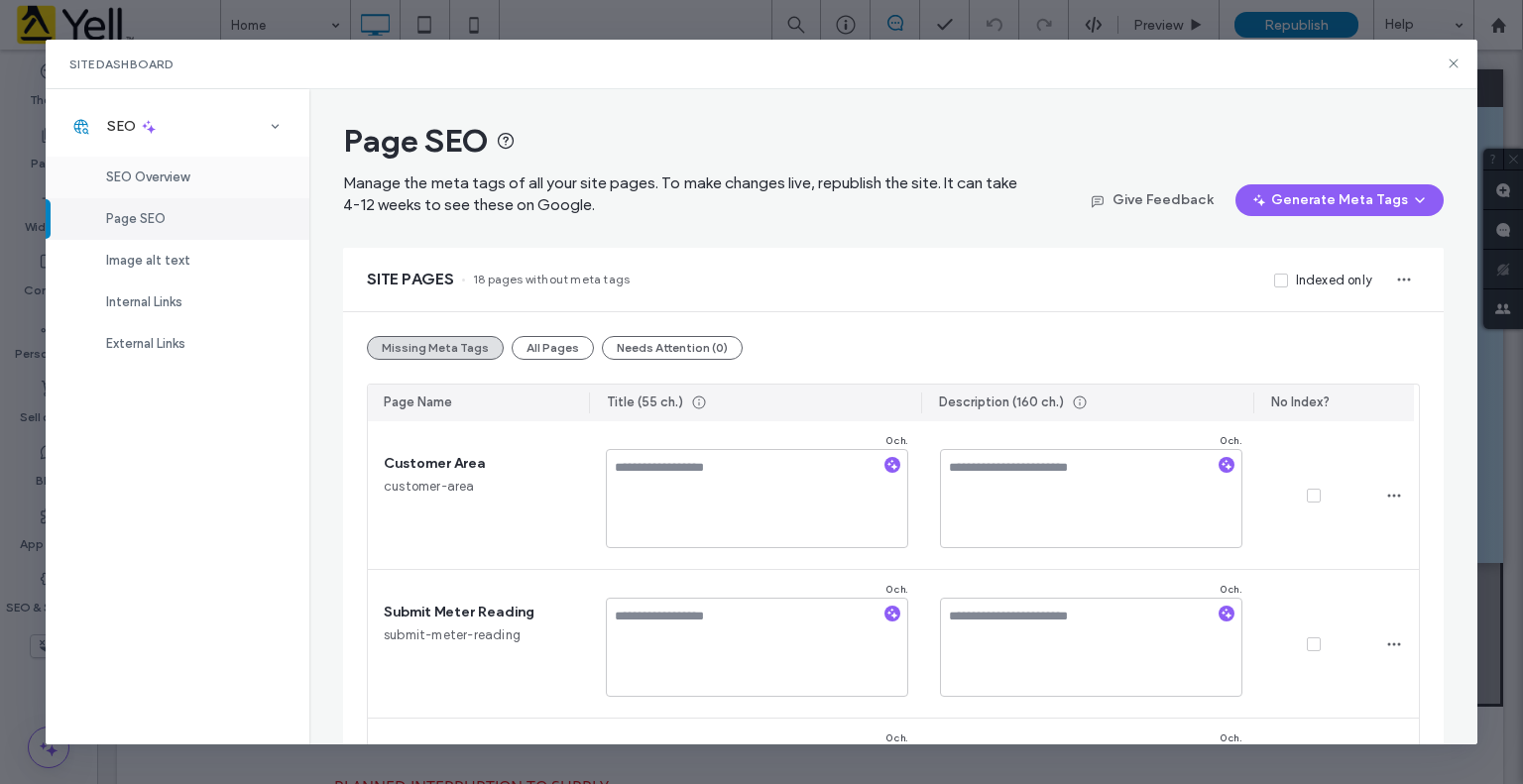 click on "SEO Overview" at bounding box center (148, 176) 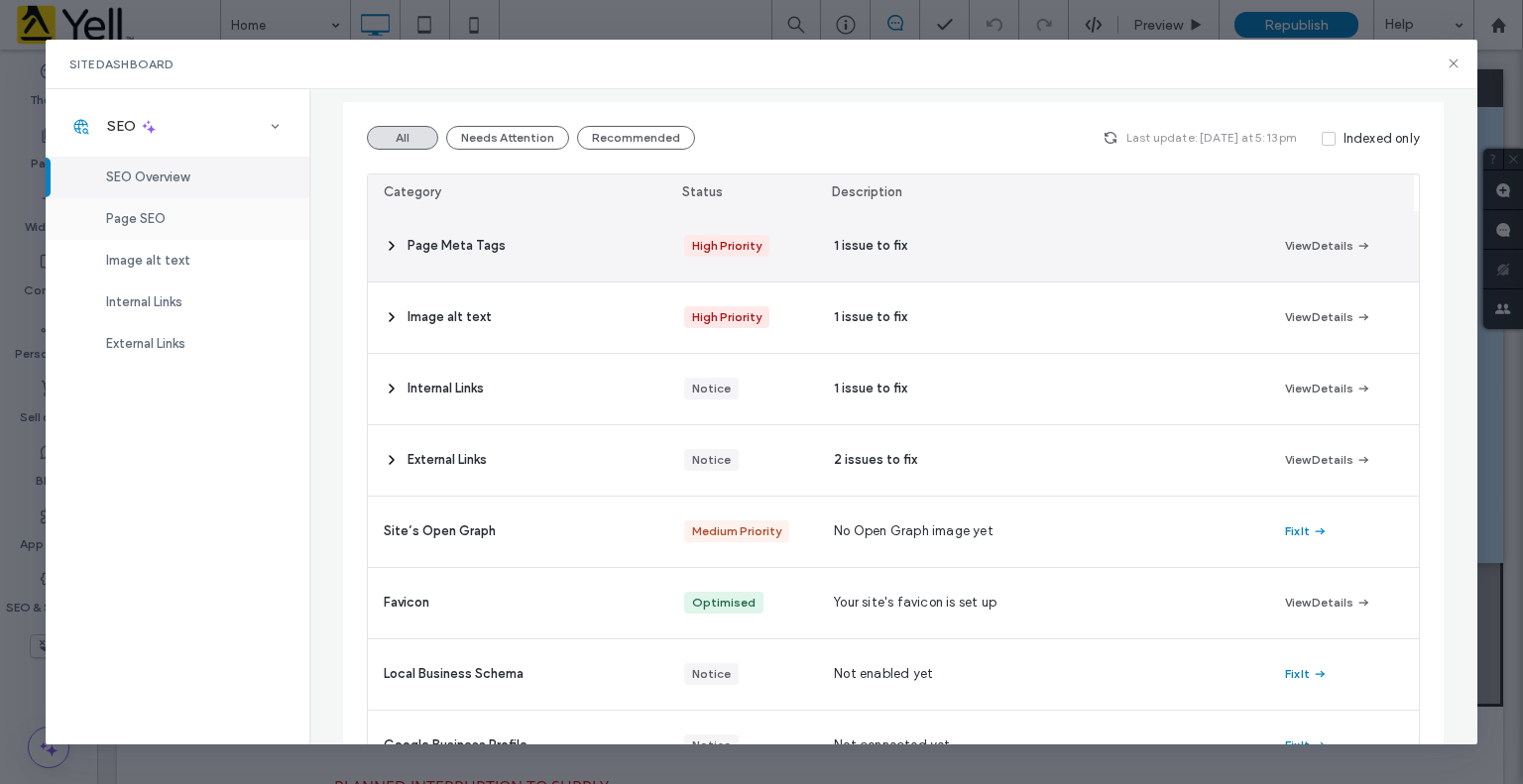 scroll, scrollTop: 0, scrollLeft: 0, axis: both 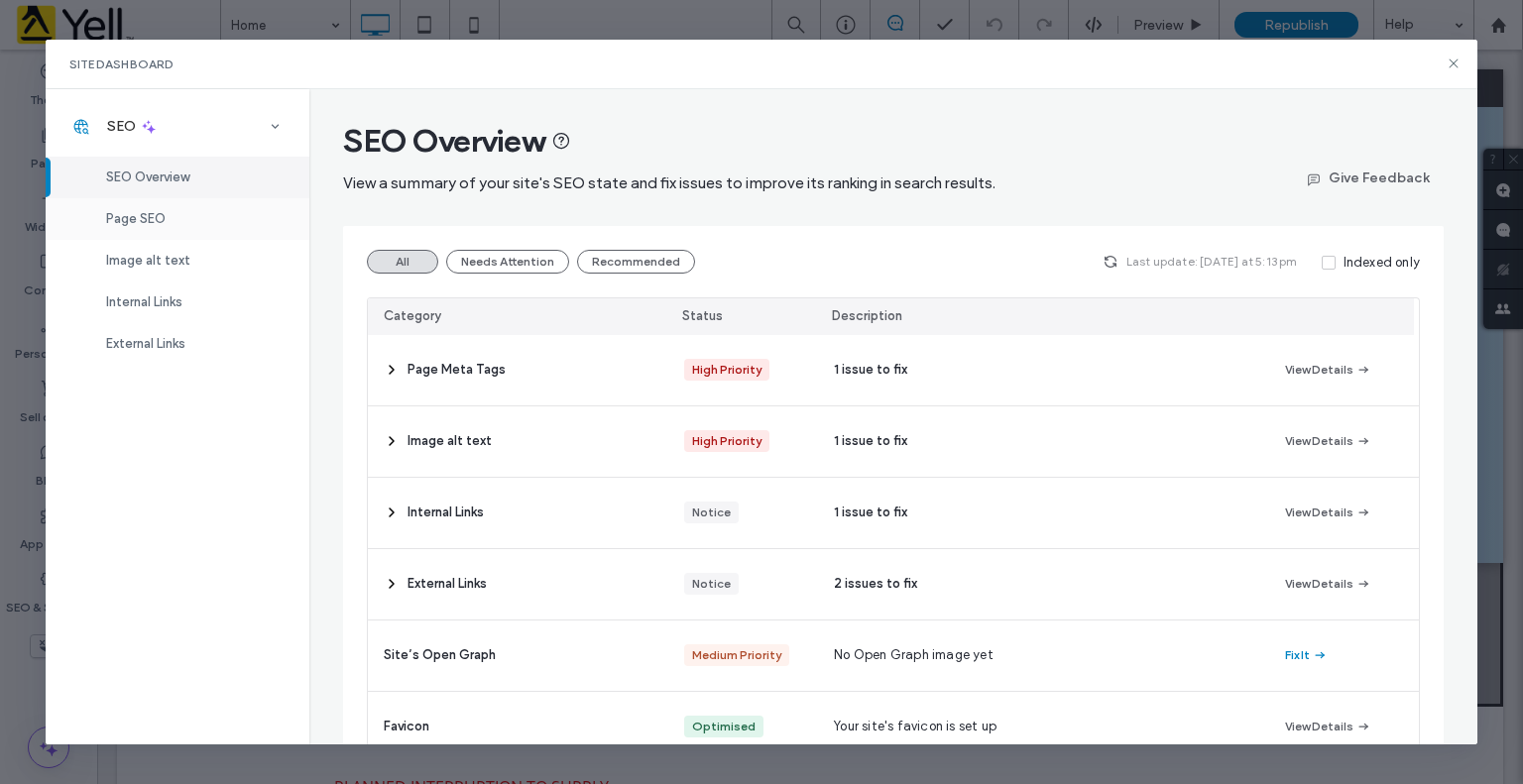 click on "Page SEO" at bounding box center (136, 218) 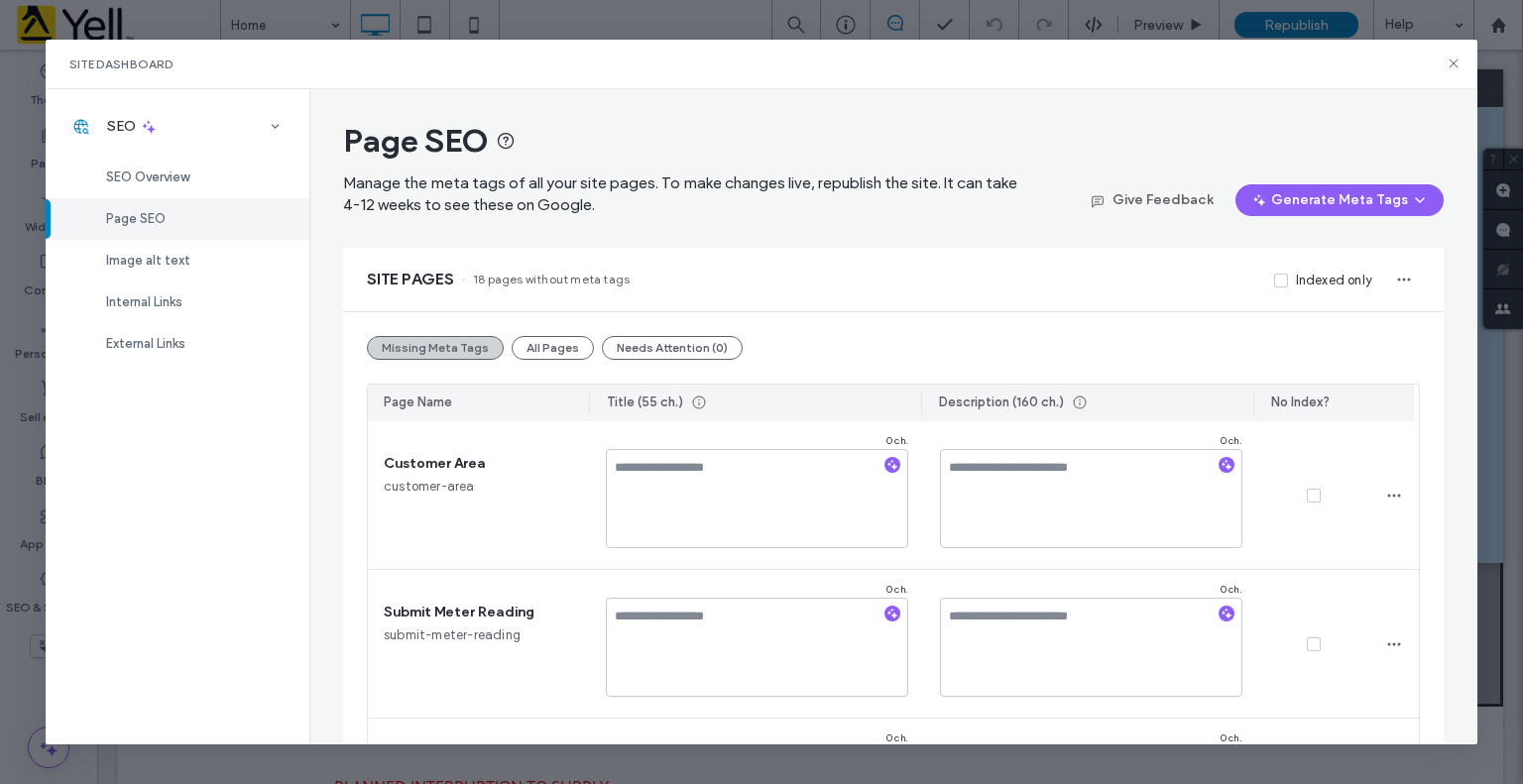 click on "Missing Meta Tags" at bounding box center [435, 348] 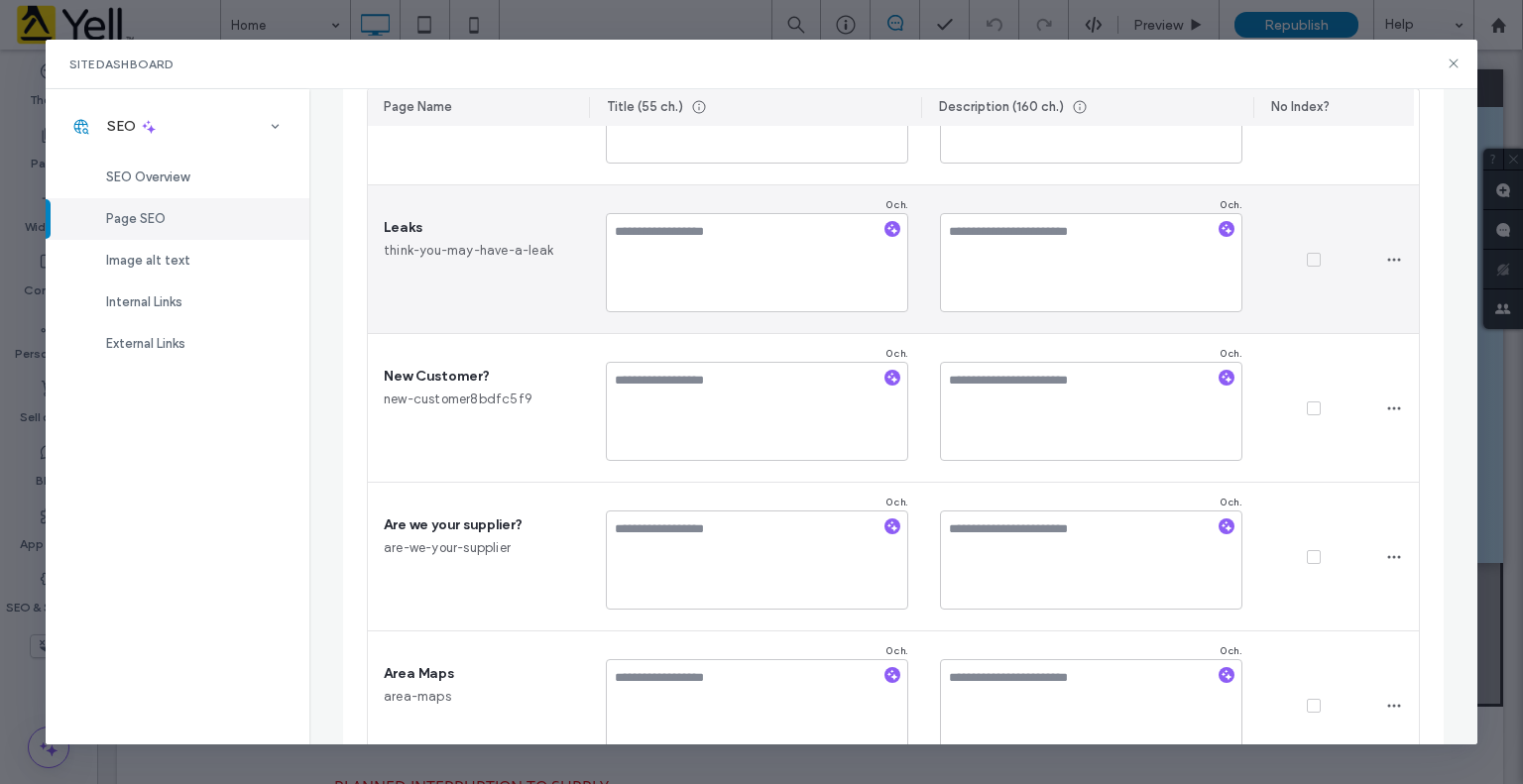 scroll, scrollTop: 1288, scrollLeft: 0, axis: vertical 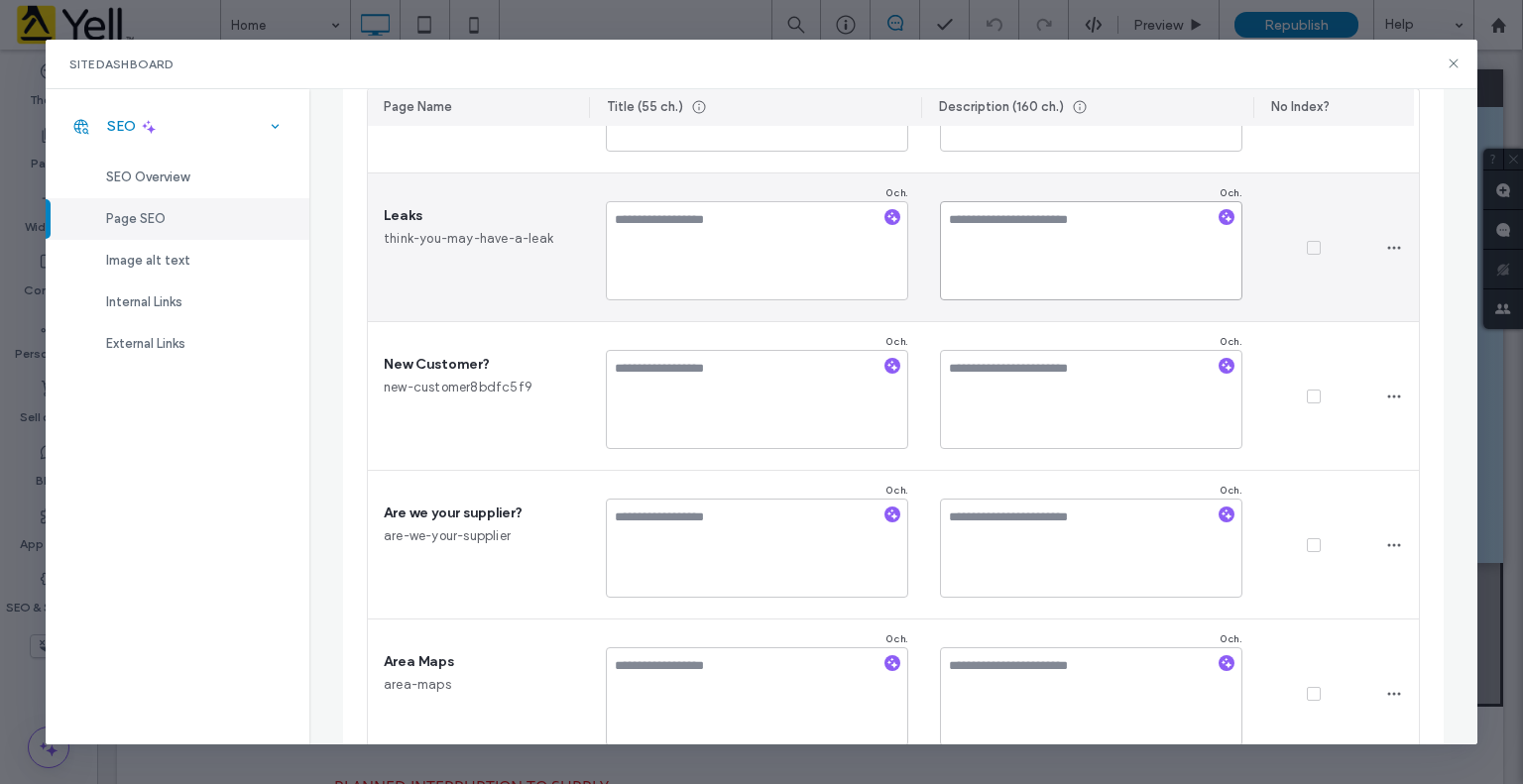 drag, startPoint x: 961, startPoint y: 273, endPoint x: 200, endPoint y: 135, distance: 773.4113 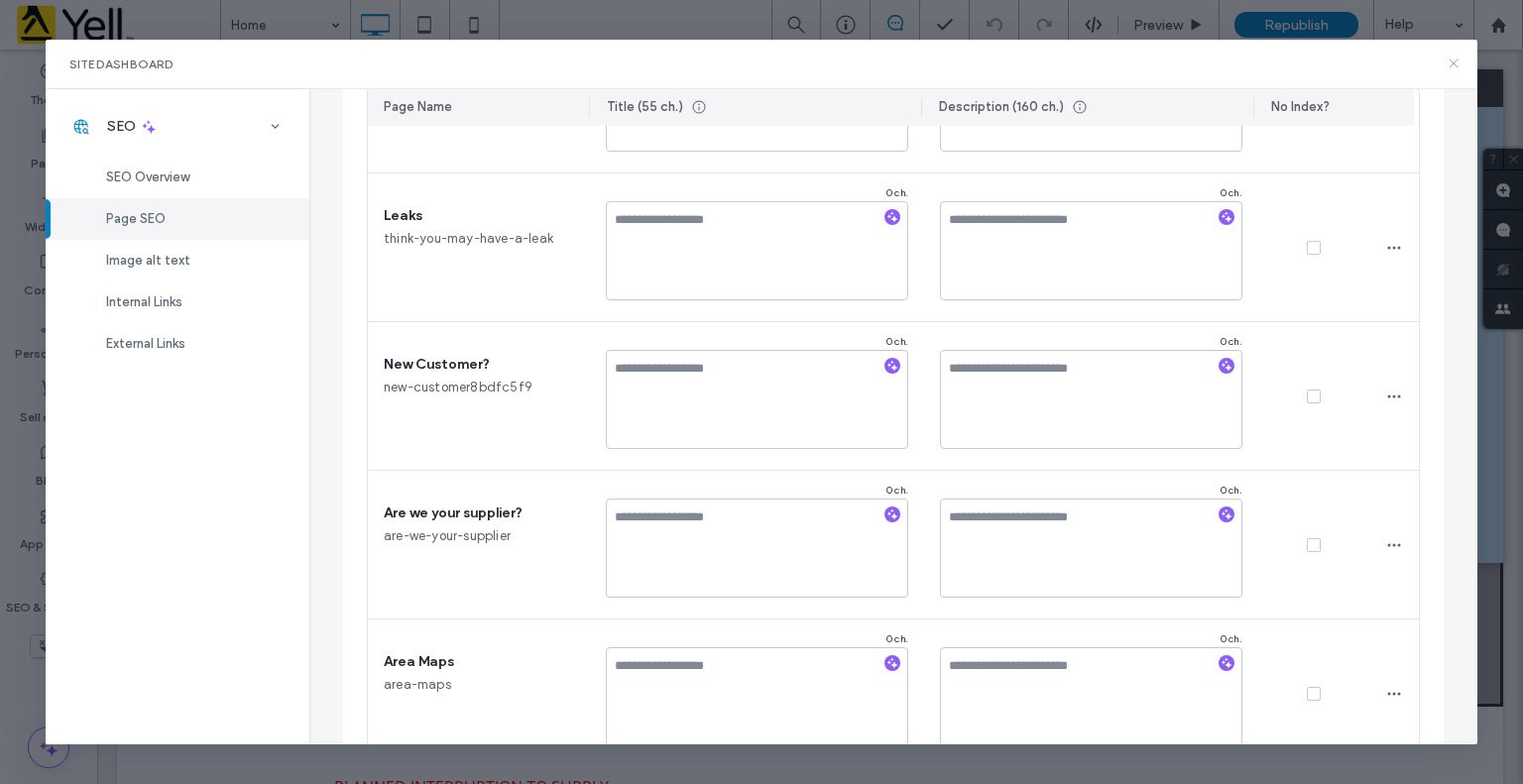 click 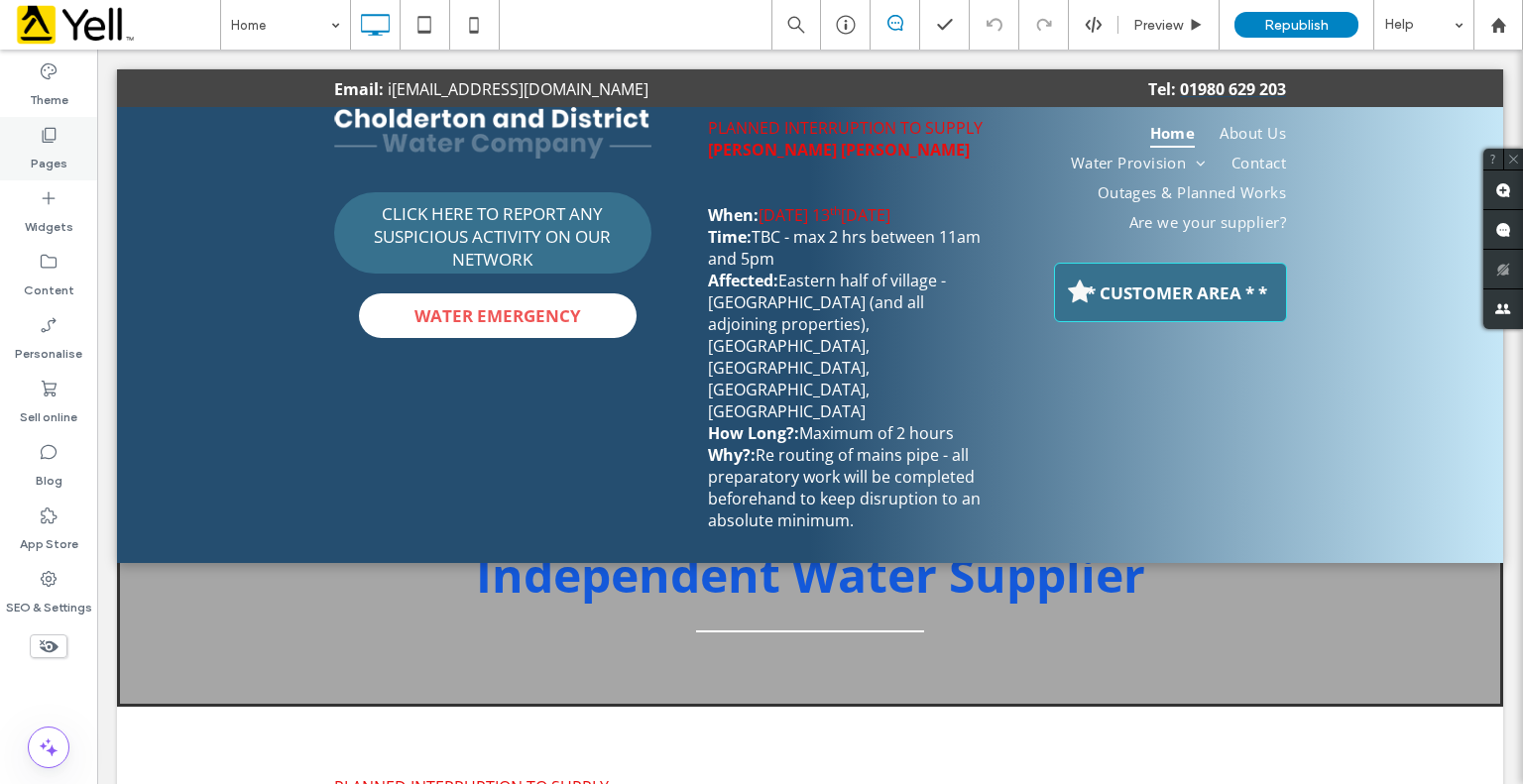 click 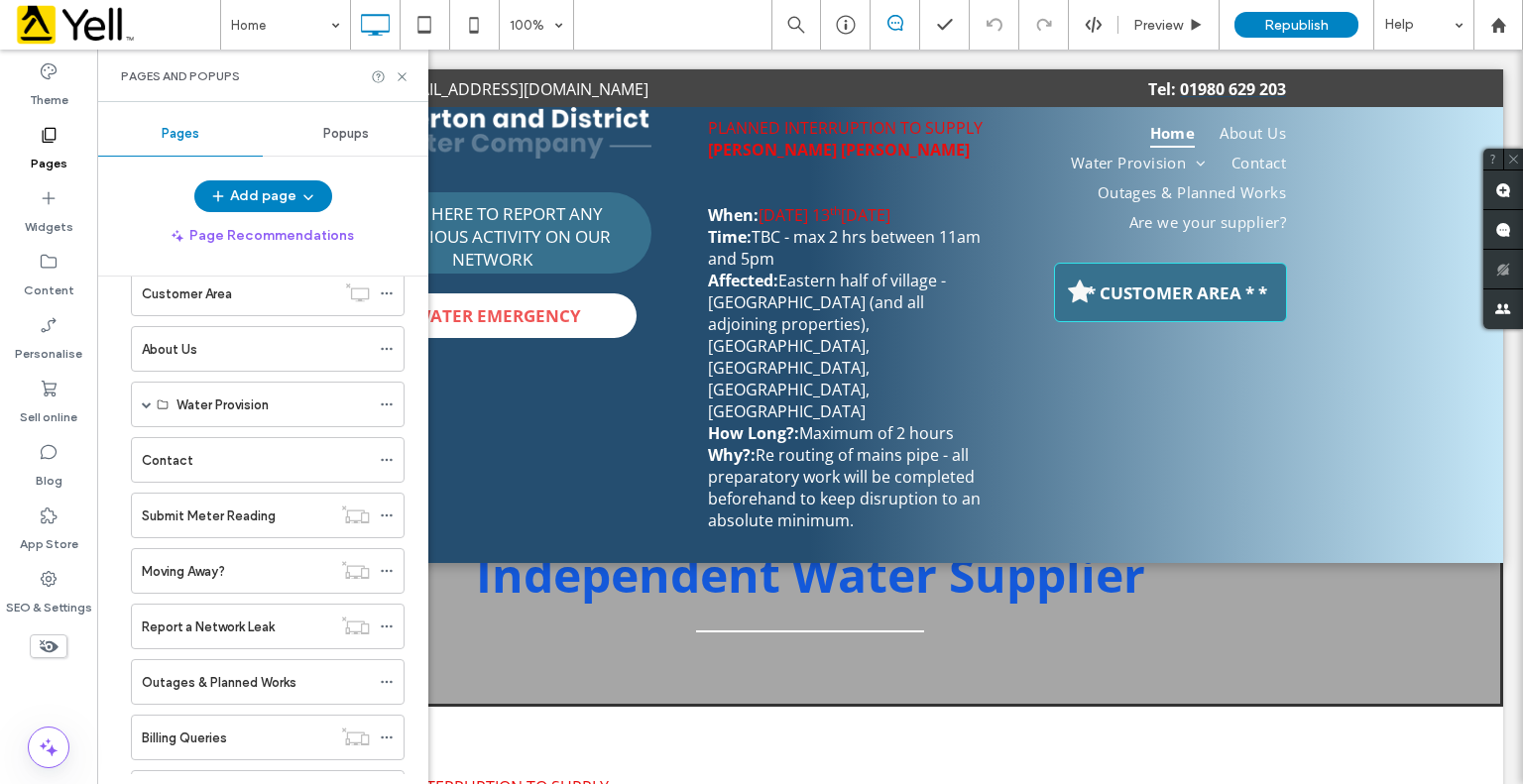 scroll, scrollTop: 93, scrollLeft: 0, axis: vertical 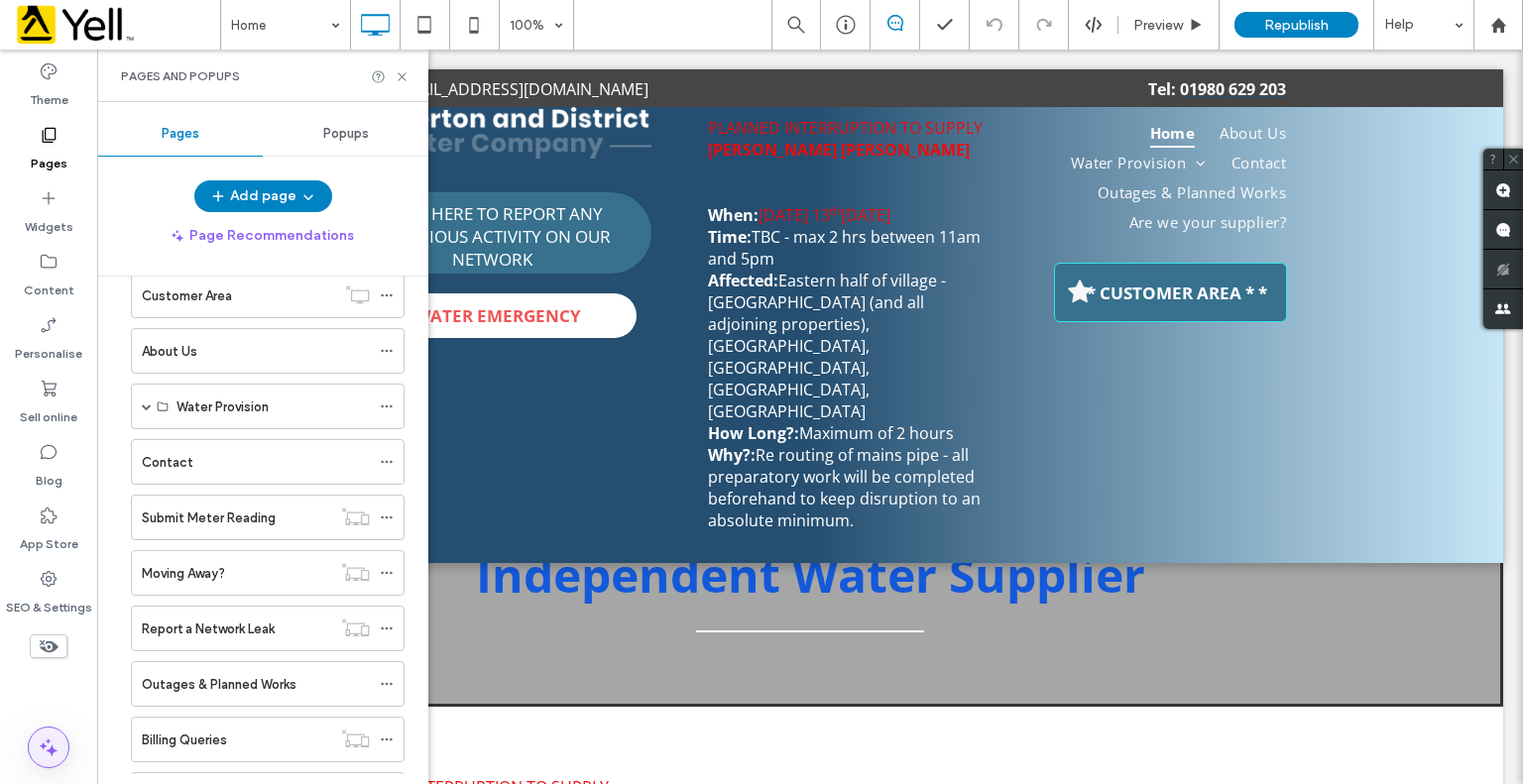 click 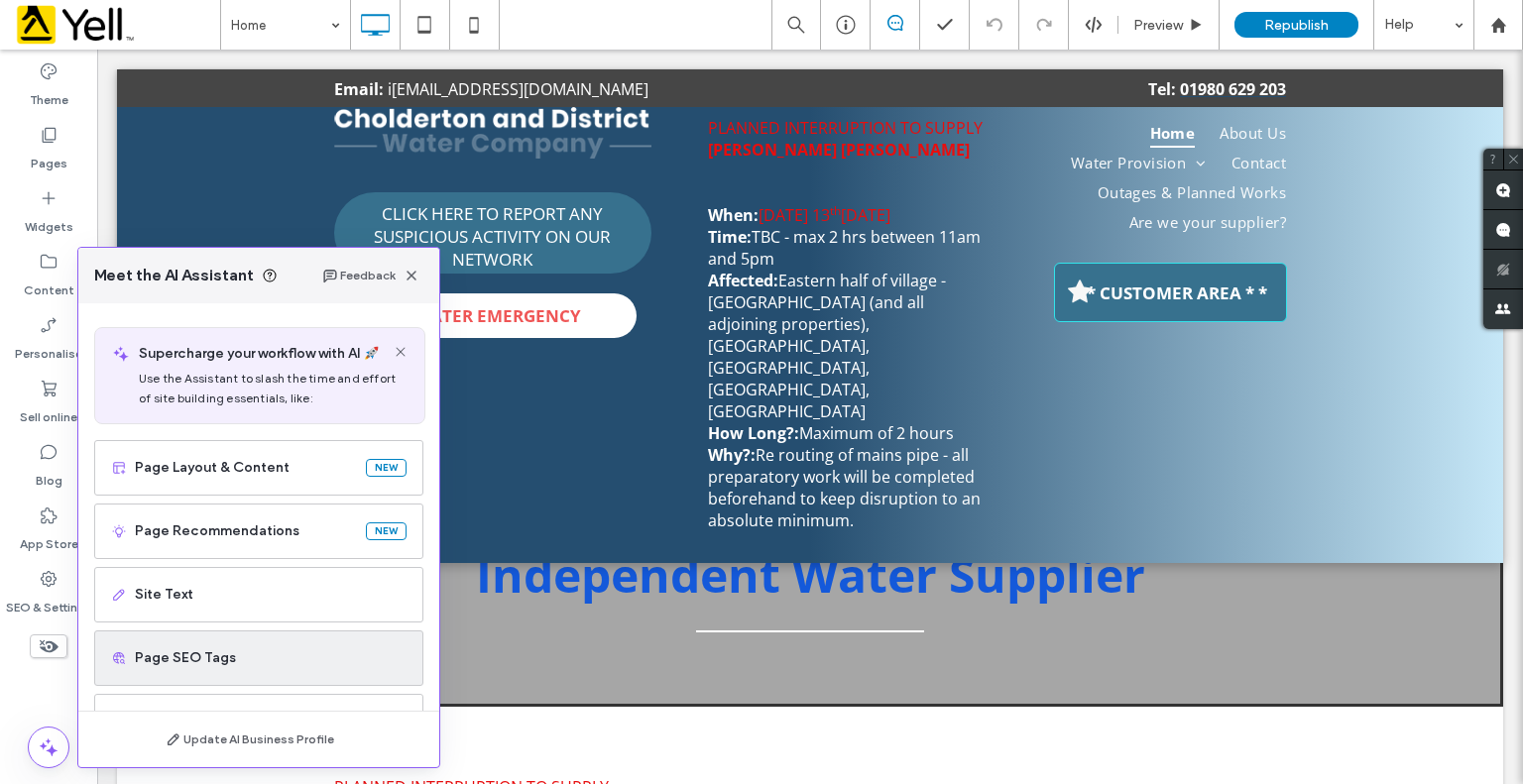 click on "Page SEO Tags" at bounding box center (271, 658) 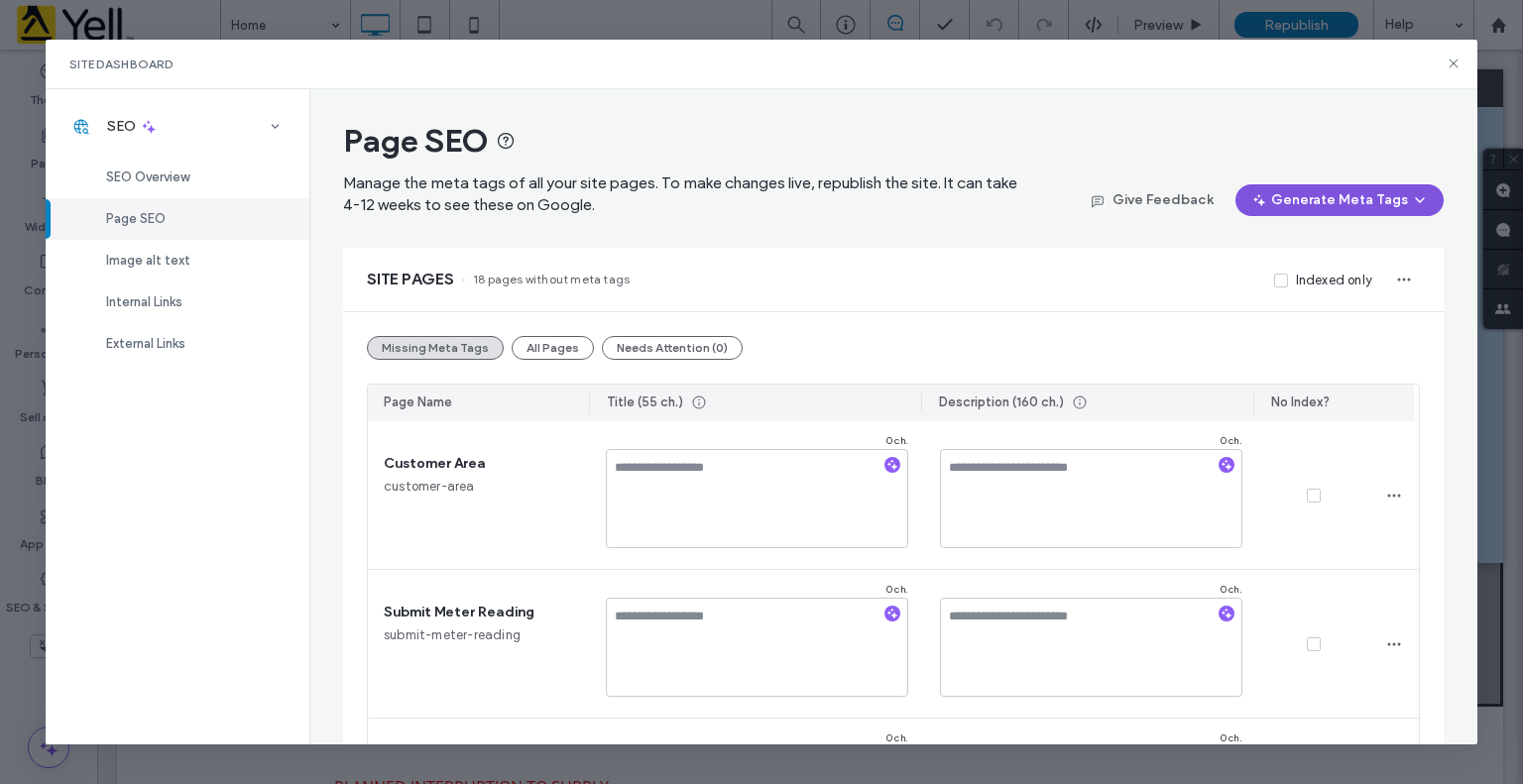 click on "Generate Meta Tags" at bounding box center (1340, 200) 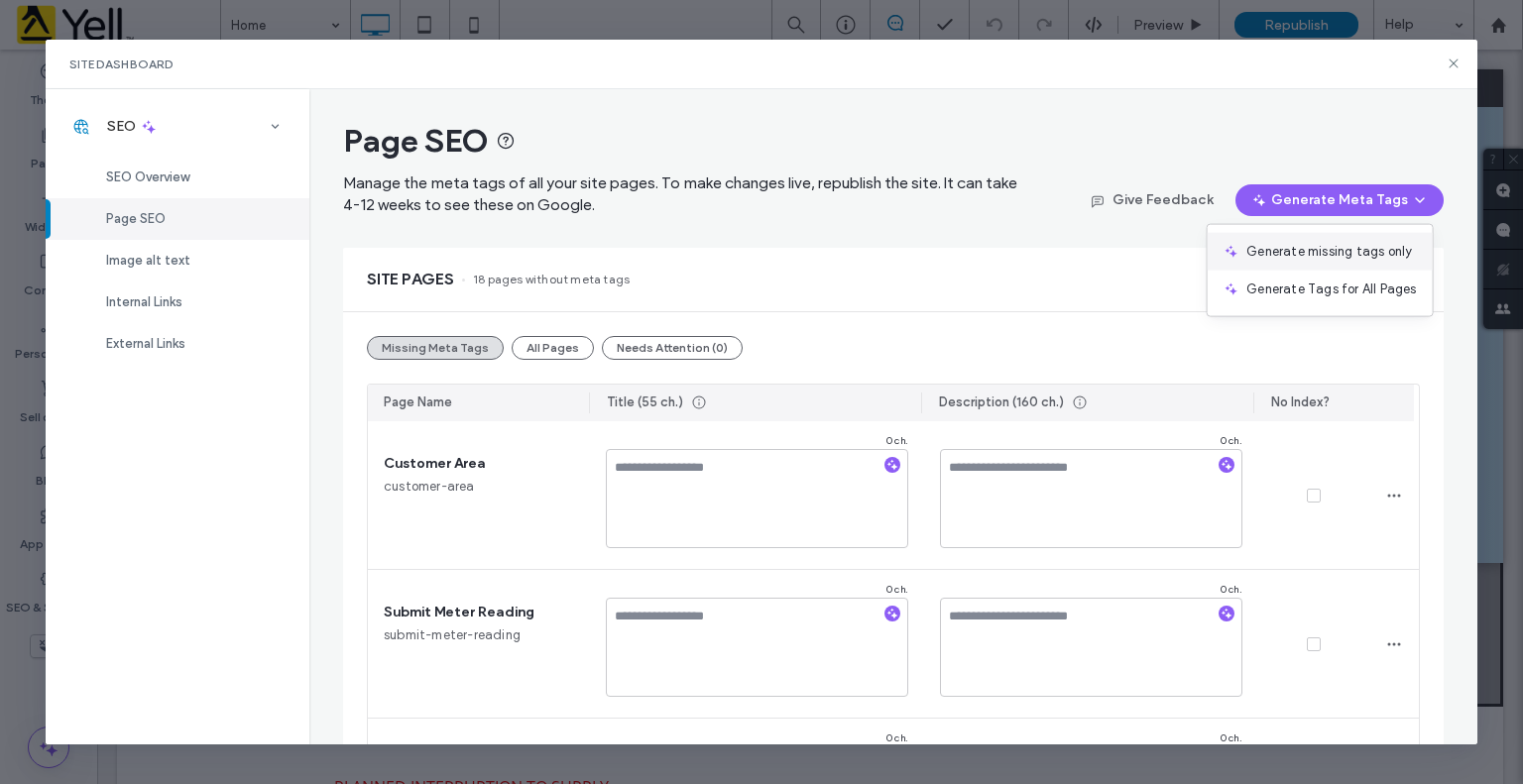 click on "Generate missing tags only" at bounding box center (1329, 252) 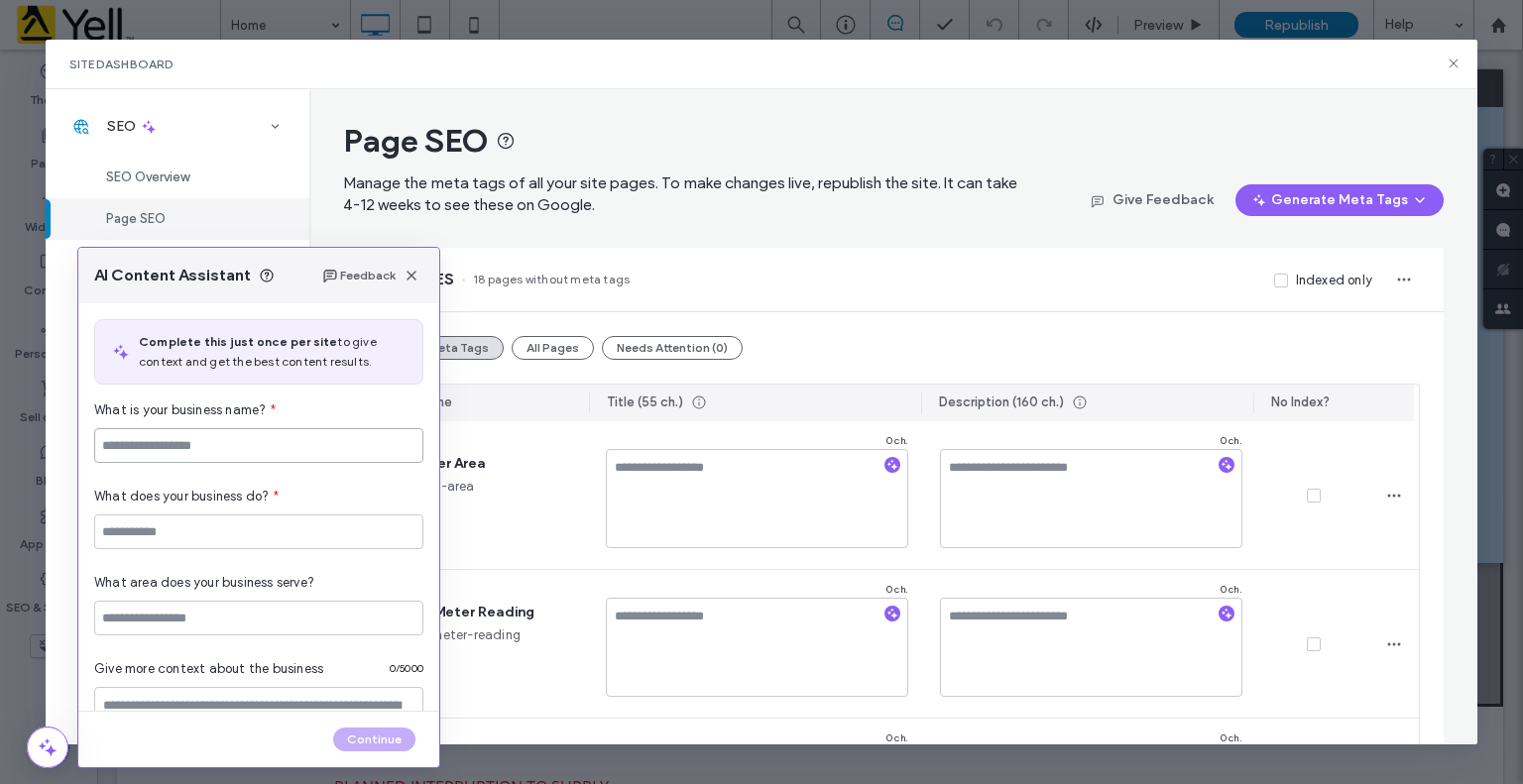 click at bounding box center (259, 445) 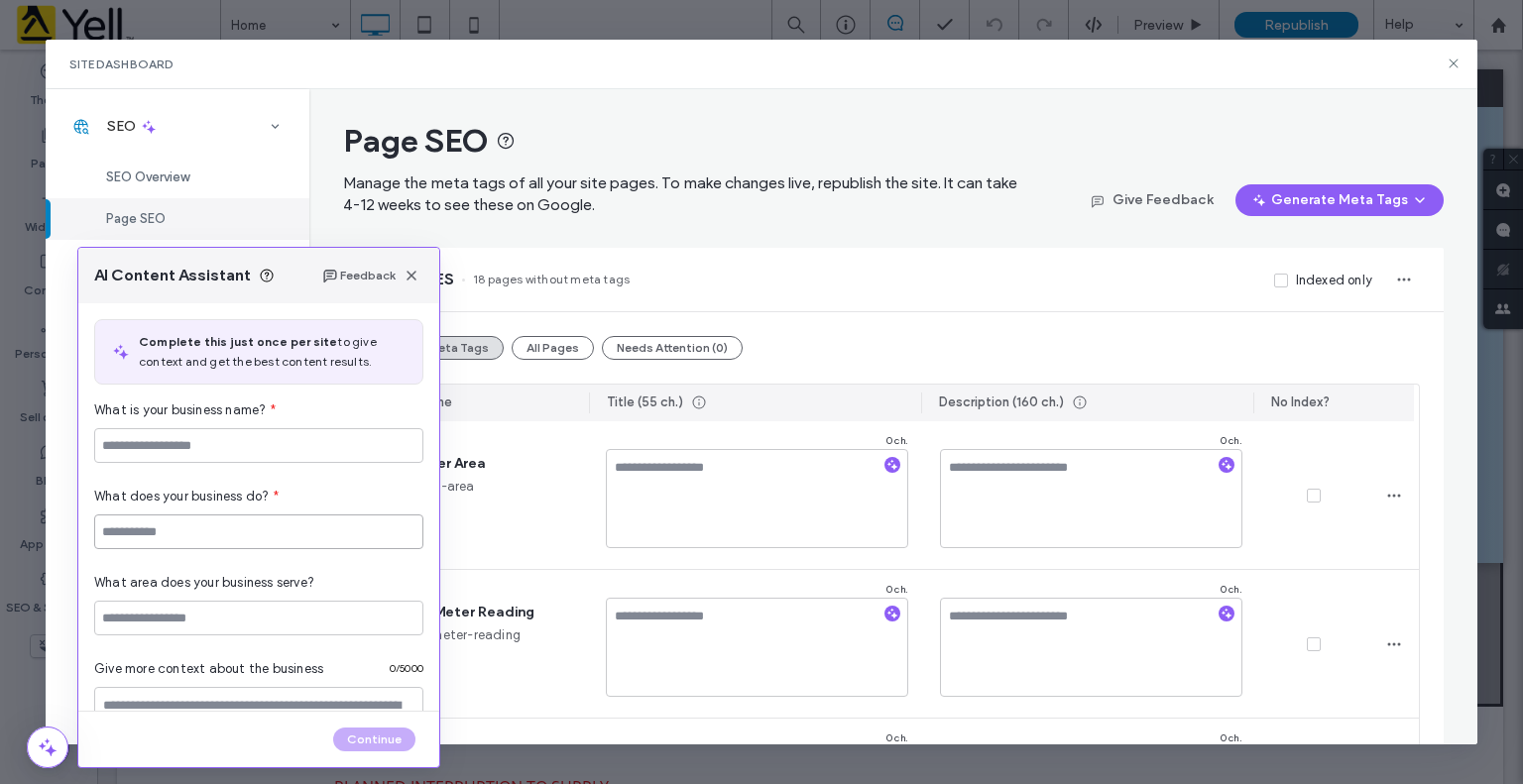 click at bounding box center (259, 531) 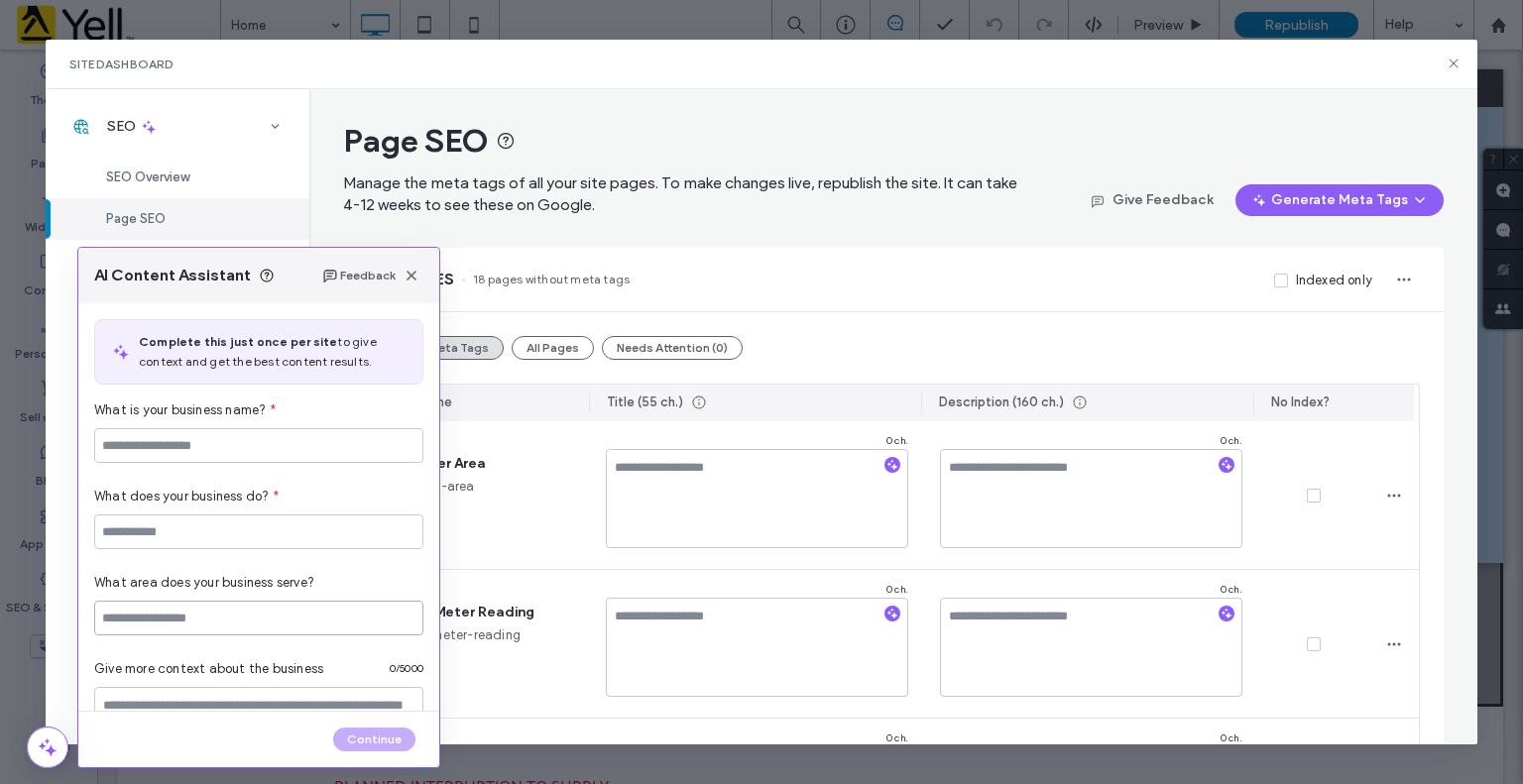 click at bounding box center [259, 617] 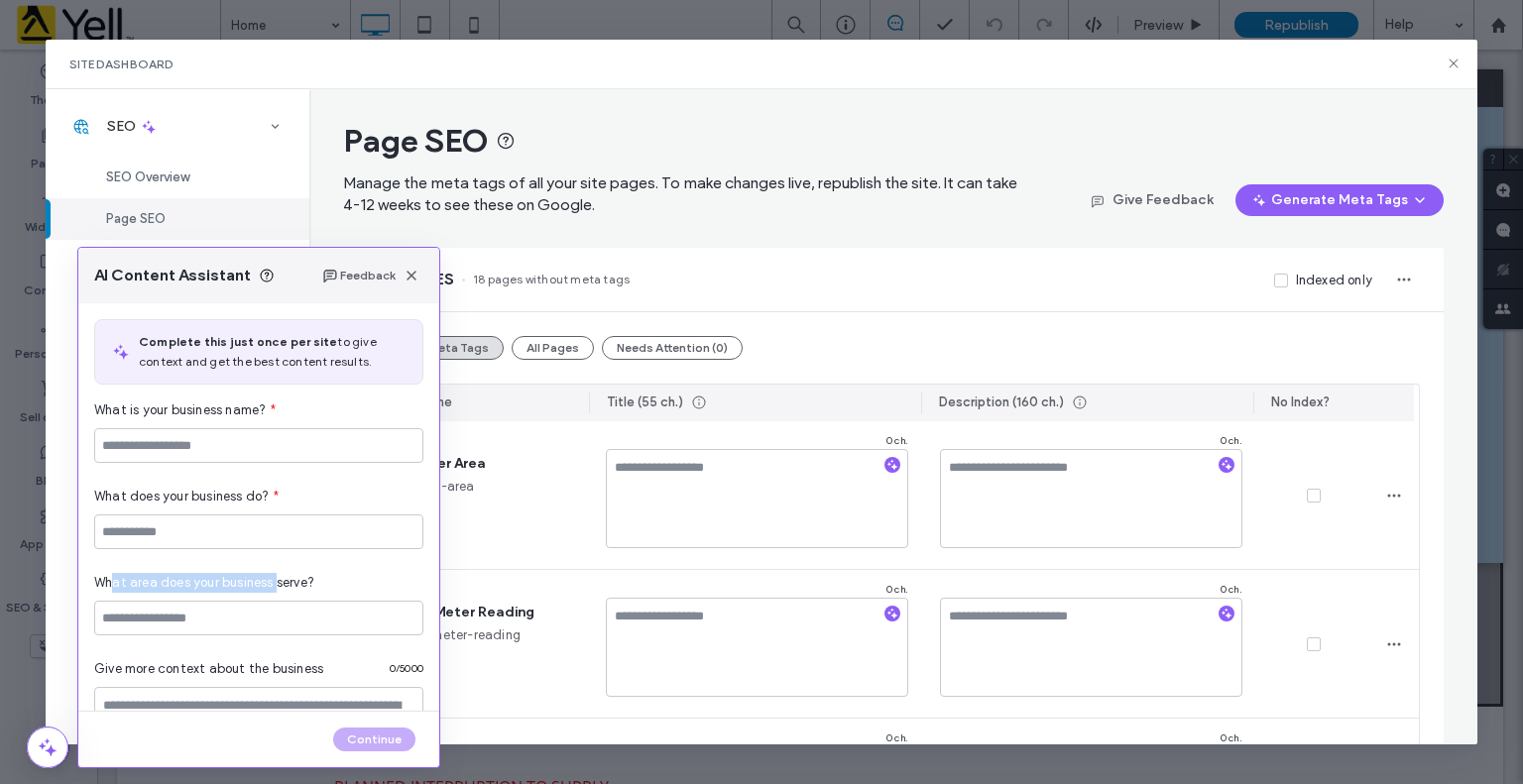 drag, startPoint x: 110, startPoint y: 586, endPoint x: 276, endPoint y: 581, distance: 166.07528 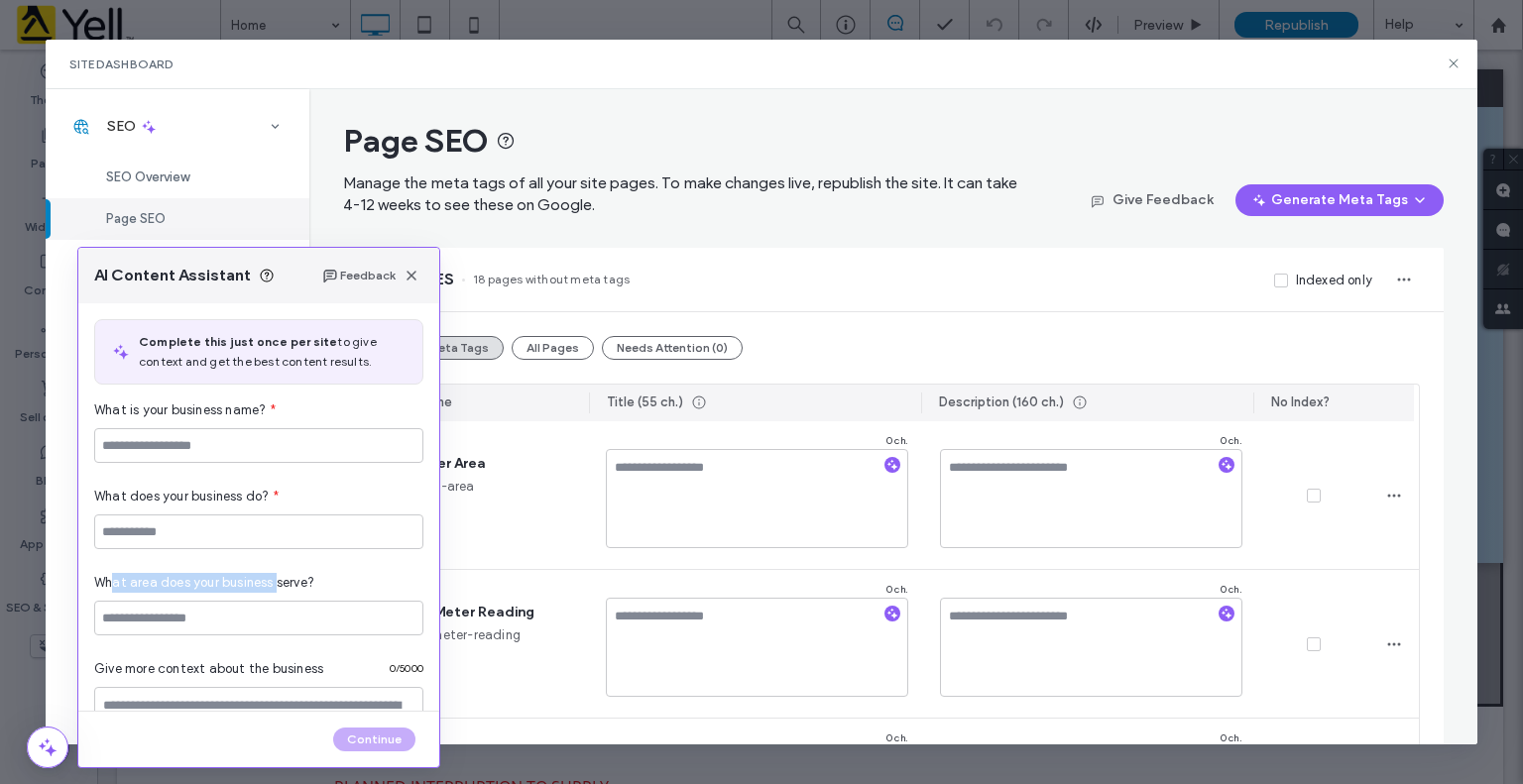 click on "What area does your business serve?" at bounding box center (204, 583) 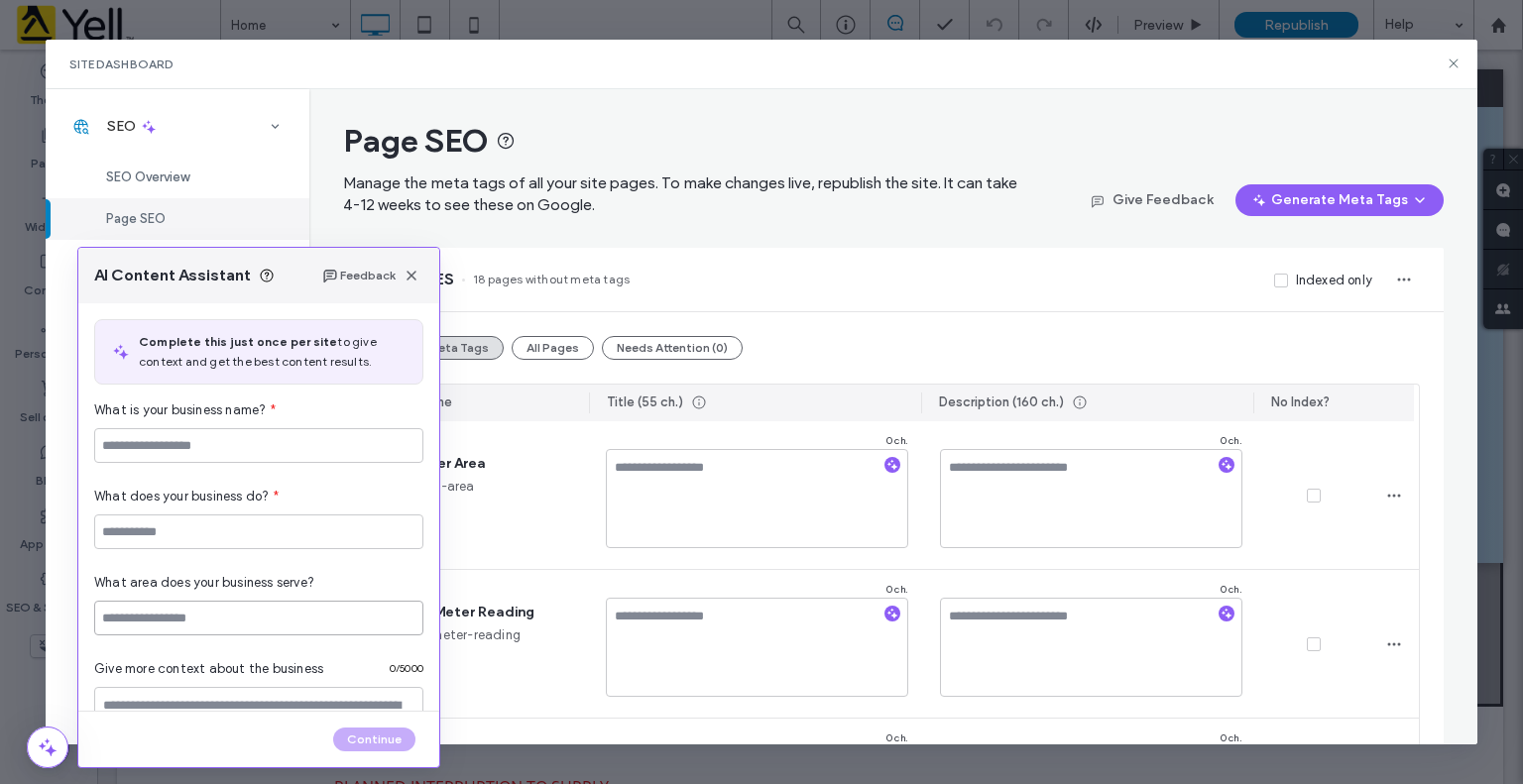 click at bounding box center (259, 617) 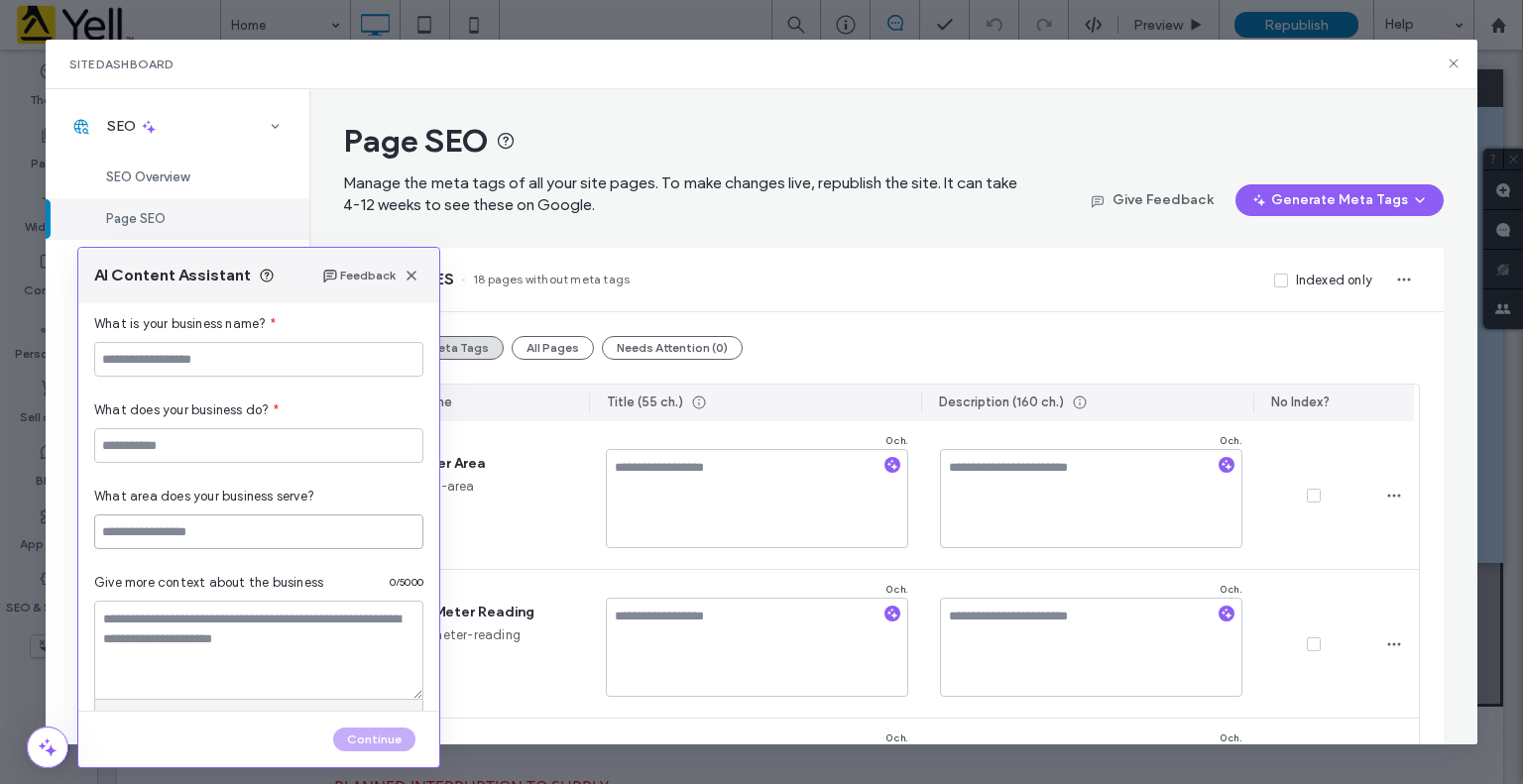 scroll, scrollTop: 198, scrollLeft: 0, axis: vertical 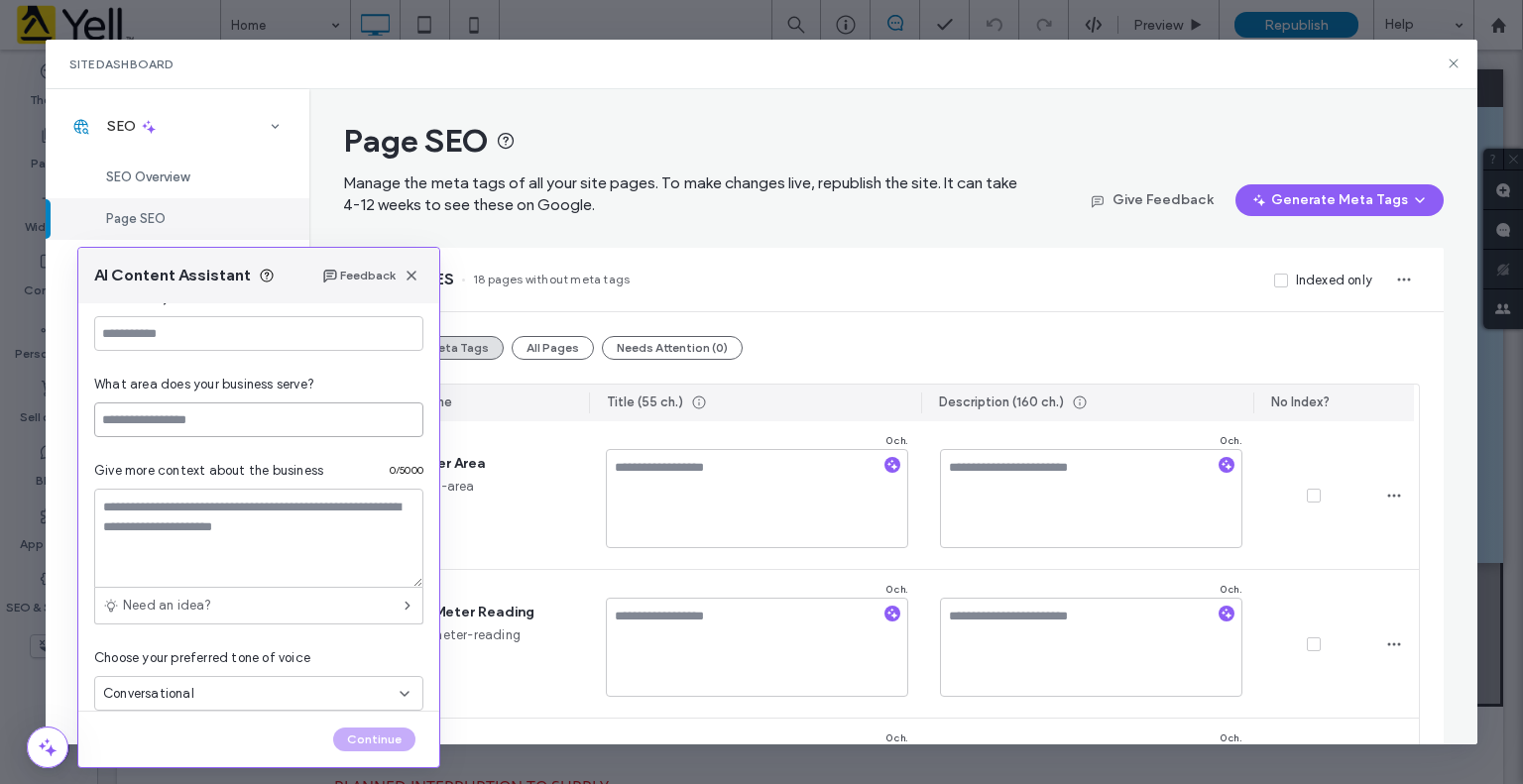 drag, startPoint x: 414, startPoint y: 274, endPoint x: 338, endPoint y: 245, distance: 81.34494 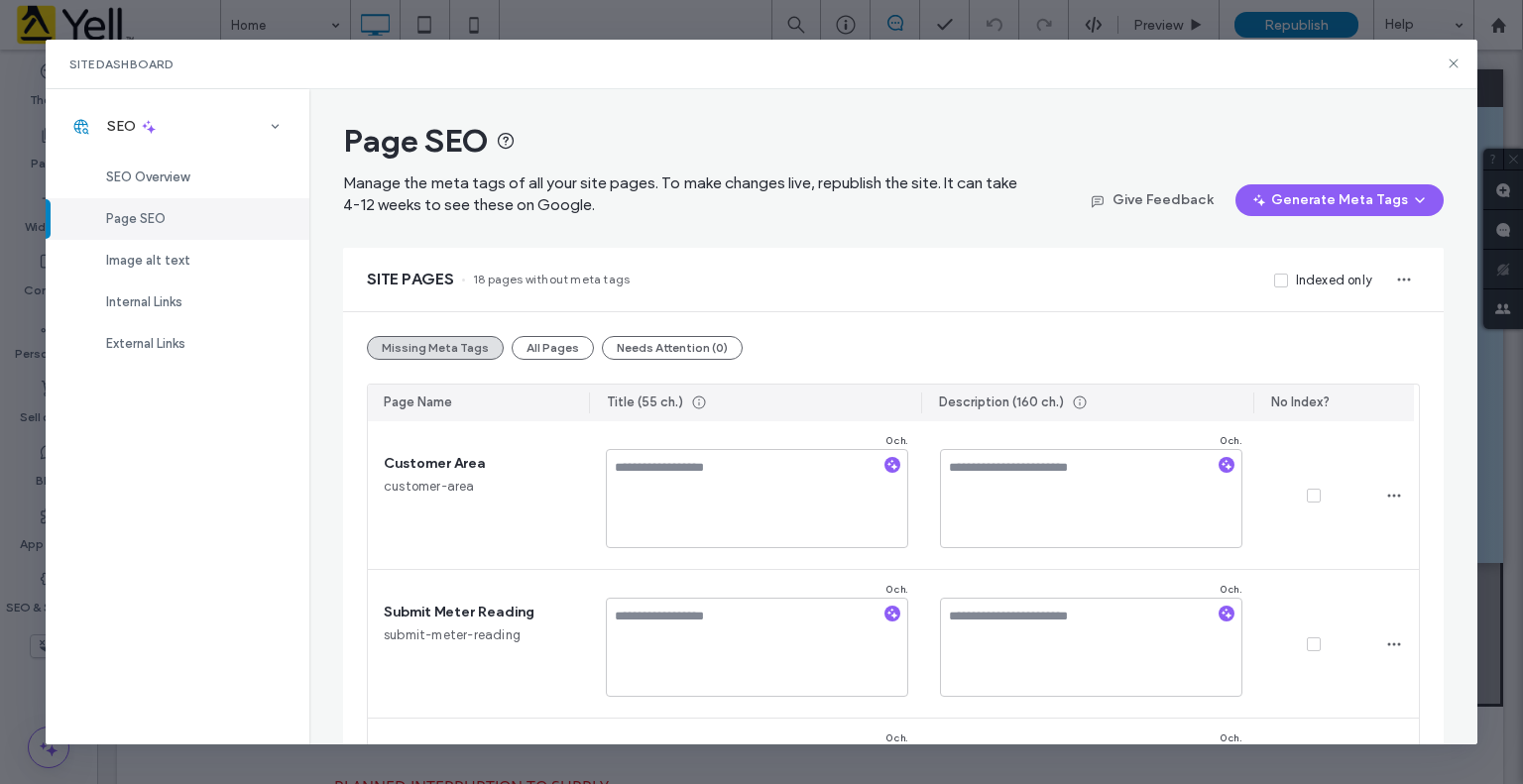 click on "Site Dashboard SEO SEO Overview Page SEO Image alt text Internal Links External Links Page SEO Manage the meta tags of all your site pages. To make changes live, republish the site. It can take 4-12 weeks to see these on Google. Give Feedback Generate Meta Tags SITE PAGES 18 pages without meta tags Indexed only Missing Meta Tags All Pages Needs Attention (0) Page Name Title (55 ch.) Description (160 ch.) No Index? Customer Area customer-area 0   ch. 0   ch. Submit Meter Reading submit-meter-reading 0   ch. 0   ch. Moving Away? moving-away 0   ch. 0   ch. Report a Network Leak report-a-network-leak 0   ch. 0   ch. Outages & Planned Works newpage 0   ch. 0   ch. Billing Queries billing-queries 0   ch. 0   ch. How to Pay Your Bill how-to-pay-your-bill 0   ch. 0   ch. Leaks think-you-may-have-a-leak 0   ch. 0   ch. New Customer? new-customer8bdfc5f9 0   ch. 0   ch. Are we your supplier? are-we-your-supplier 0   ch. 0   ch. Area Maps area-maps 0   ch. 0   ch. Leak in Your Home or Garden? 0   ch. 0   ch. 0   ch. 0" at bounding box center [762, 392] 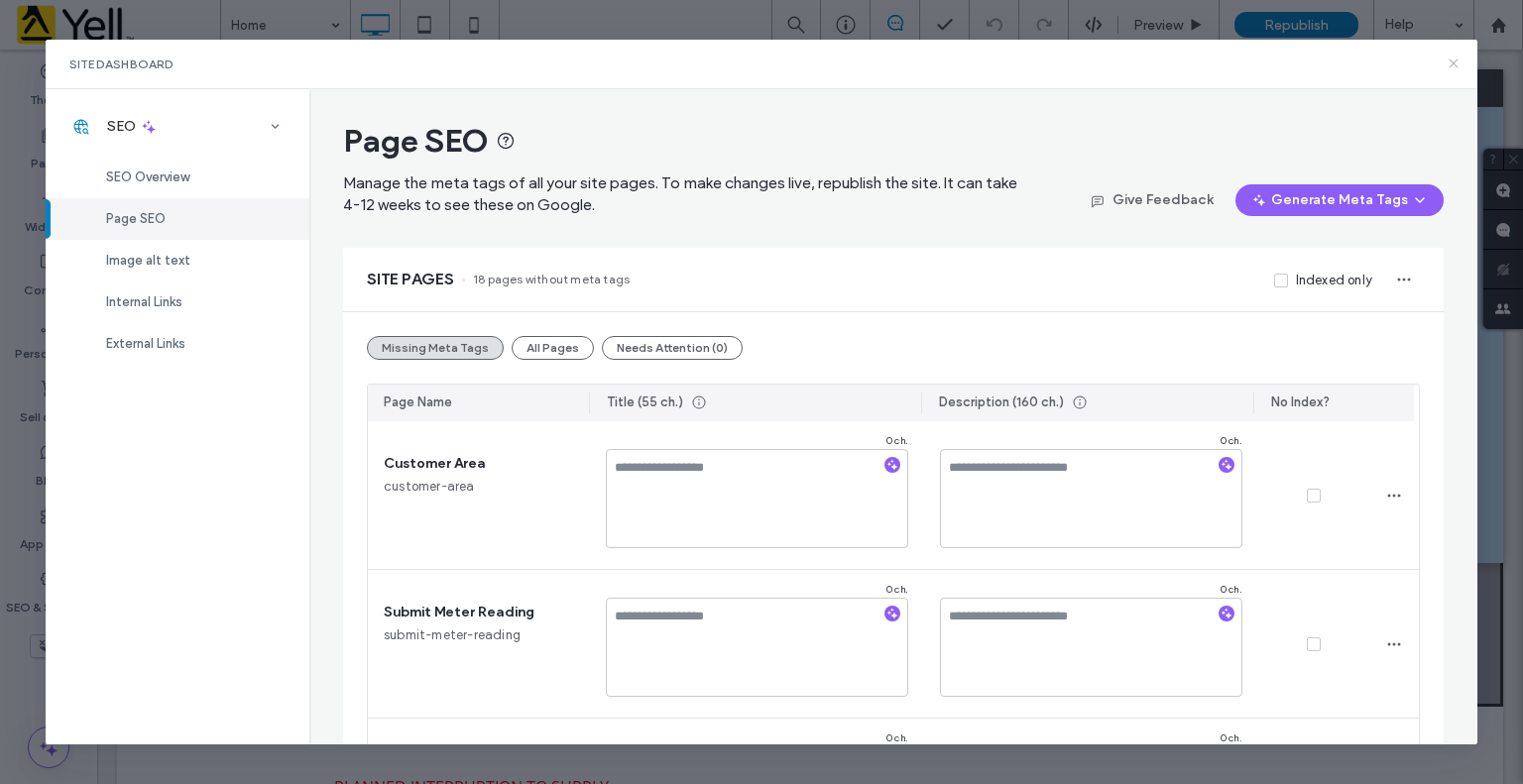 click 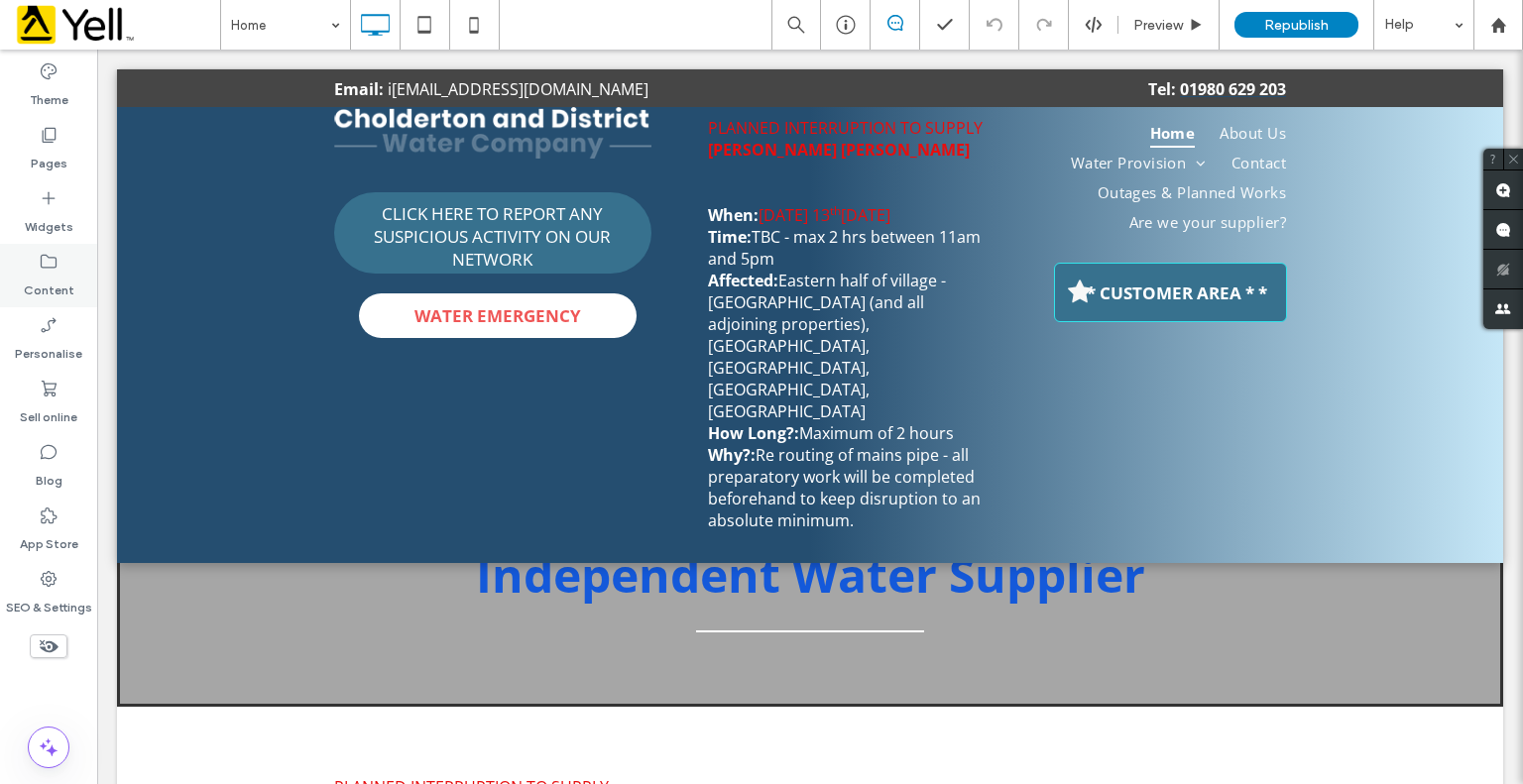 drag, startPoint x: 43, startPoint y: 271, endPoint x: 57, endPoint y: 235, distance: 38.626416 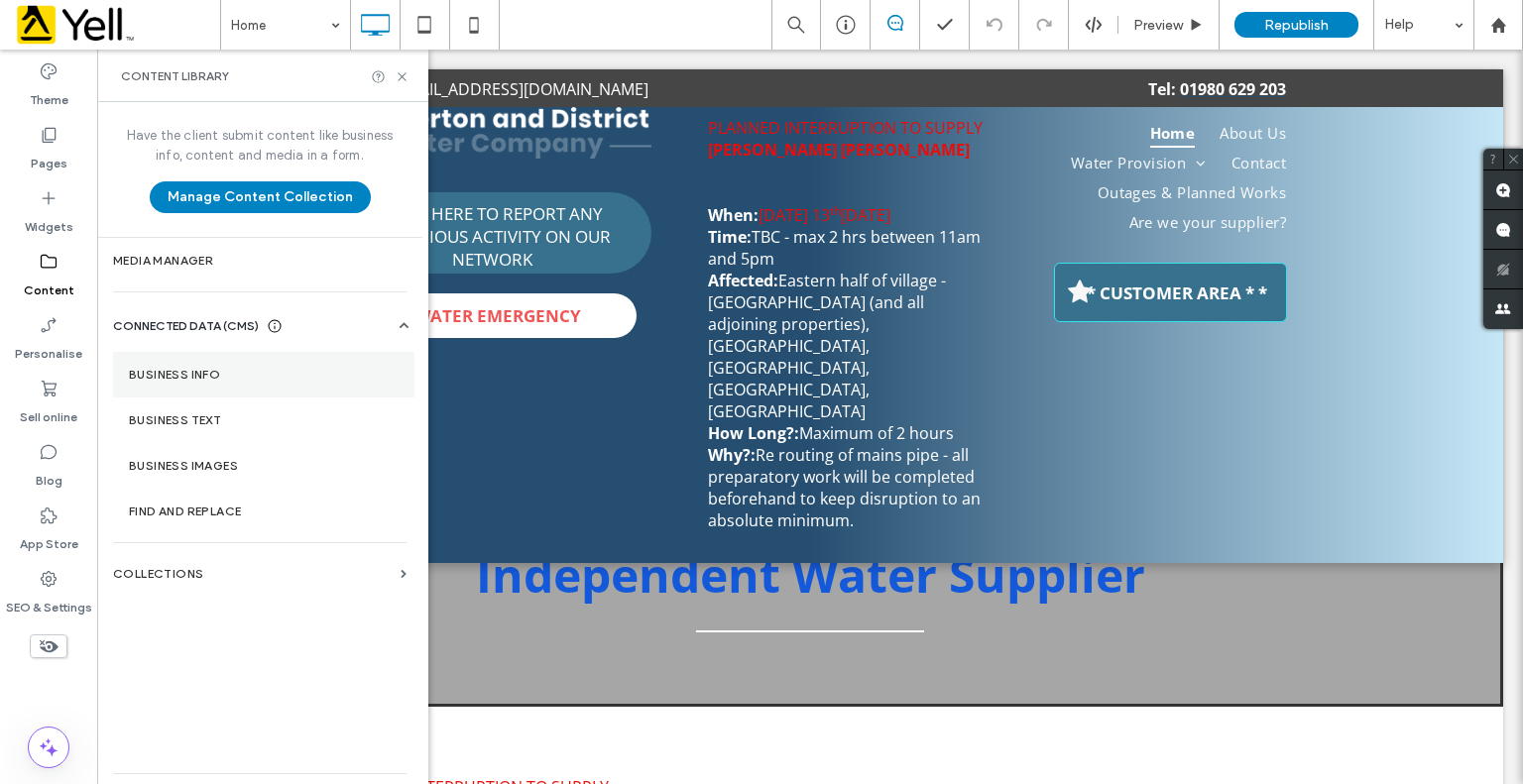 click on "Business info" at bounding box center (264, 375) 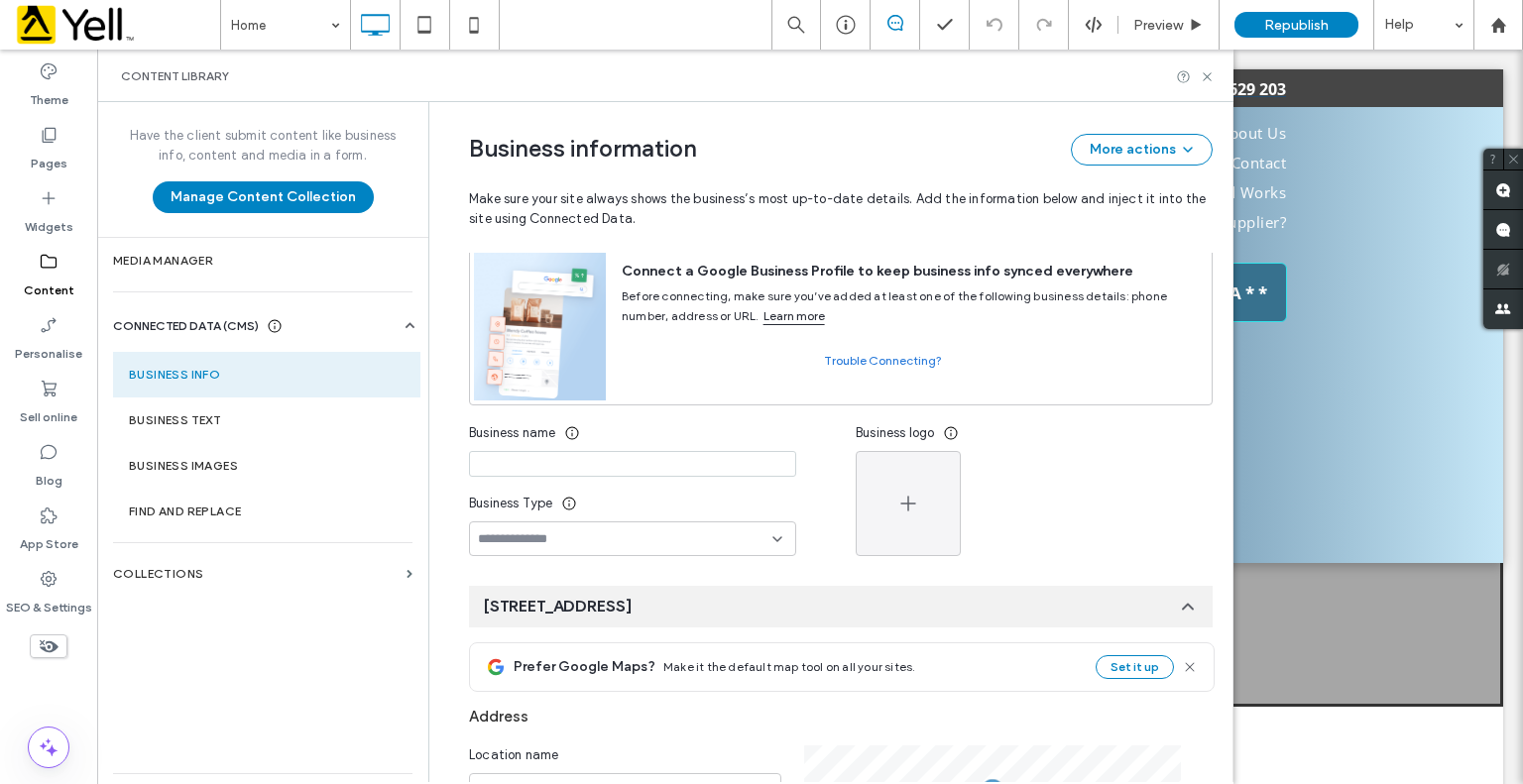 scroll, scrollTop: 198, scrollLeft: 0, axis: vertical 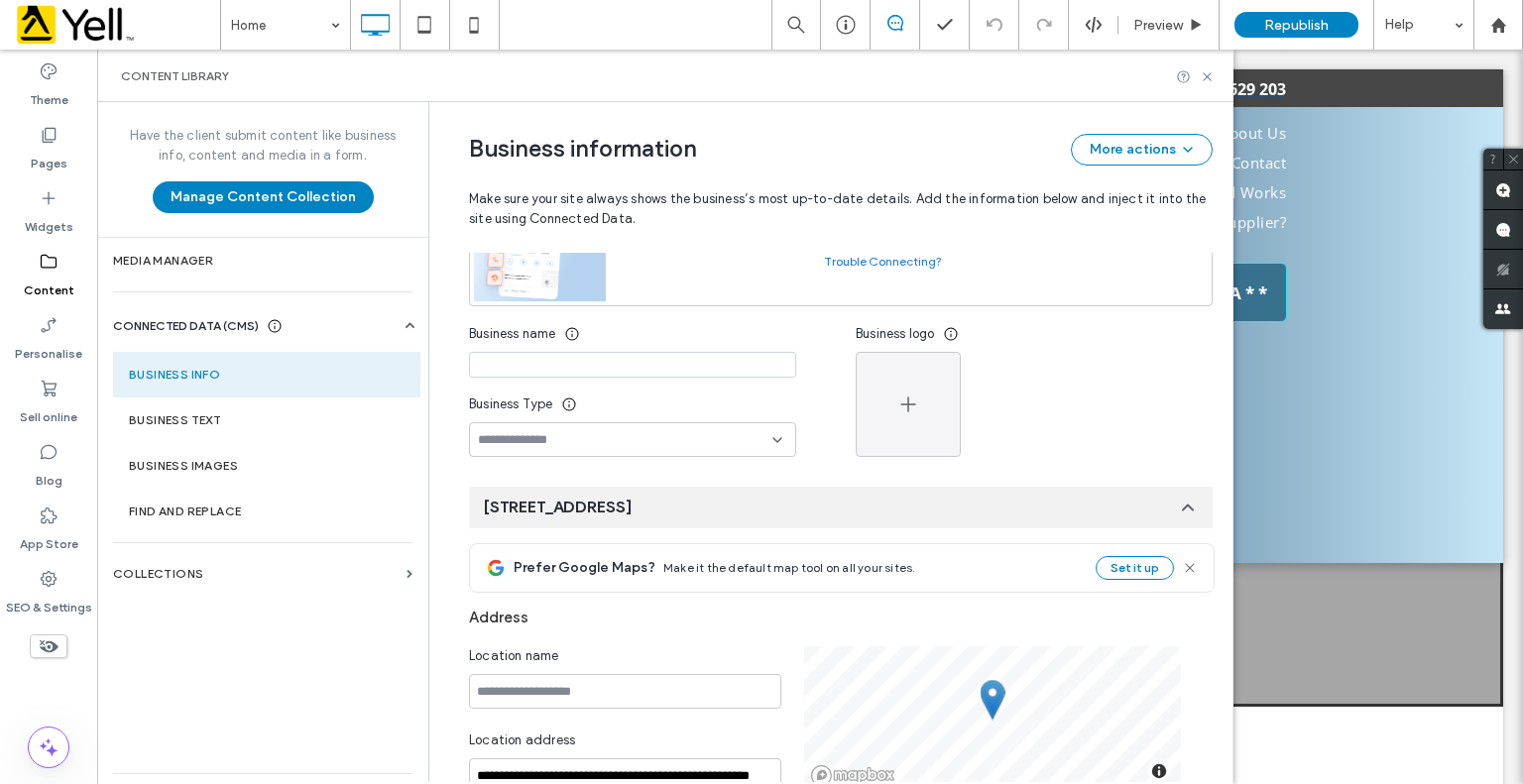 click at bounding box center [633, 365] 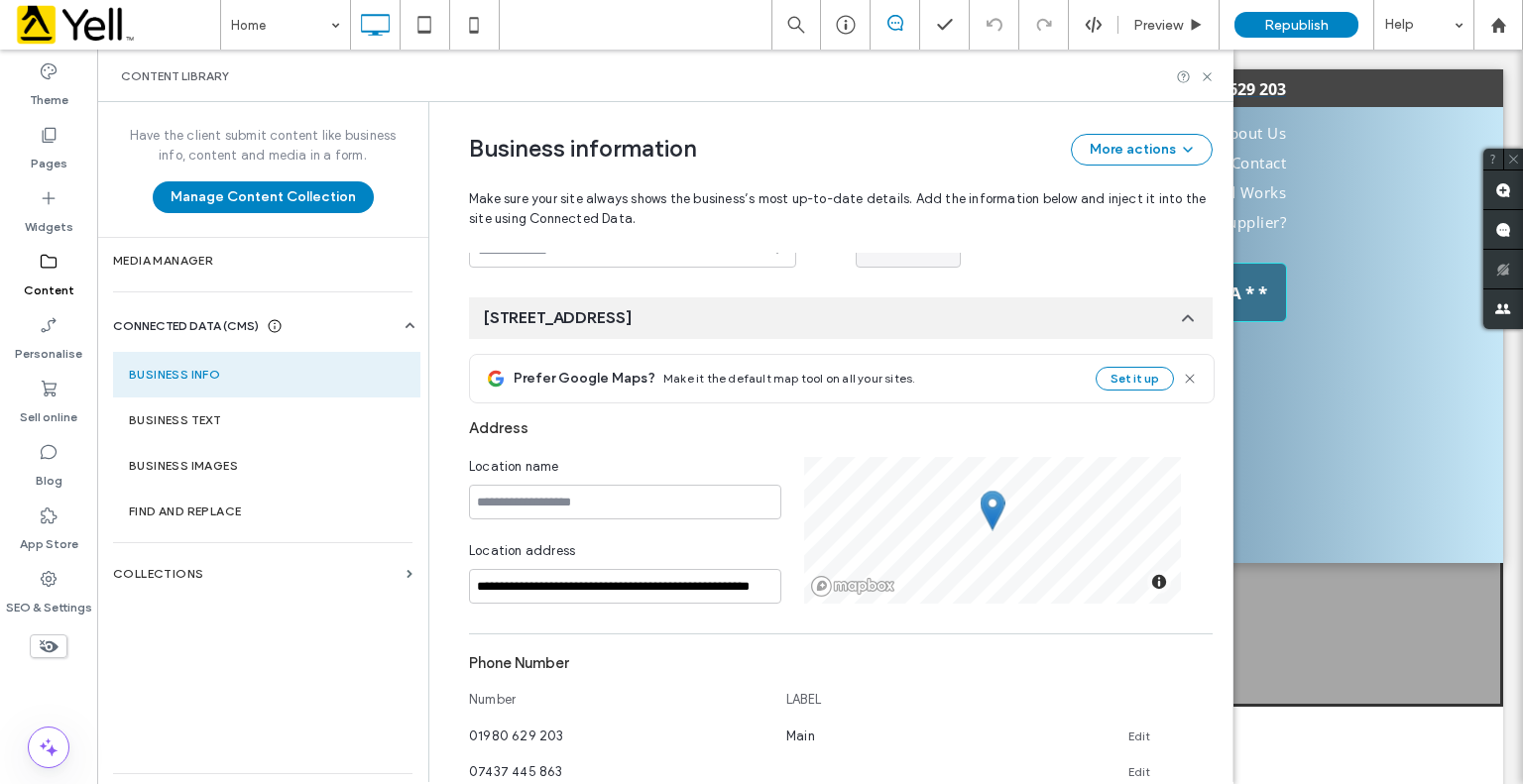 scroll, scrollTop: 396, scrollLeft: 0, axis: vertical 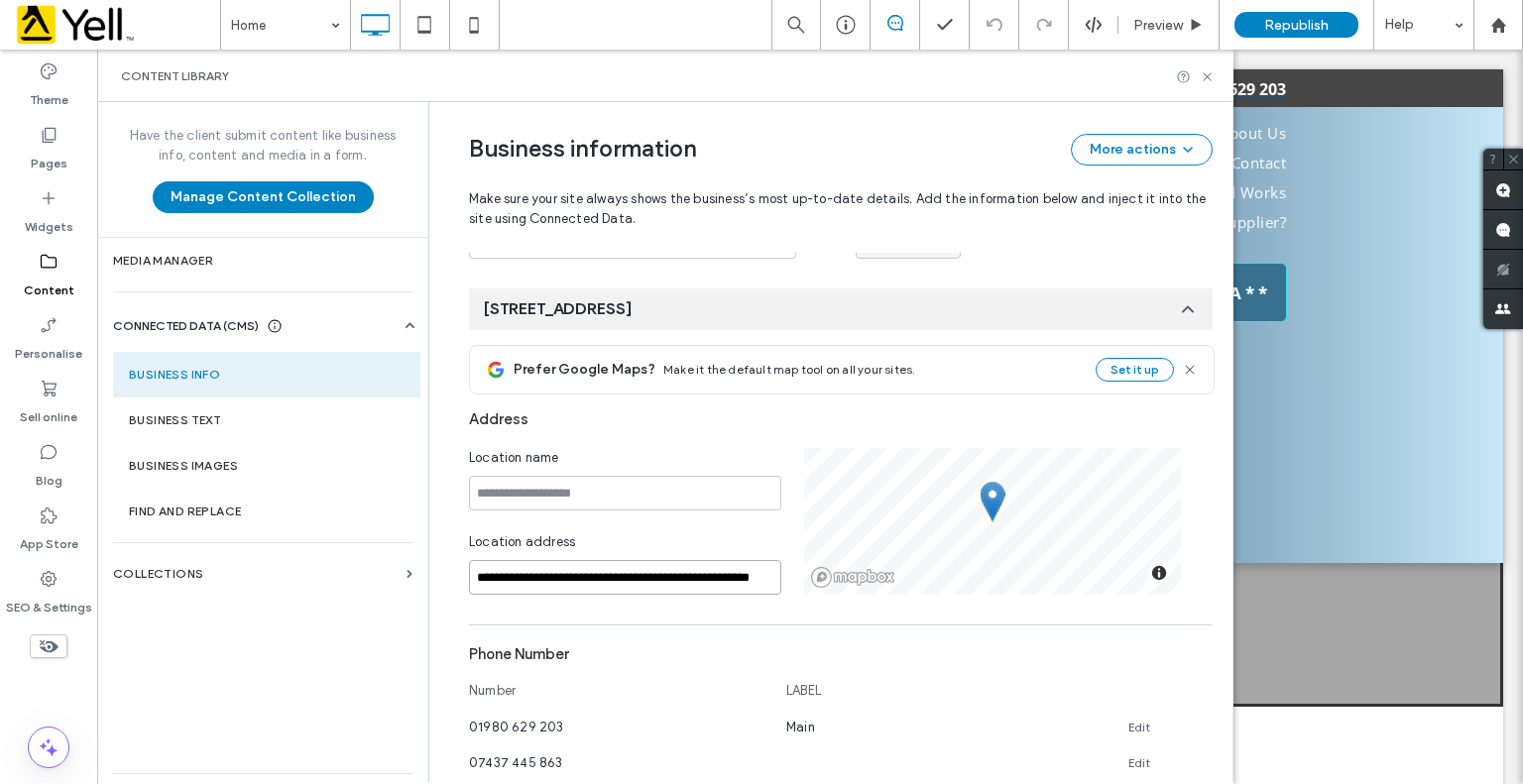 click on "**********" at bounding box center [625, 577] 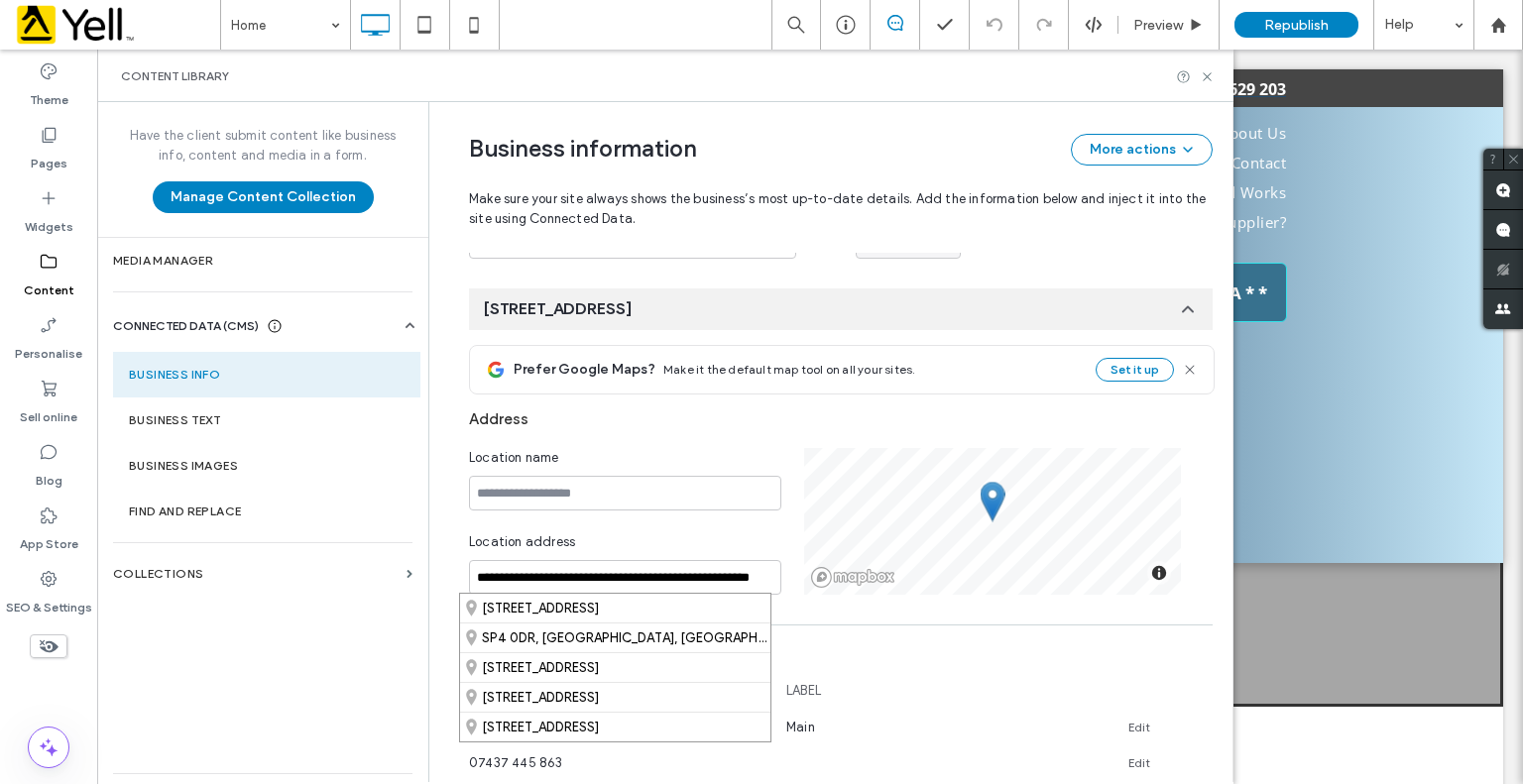 click on "**********" at bounding box center (826, 635) 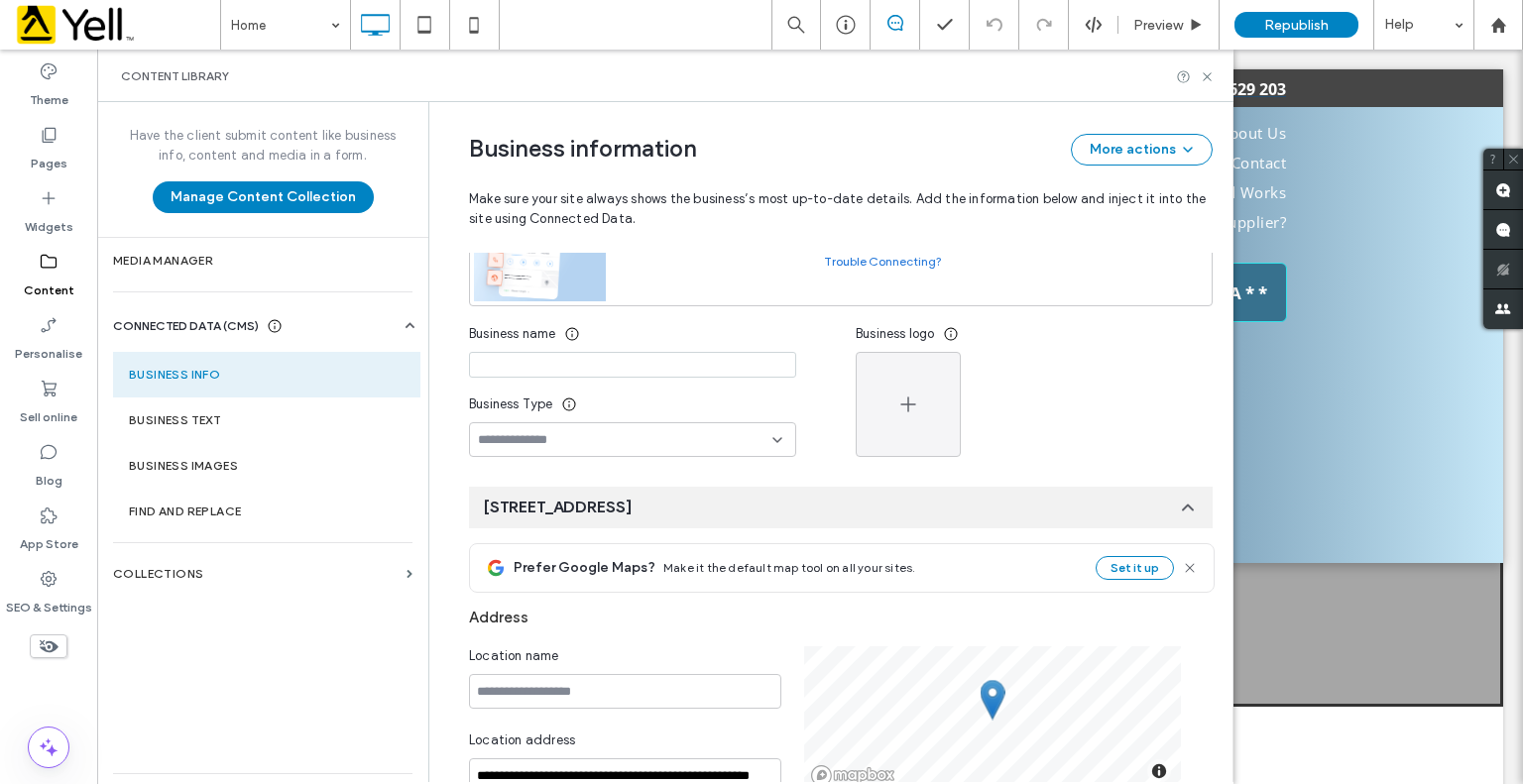 scroll, scrollTop: 396, scrollLeft: 0, axis: vertical 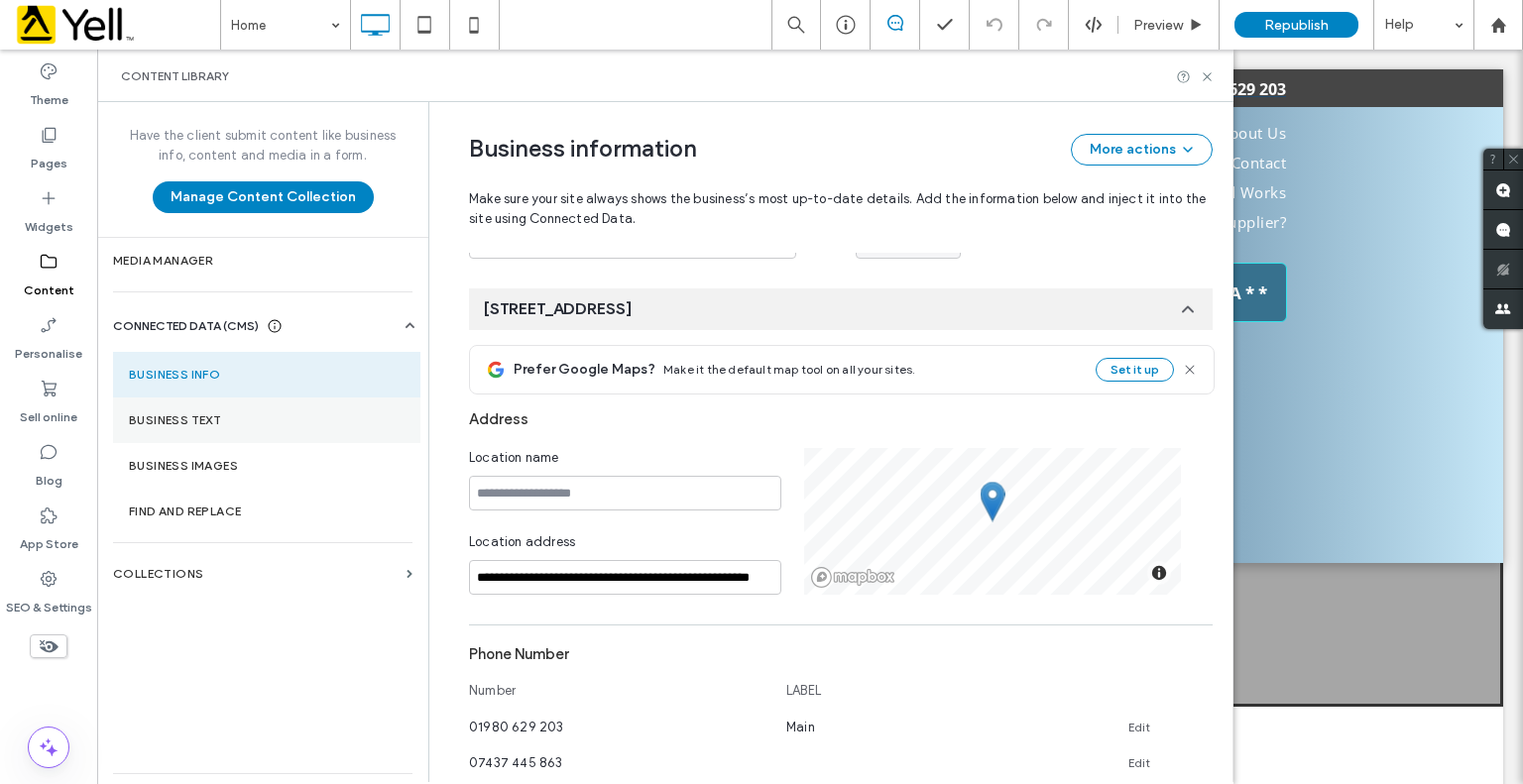 click on "Business Text" at bounding box center (267, 420) 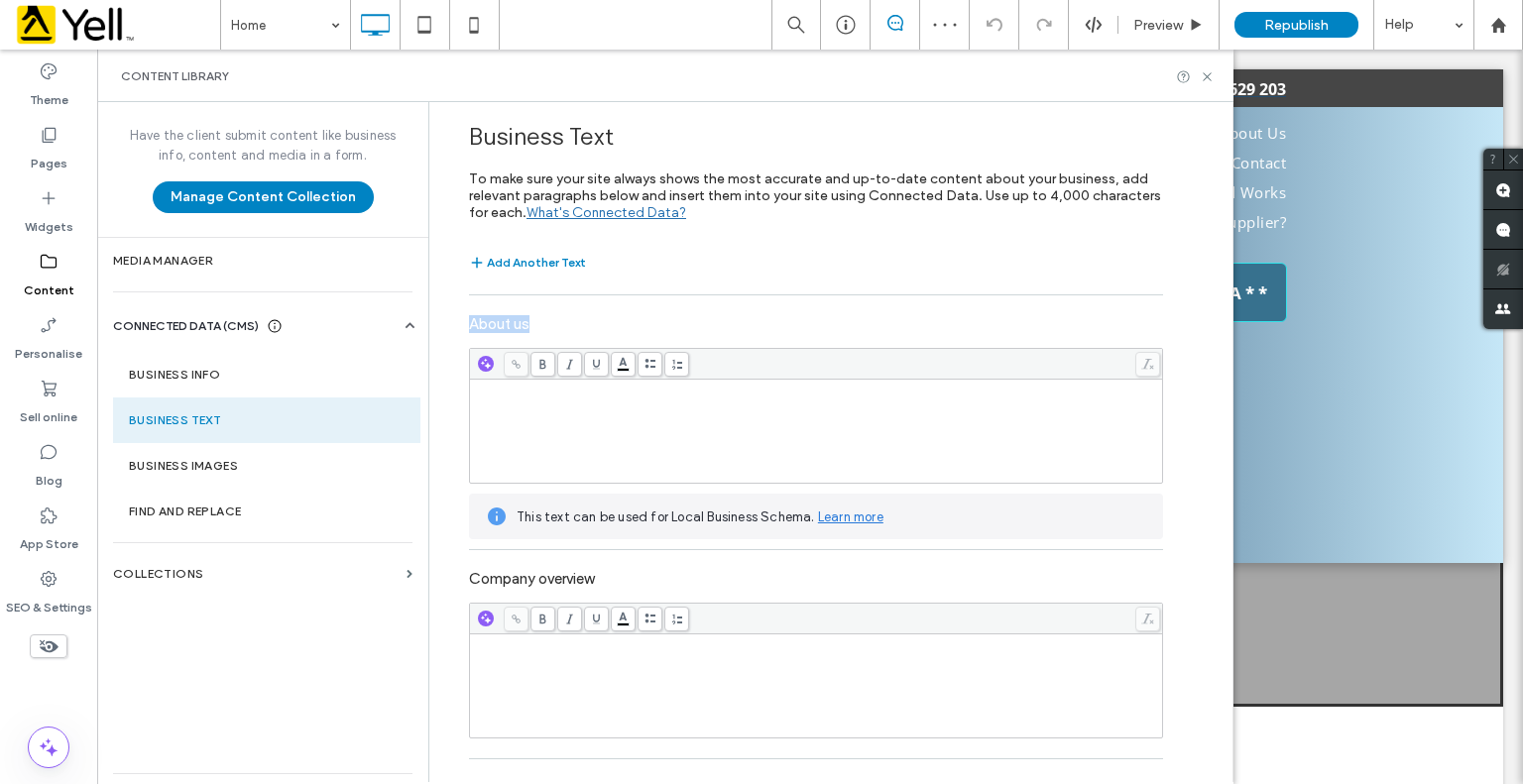 drag, startPoint x: 462, startPoint y: 320, endPoint x: 544, endPoint y: 319, distance: 82.0061 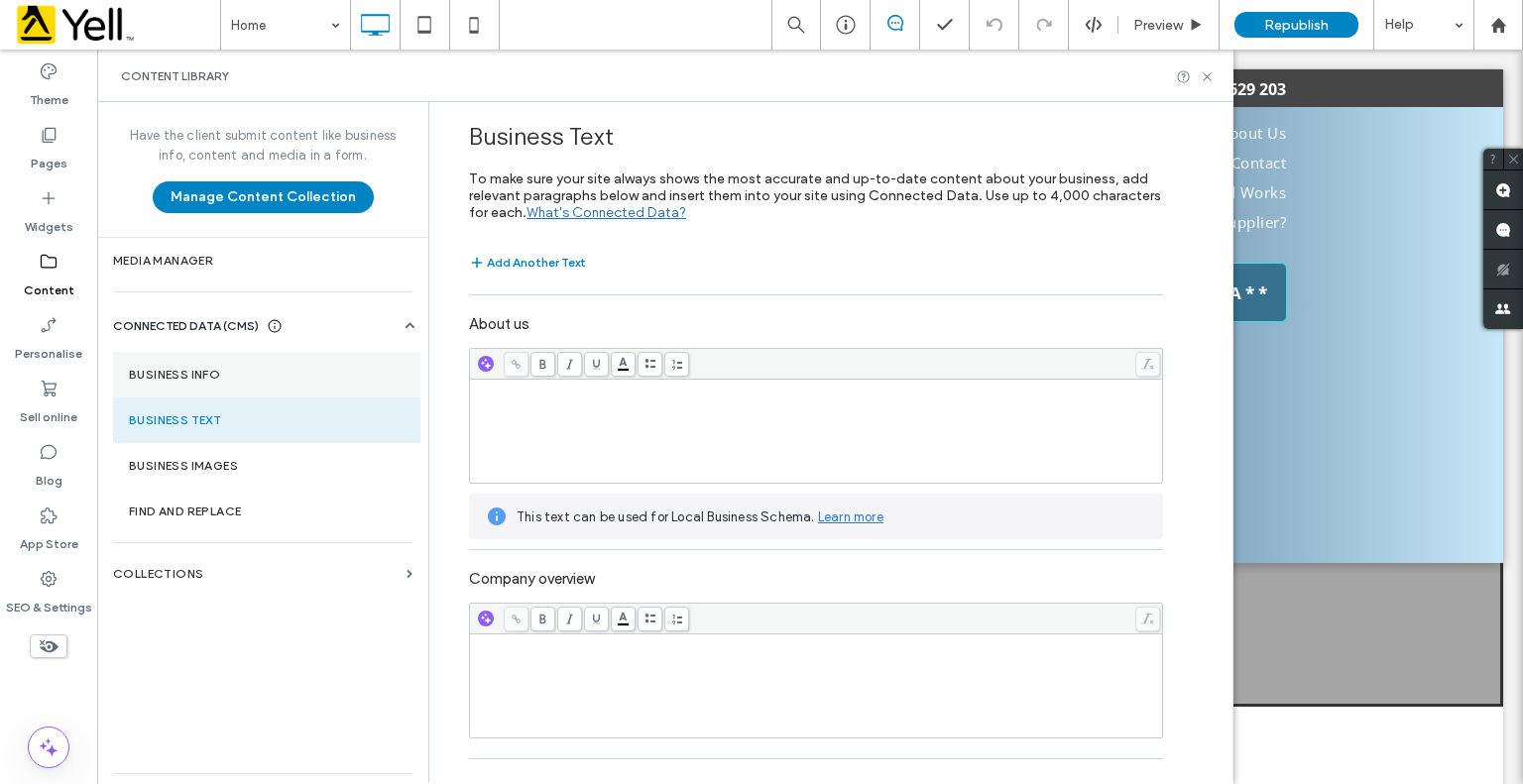 click on "Business info" at bounding box center [267, 375] 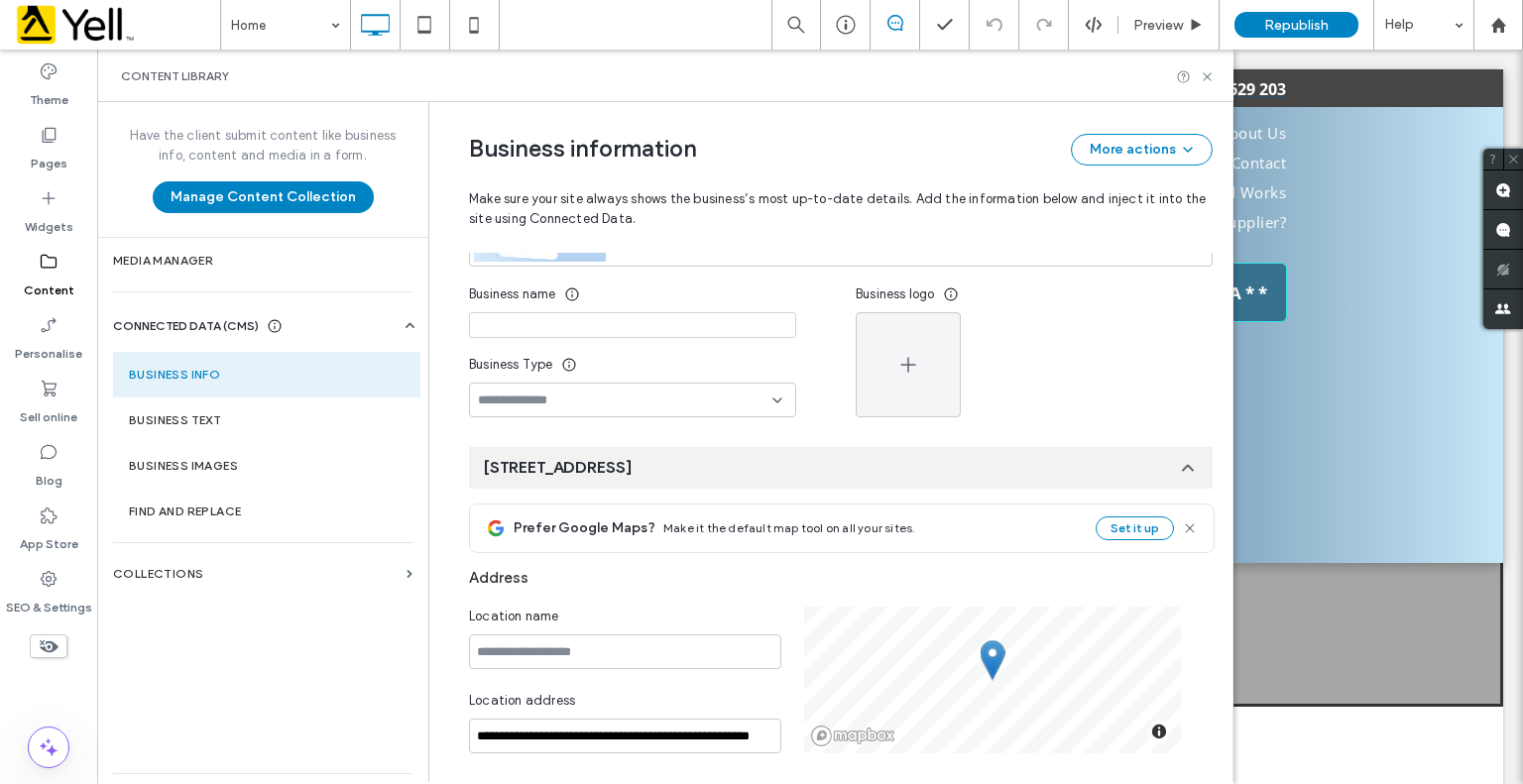 scroll, scrollTop: 0, scrollLeft: 0, axis: both 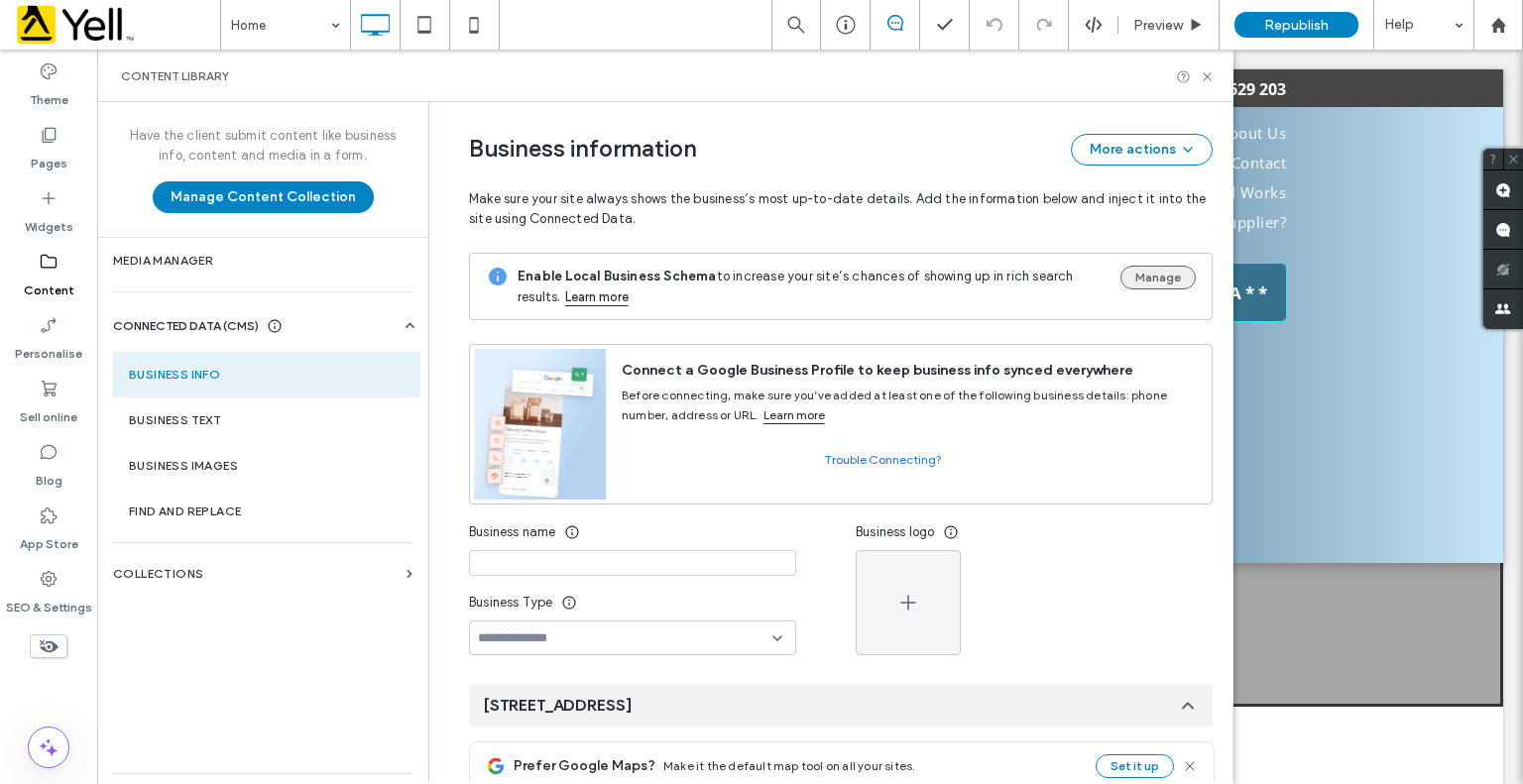 click on "Manage" at bounding box center (1158, 278) 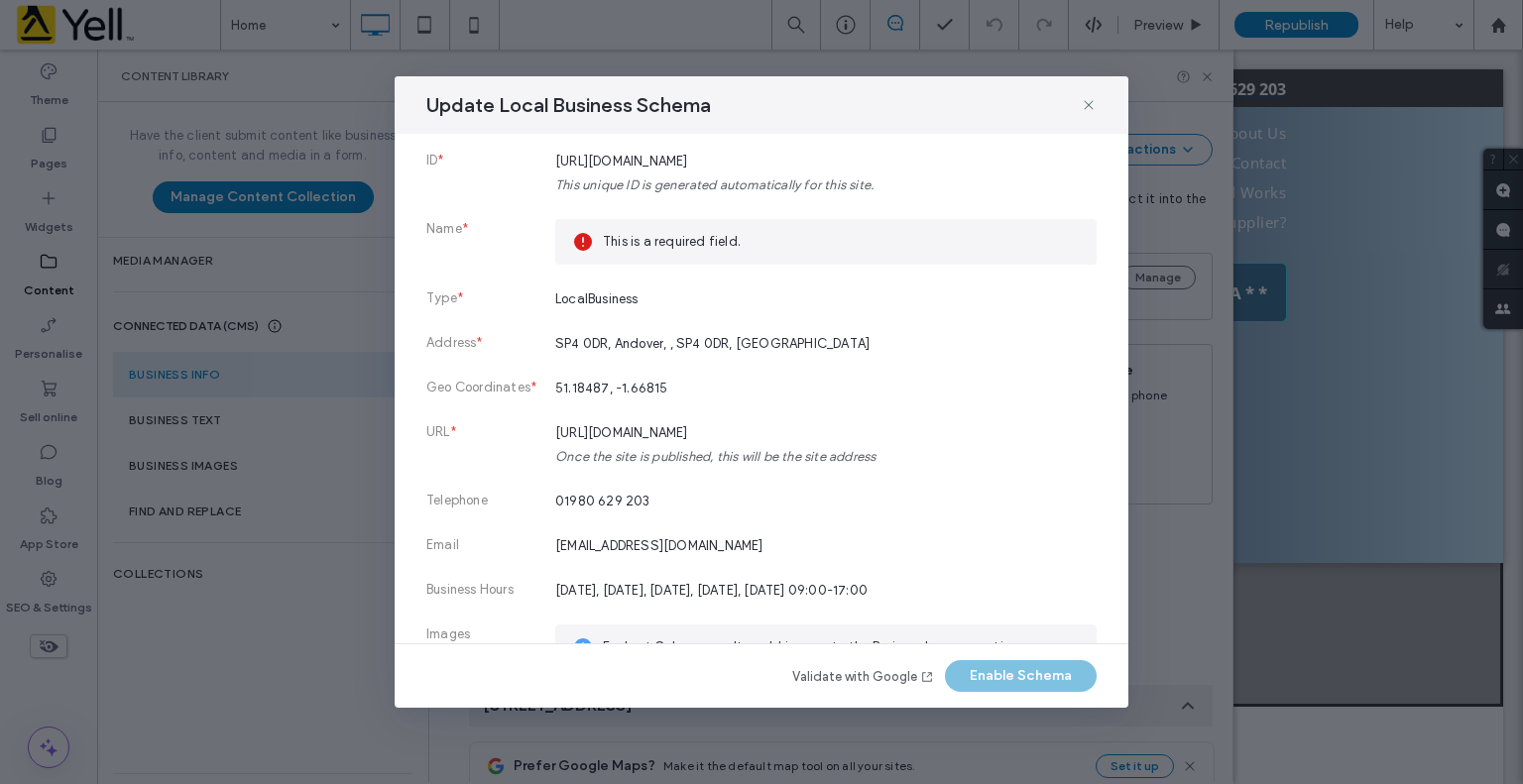 scroll, scrollTop: 0, scrollLeft: 0, axis: both 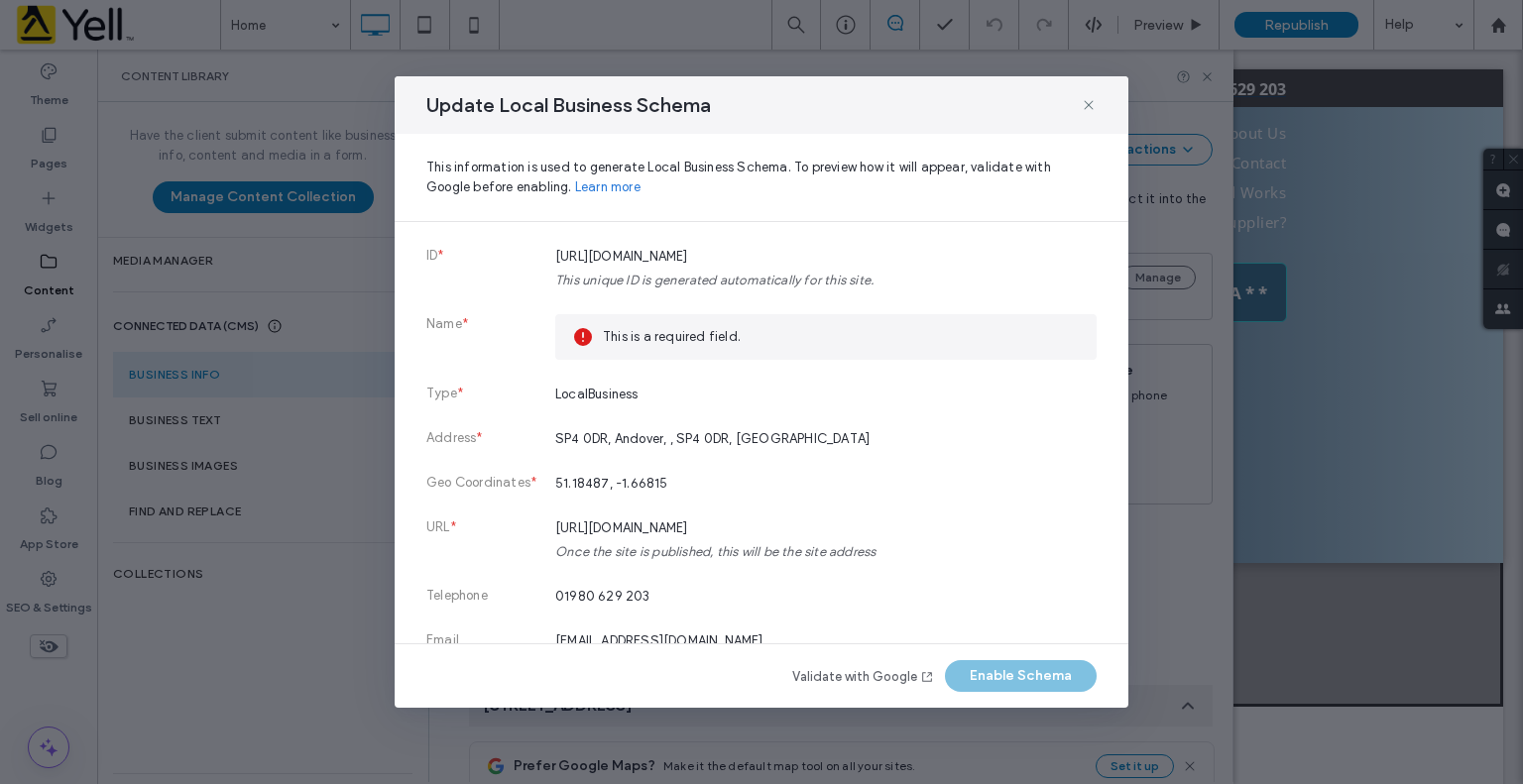 drag, startPoint x: 754, startPoint y: 330, endPoint x: 498, endPoint y: 318, distance: 256.2811 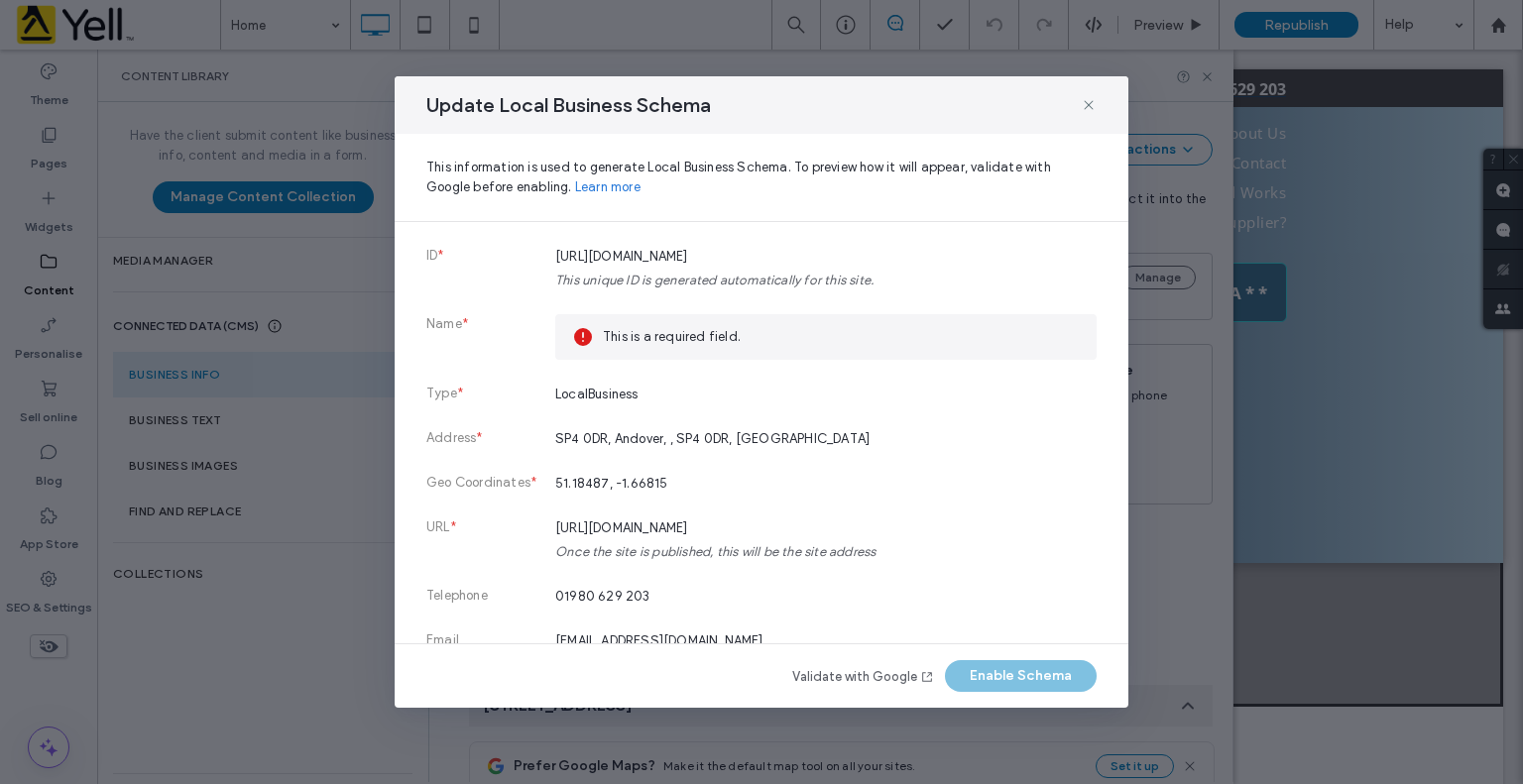 click on "Update Local Business Schema" at bounding box center [762, 105] 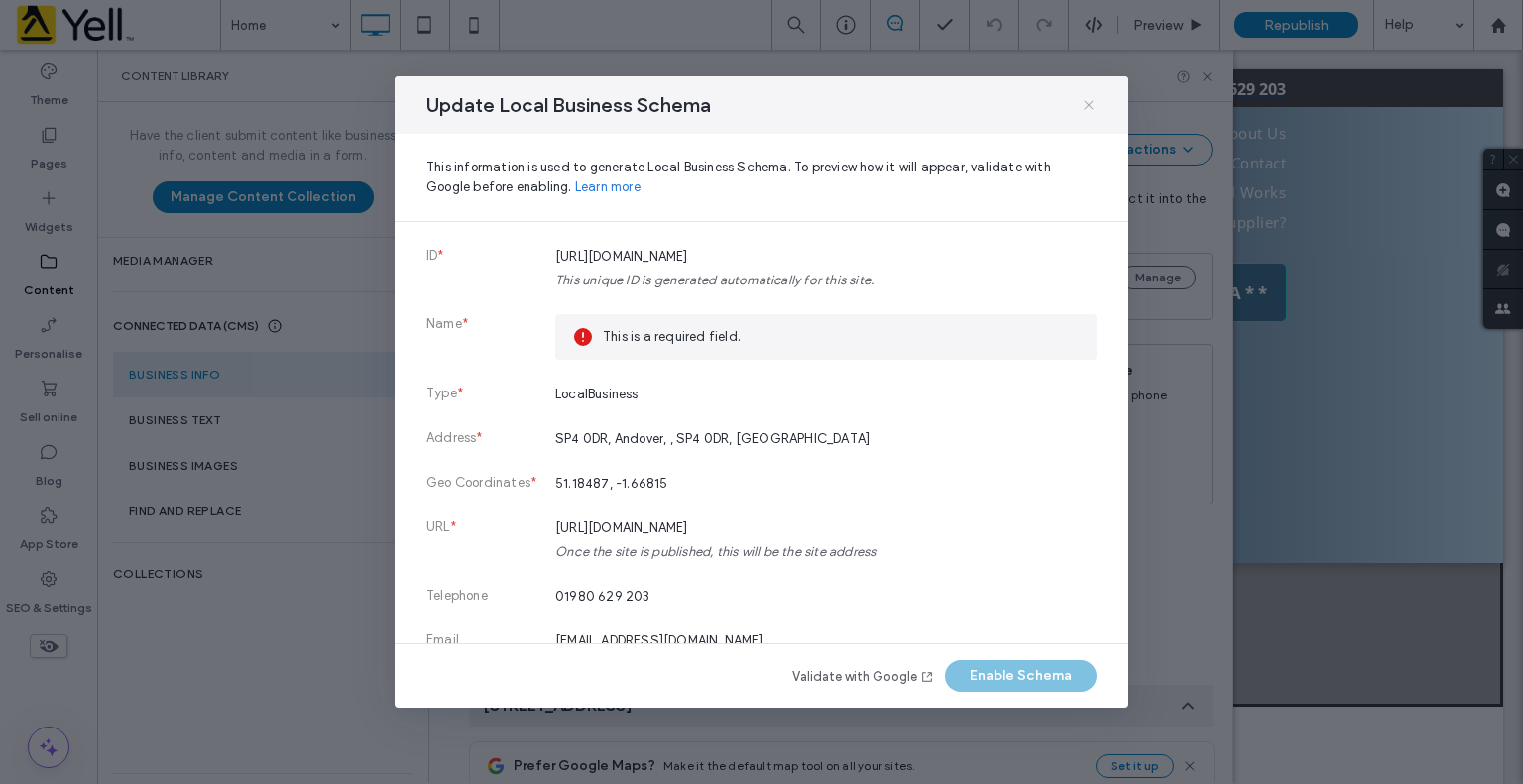 click 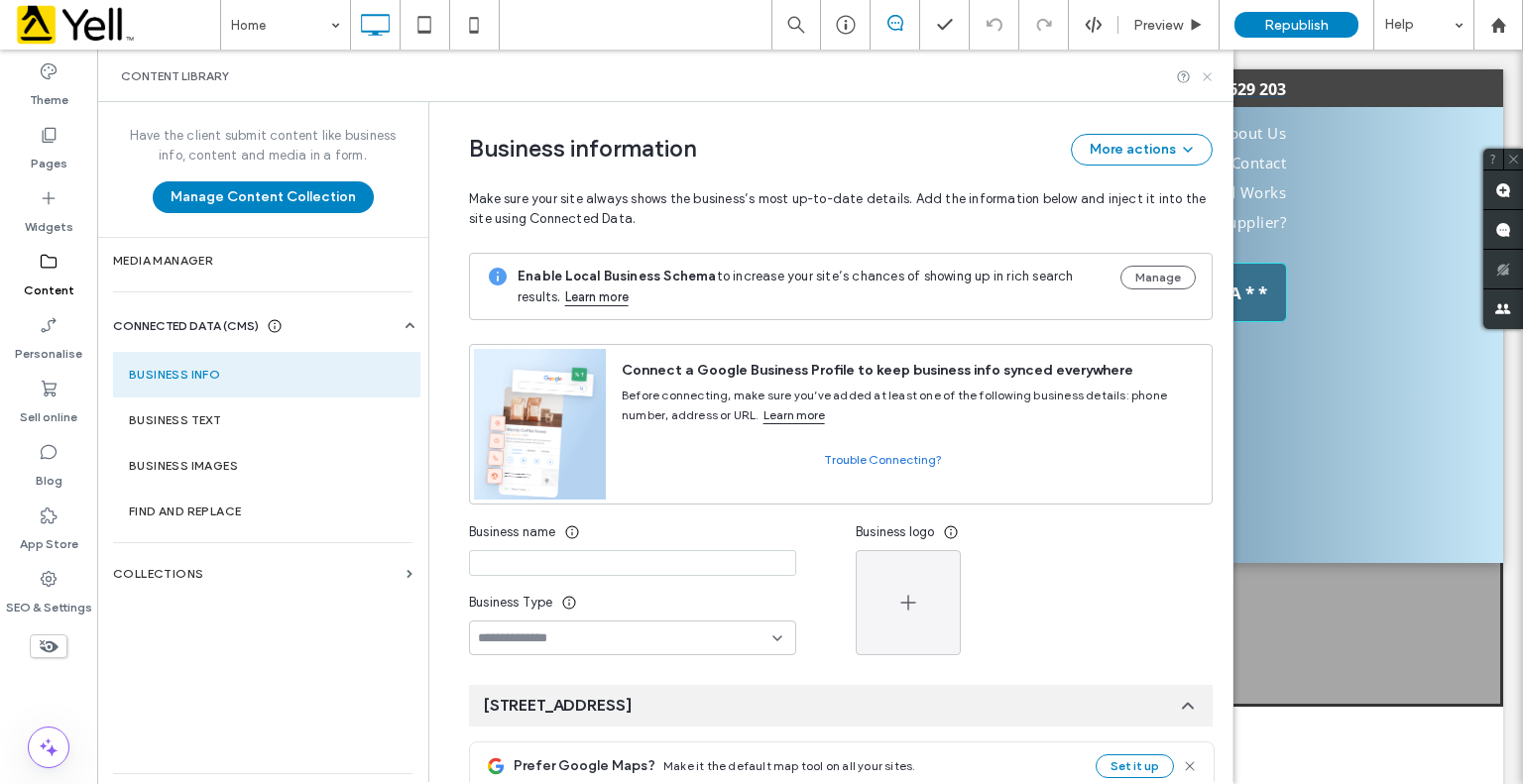 click 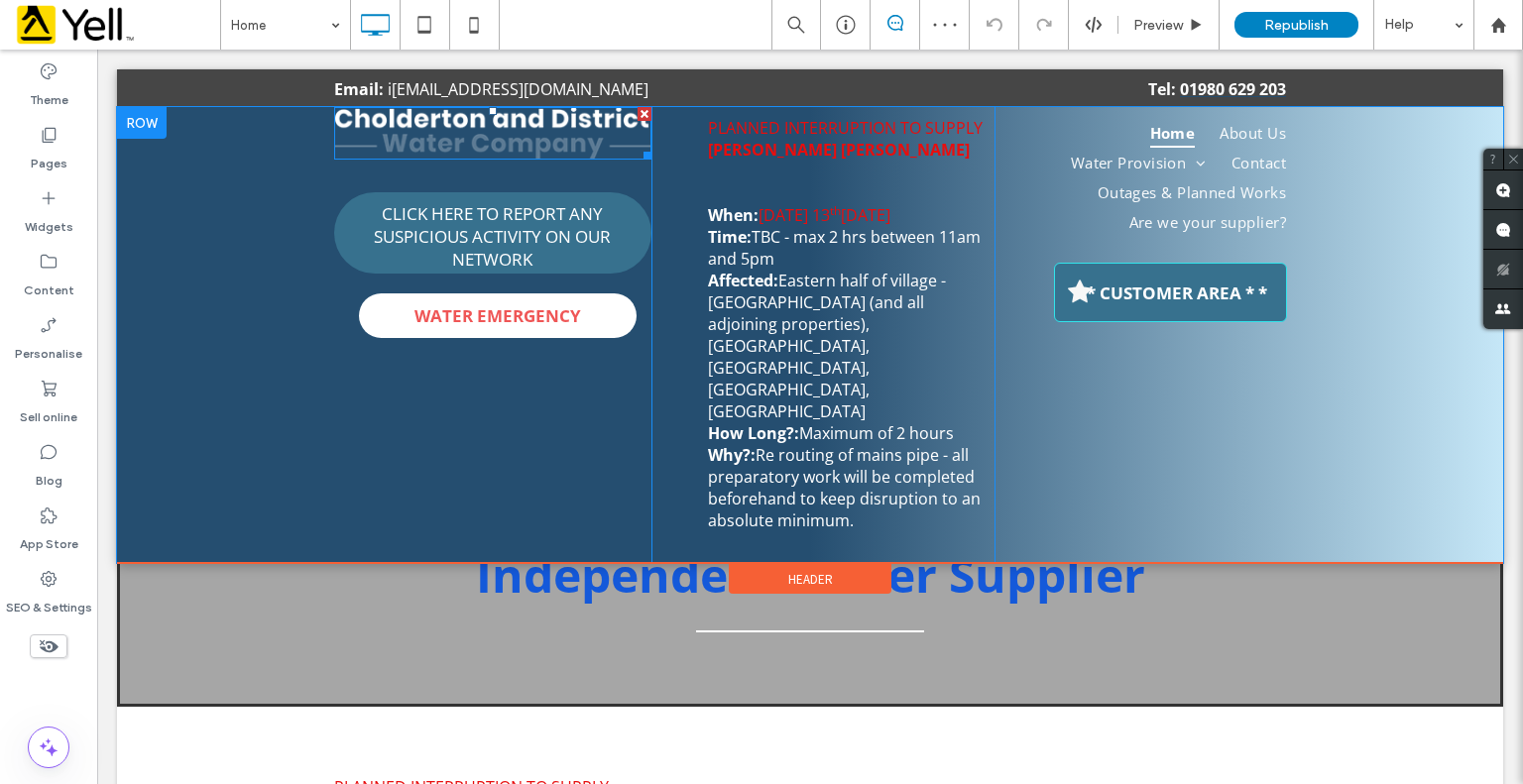 click at bounding box center [493, 133] 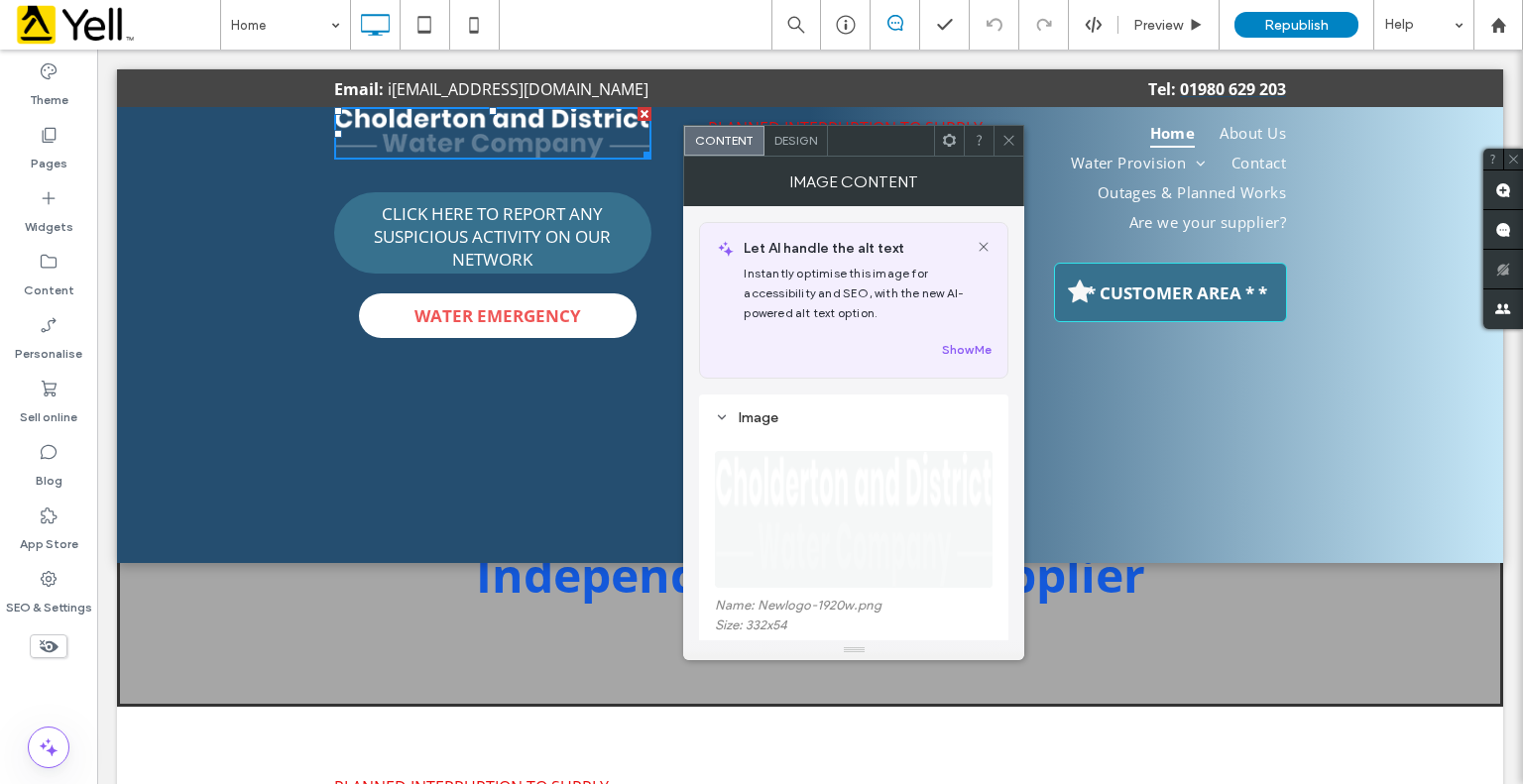 click 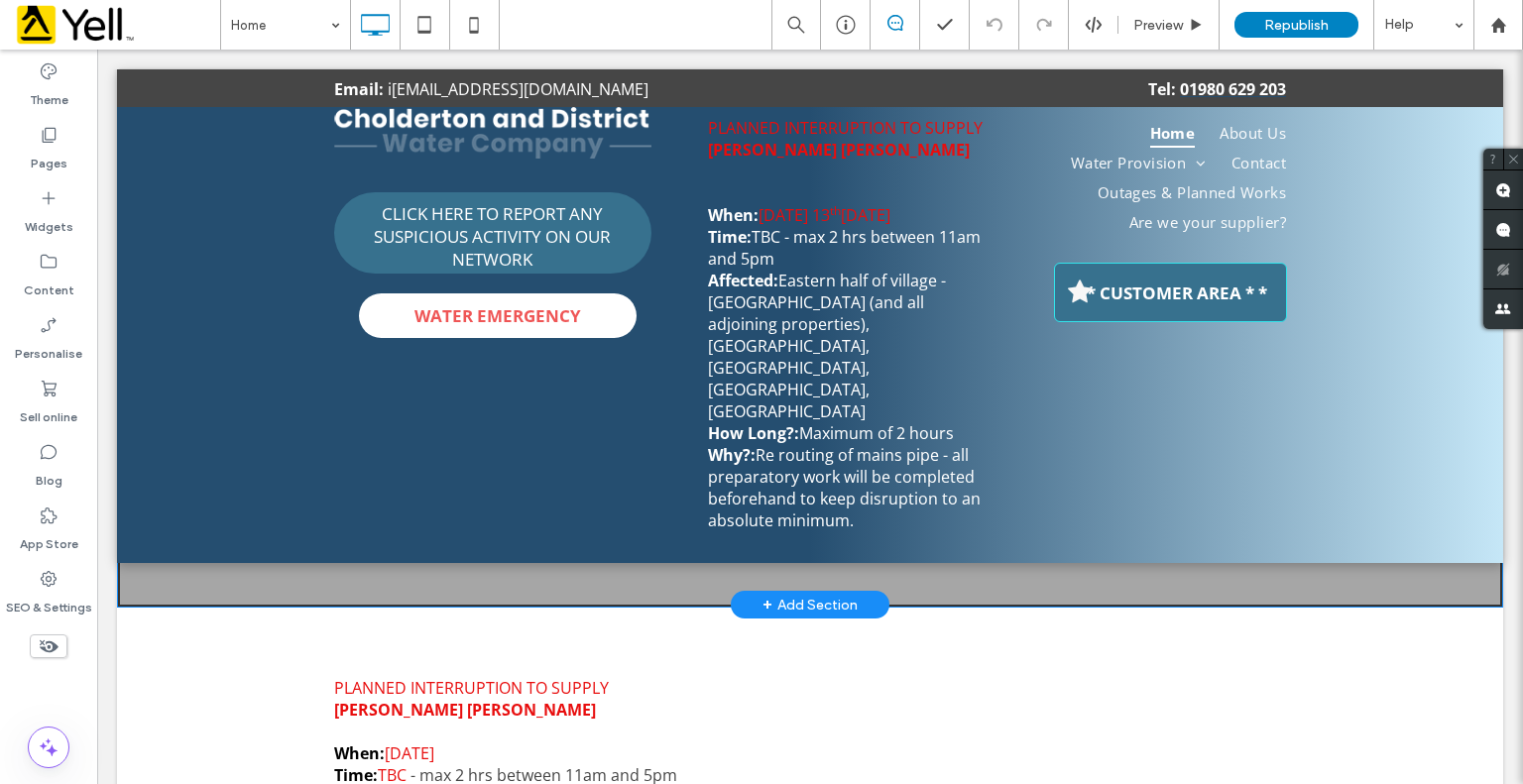 scroll, scrollTop: 0, scrollLeft: 0, axis: both 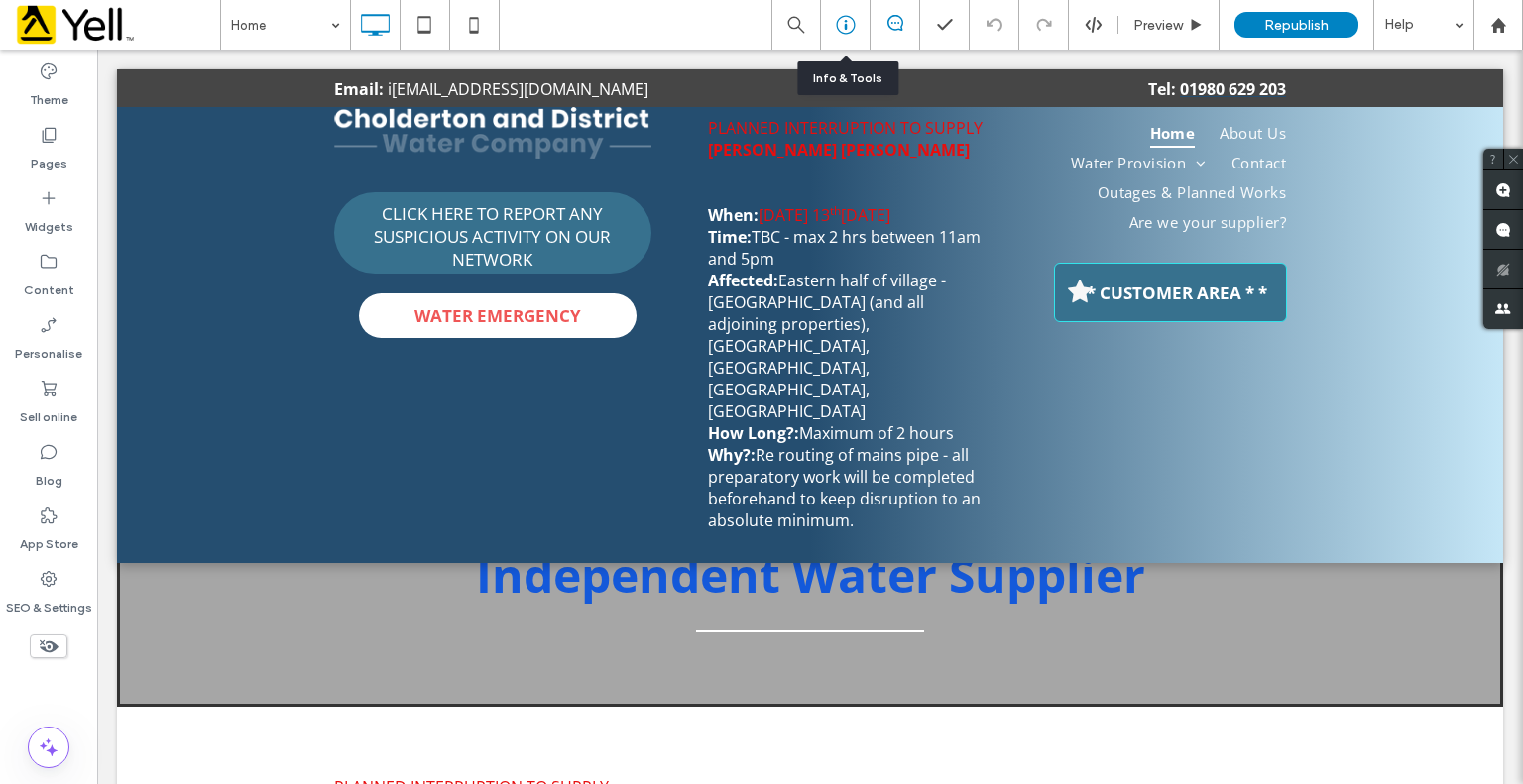 click 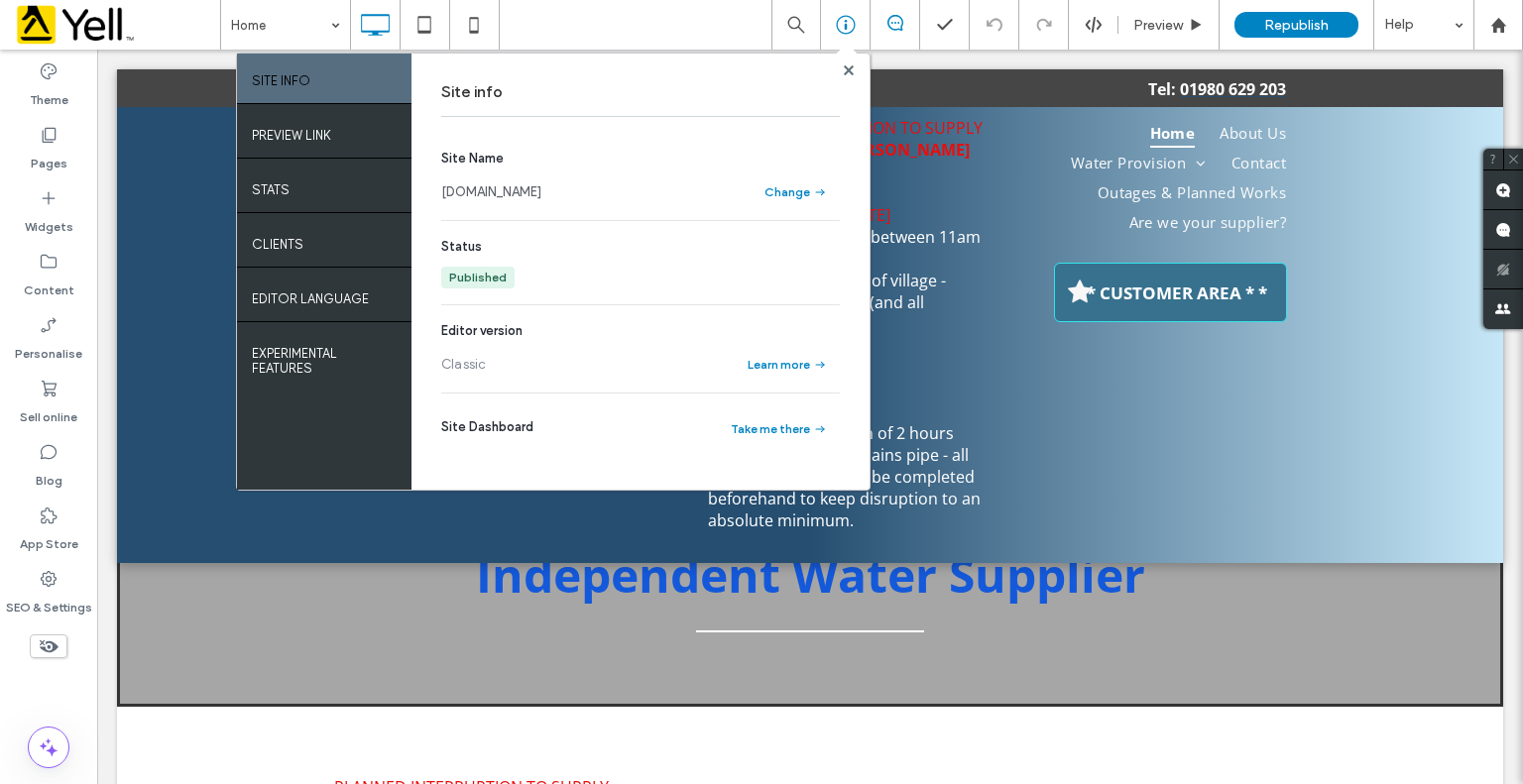 click on "[DOMAIN_NAME]" at bounding box center [491, 192] 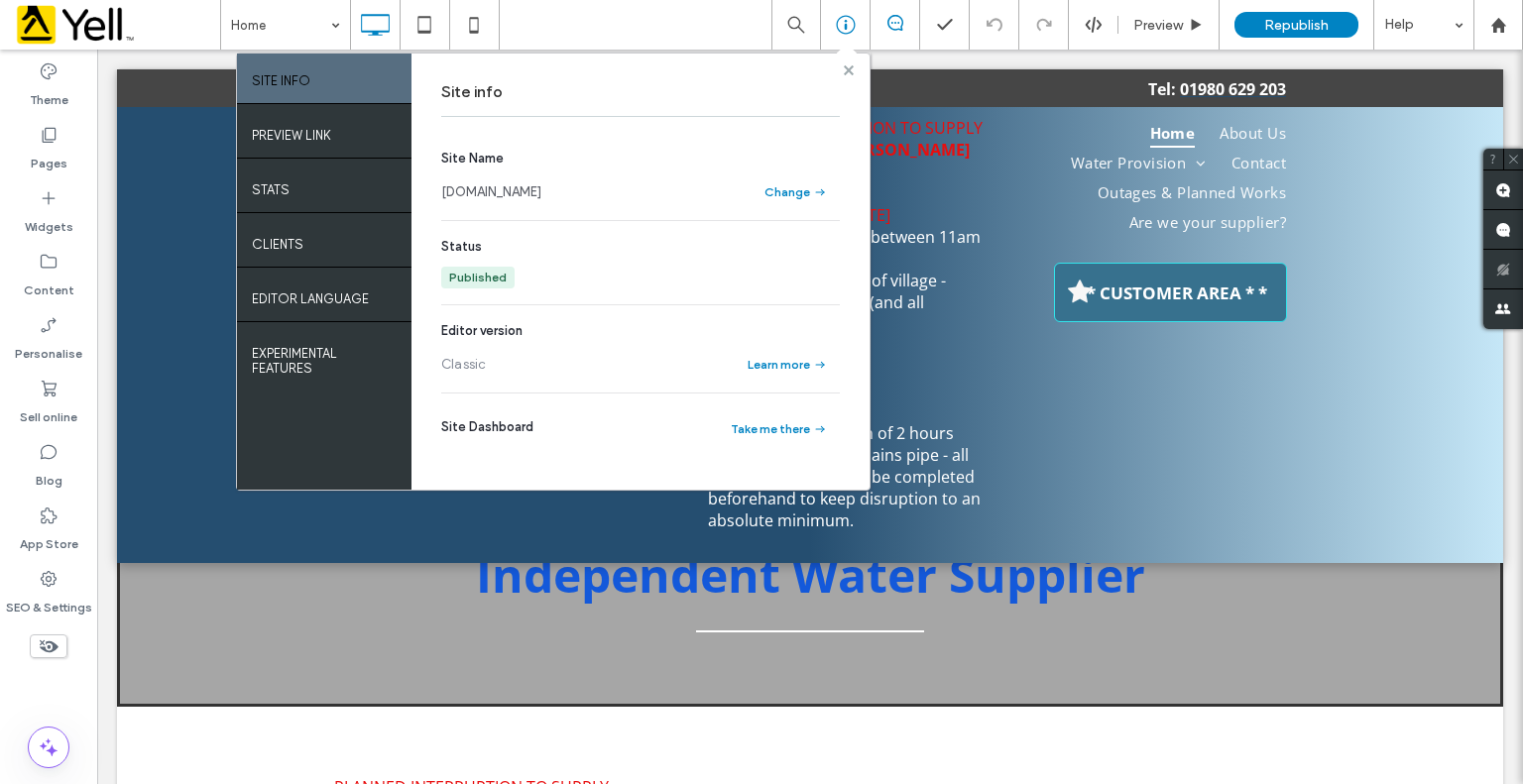 click 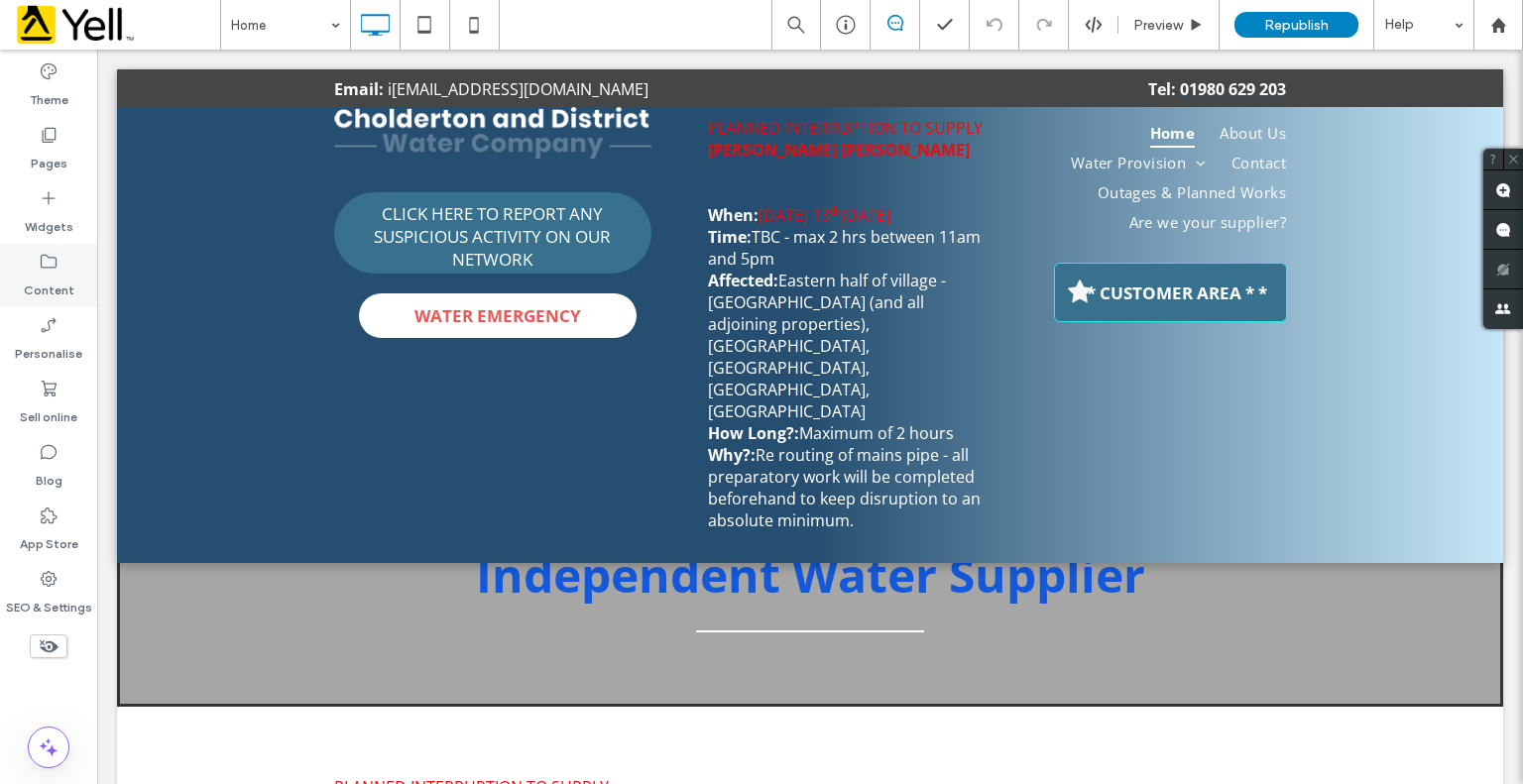 click on "Content" at bounding box center [49, 285] 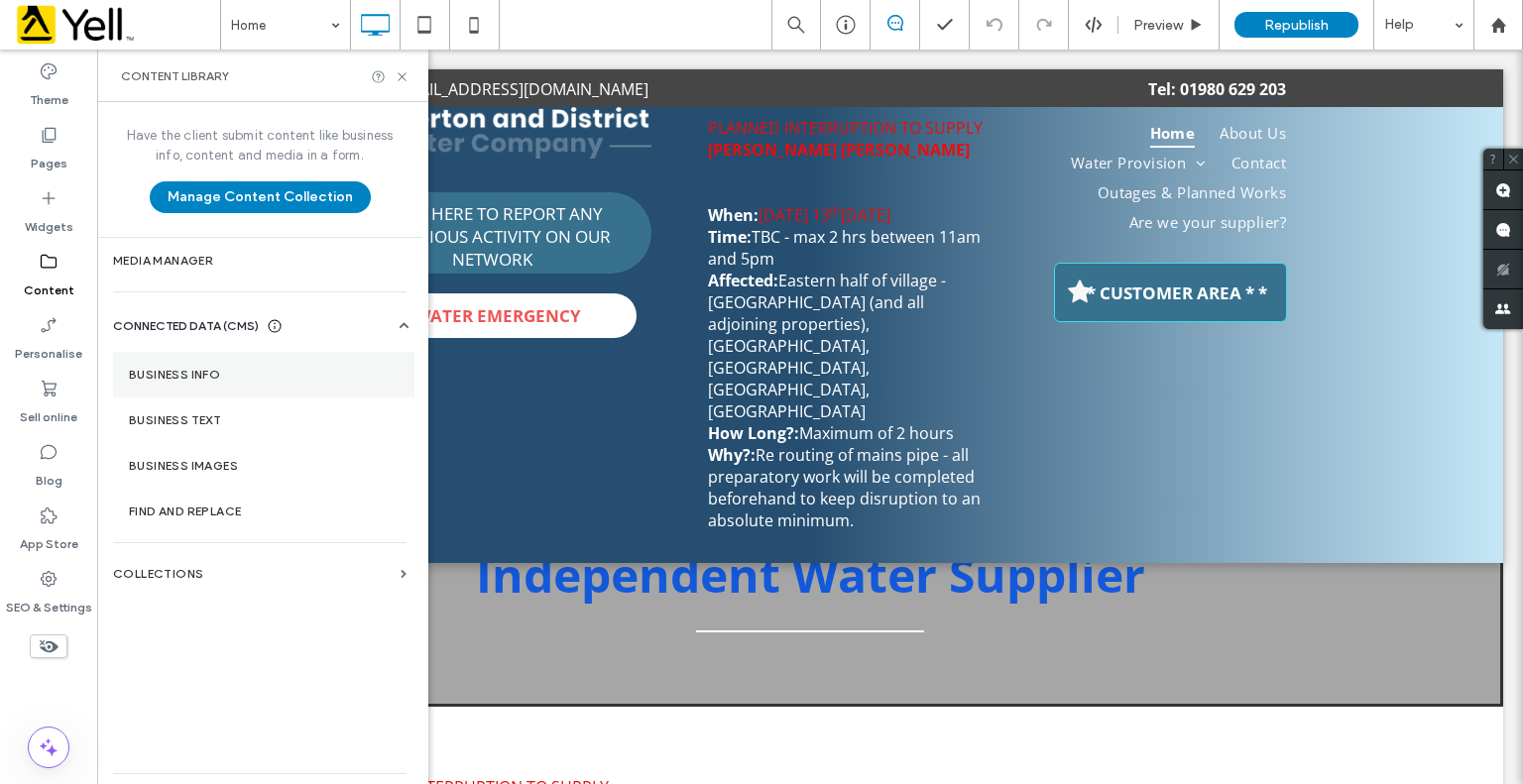 click on "Business info" at bounding box center [264, 375] 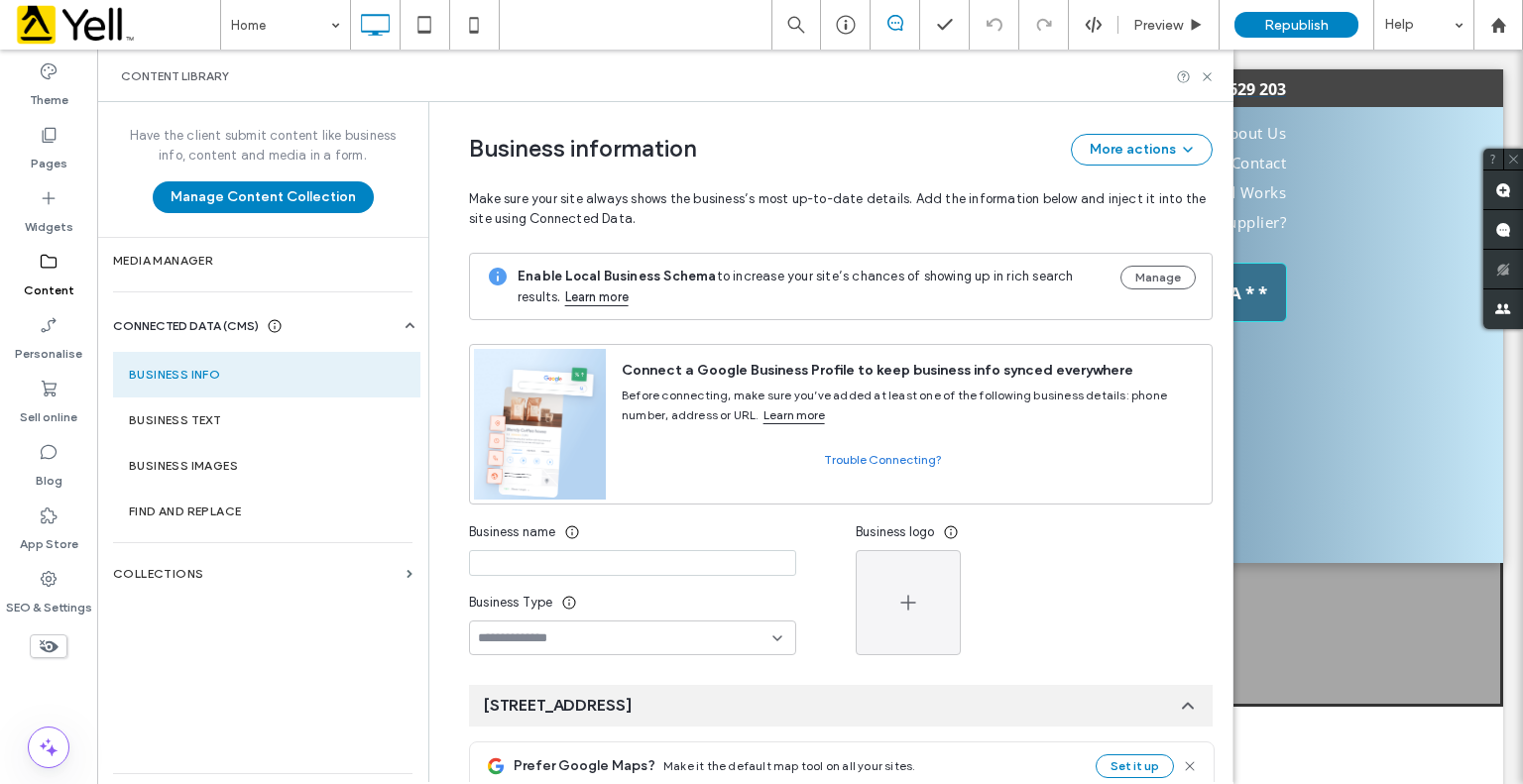 click on "**********" at bounding box center [826, 1054] 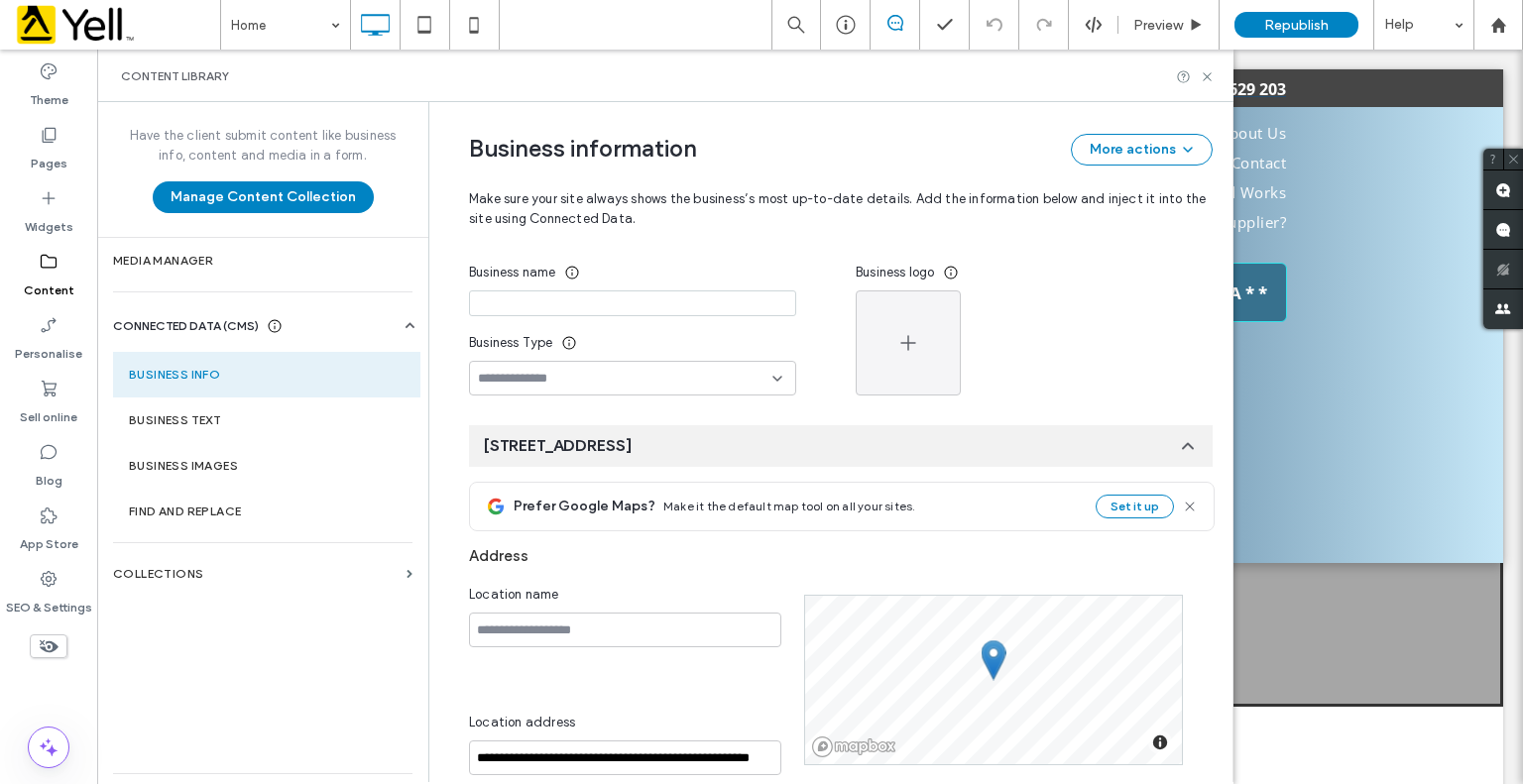 click at bounding box center [633, 303] 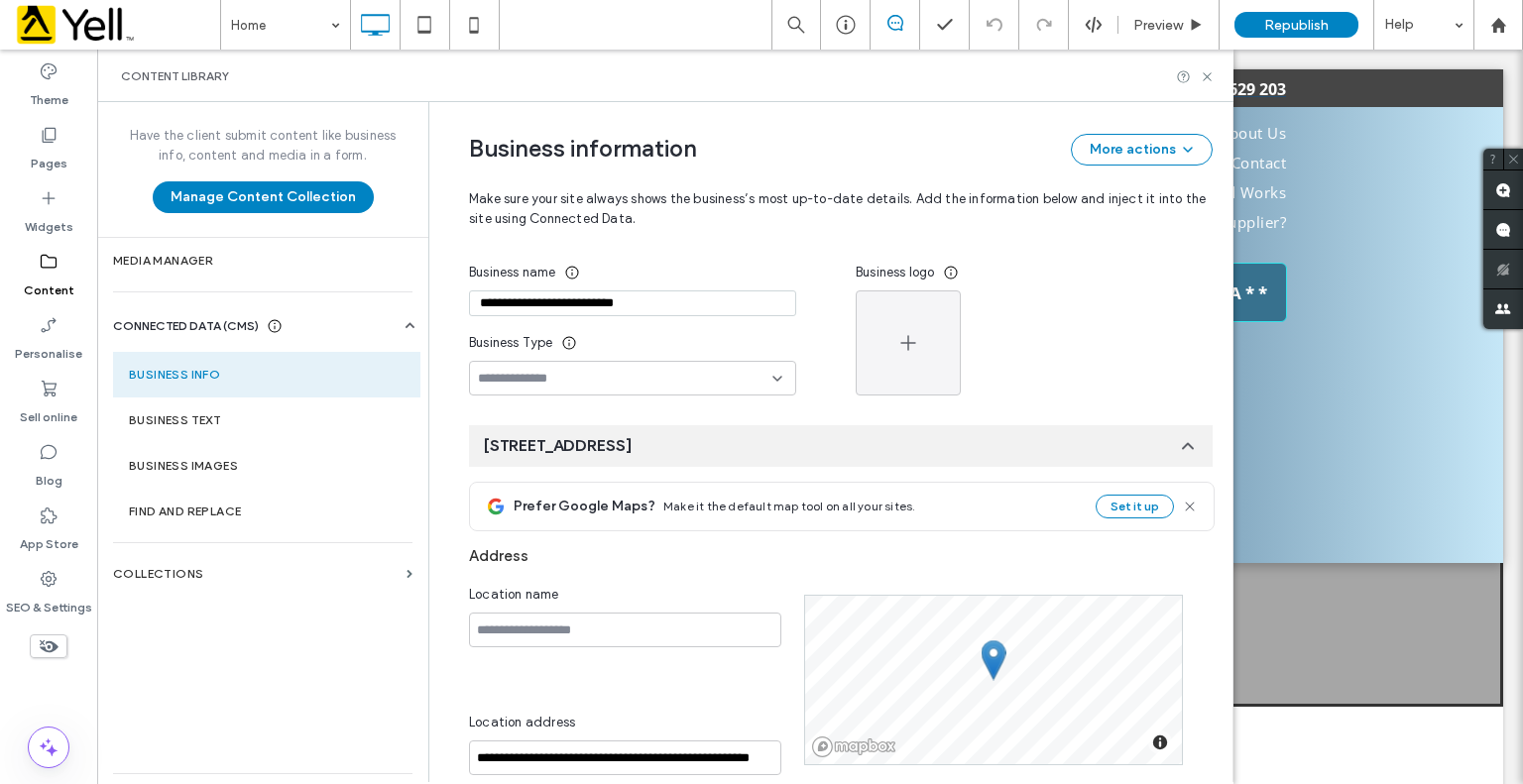 type on "**********" 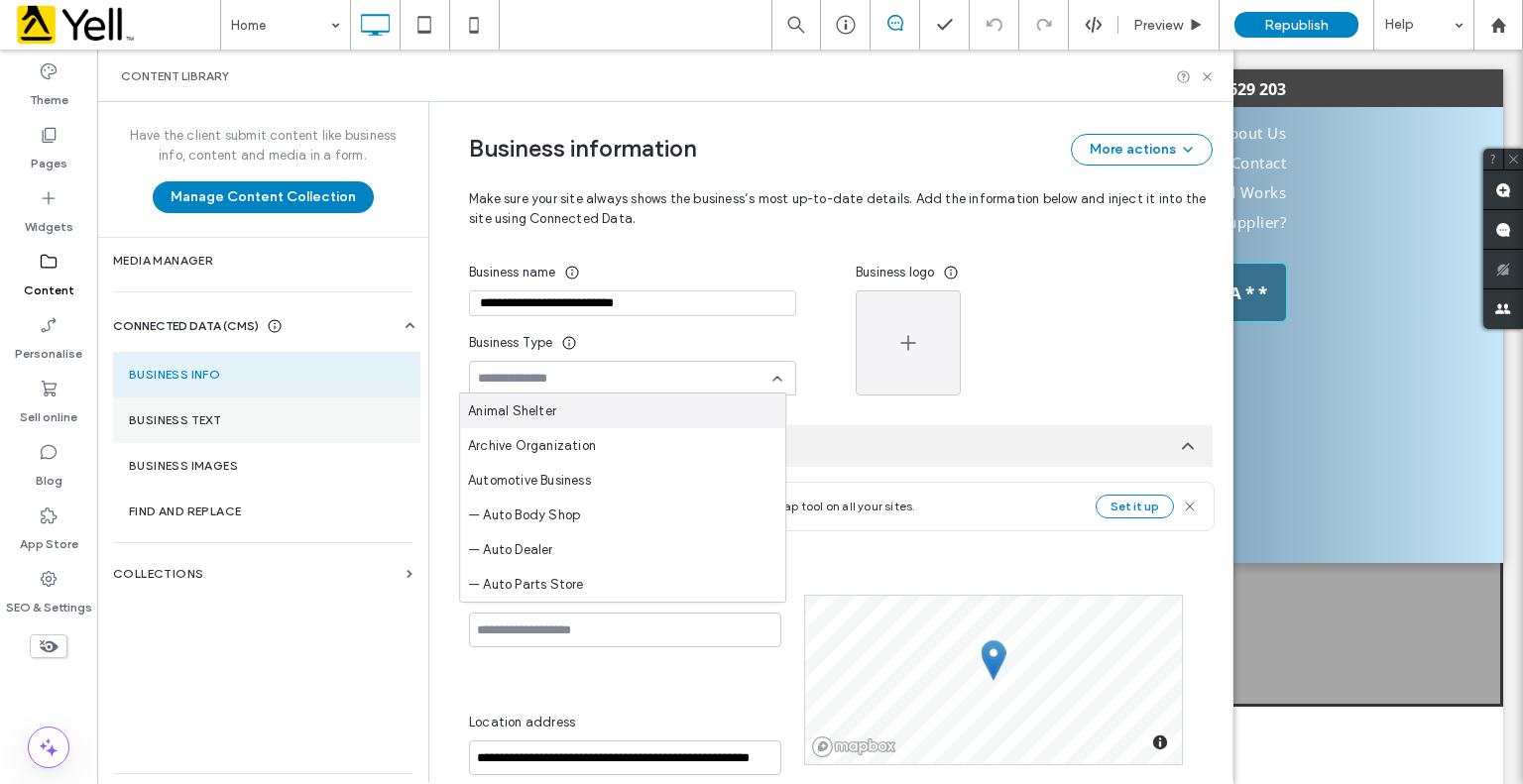 click on "Business Text" at bounding box center (267, 420) 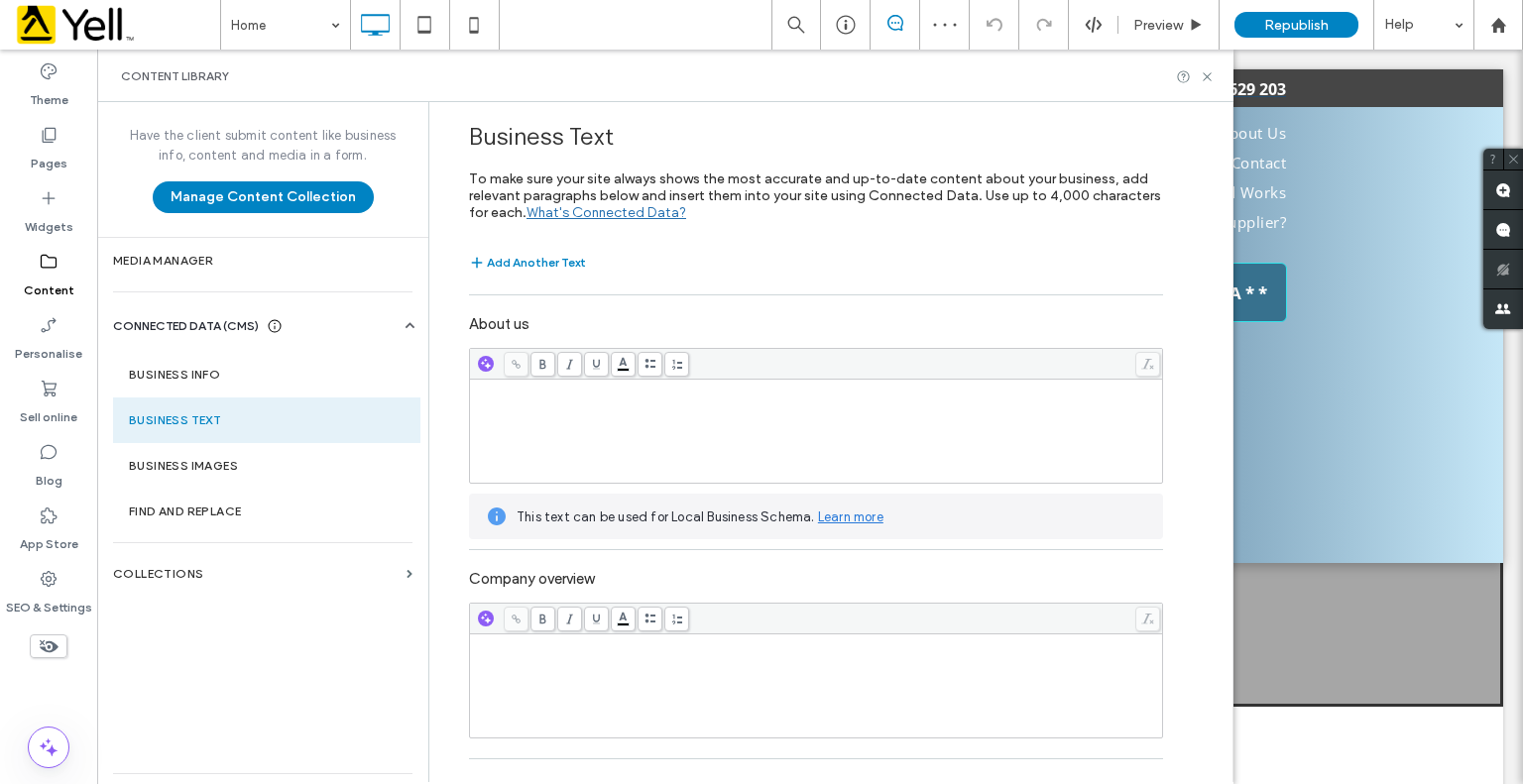 click at bounding box center (816, 389) 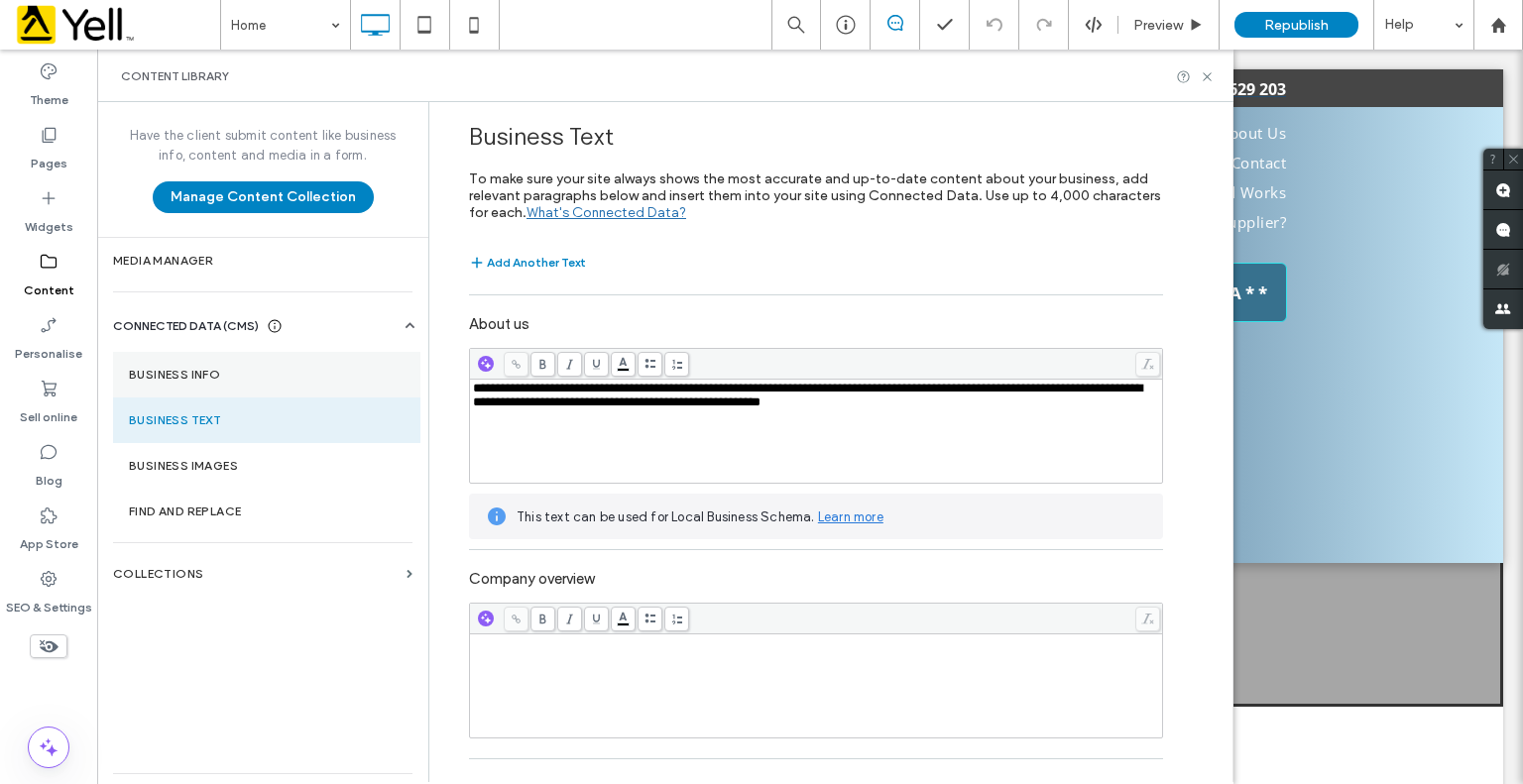 click on "Business info" at bounding box center [267, 375] 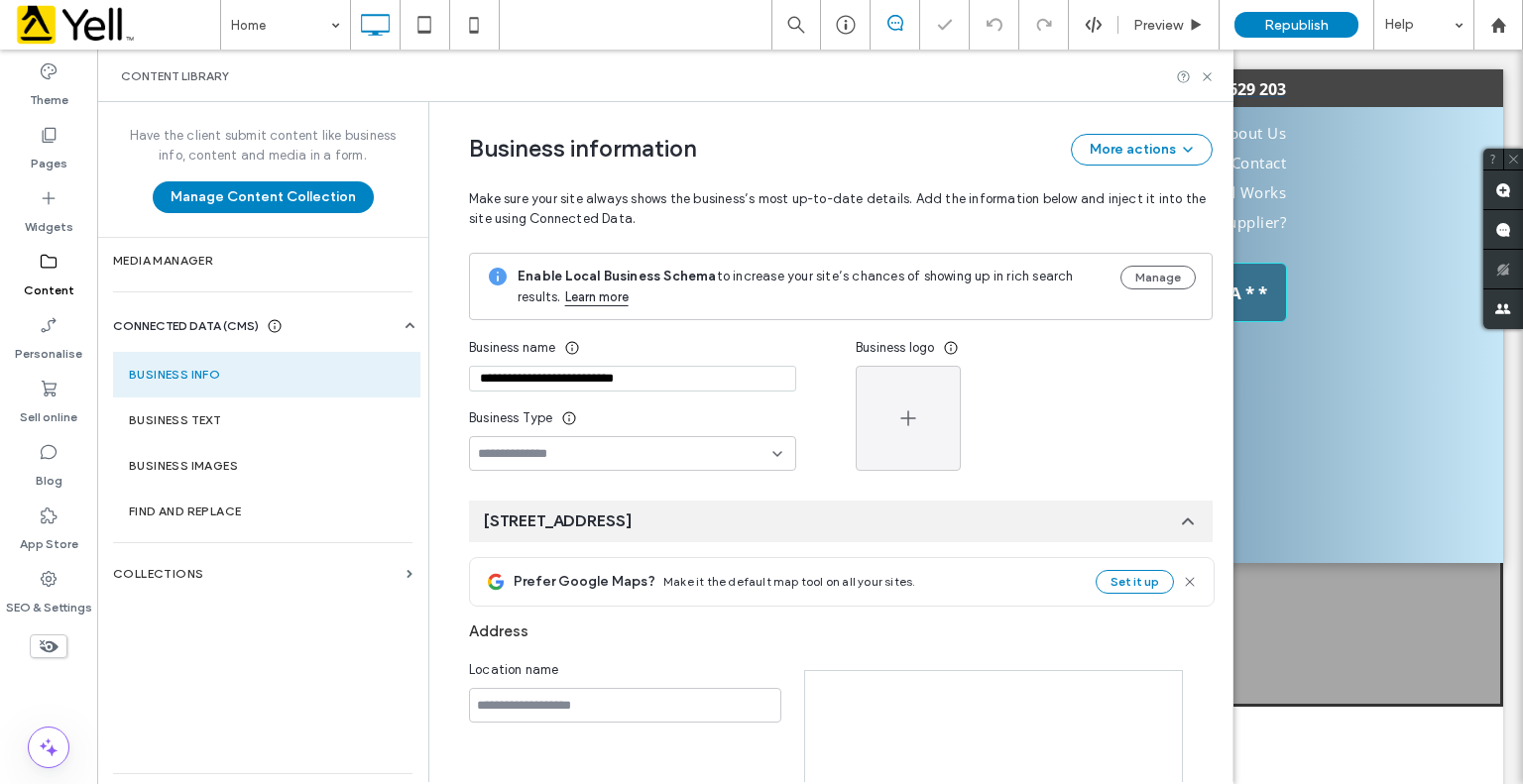 type on "**********" 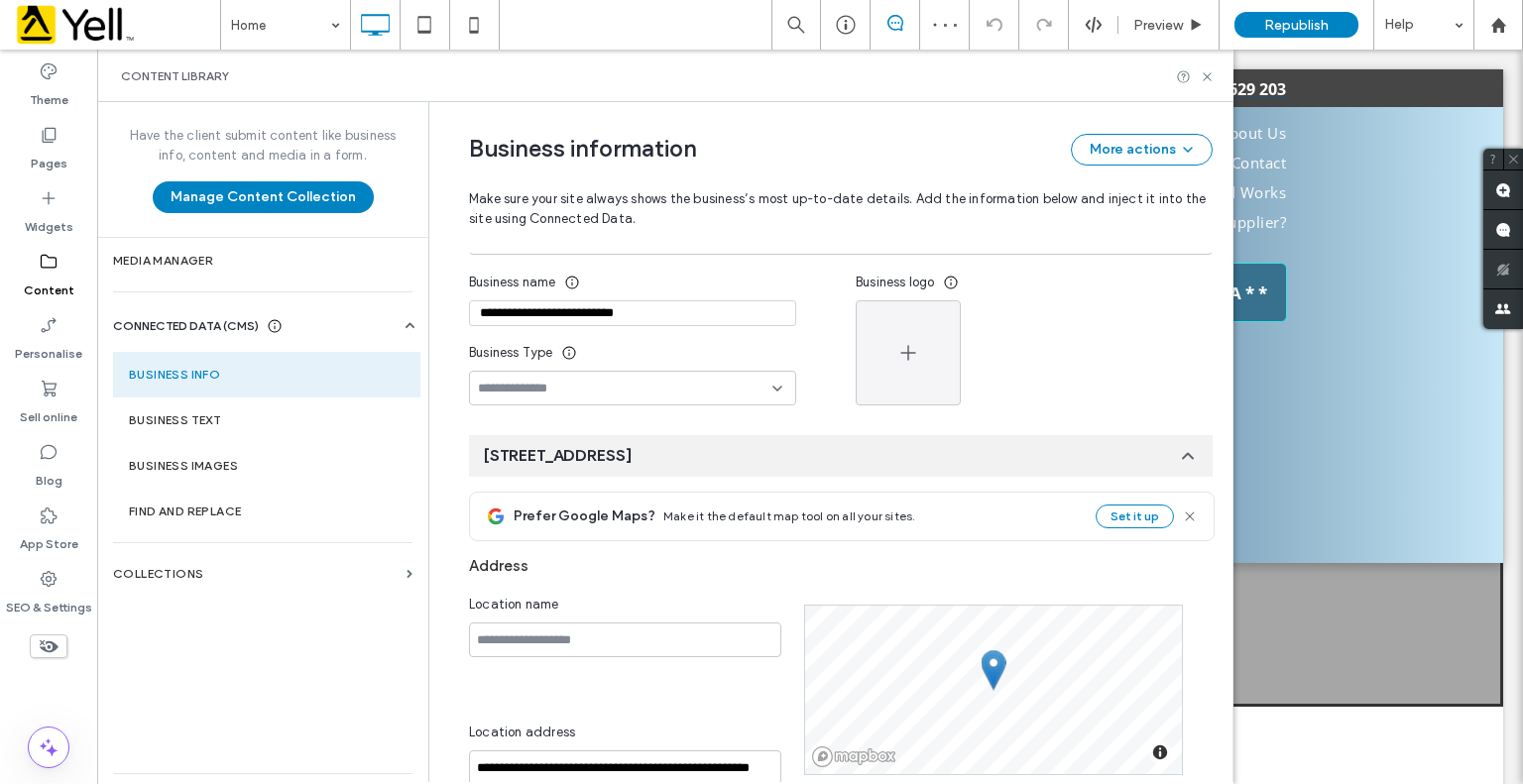 scroll, scrollTop: 161, scrollLeft: 0, axis: vertical 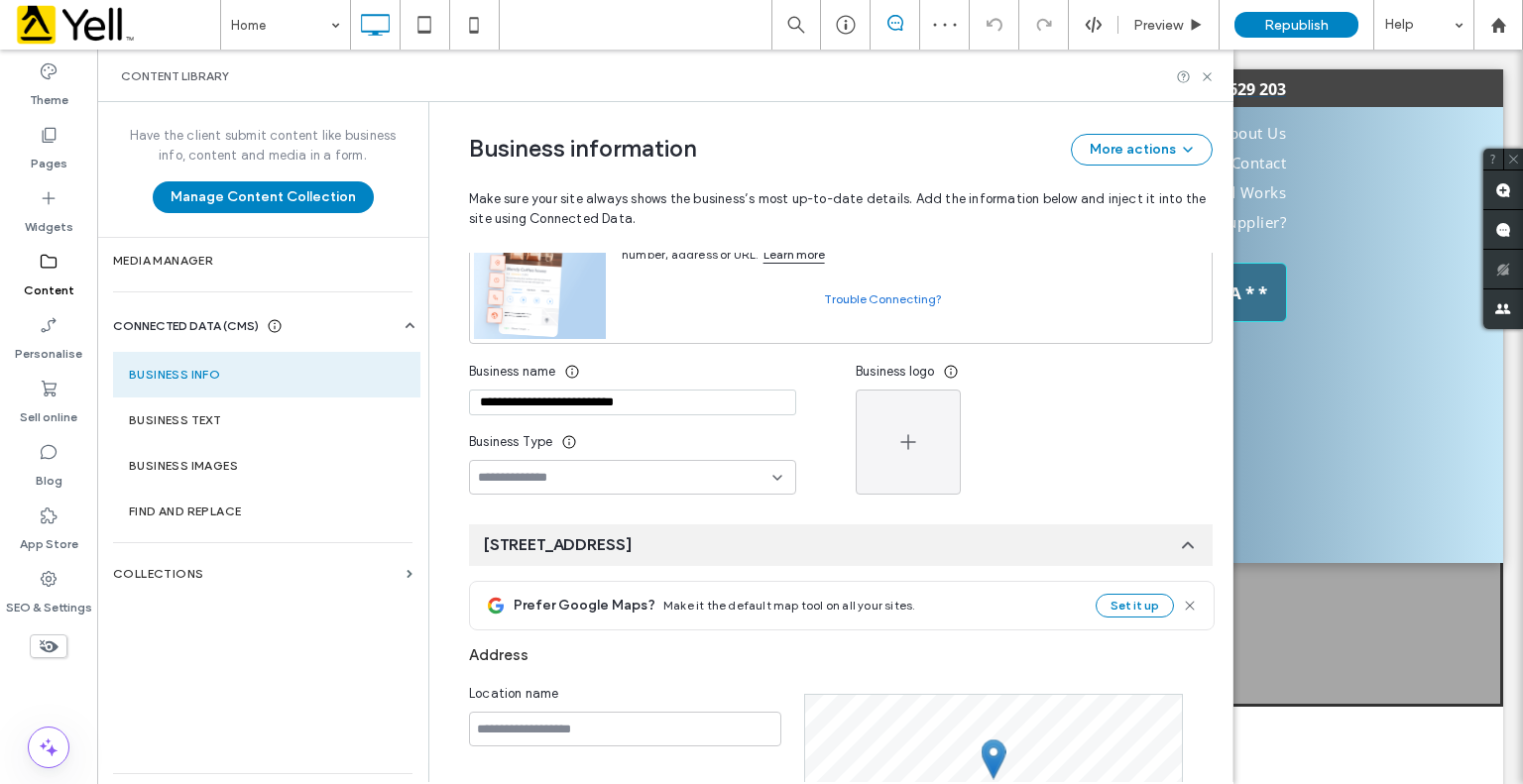 click at bounding box center [625, 478] 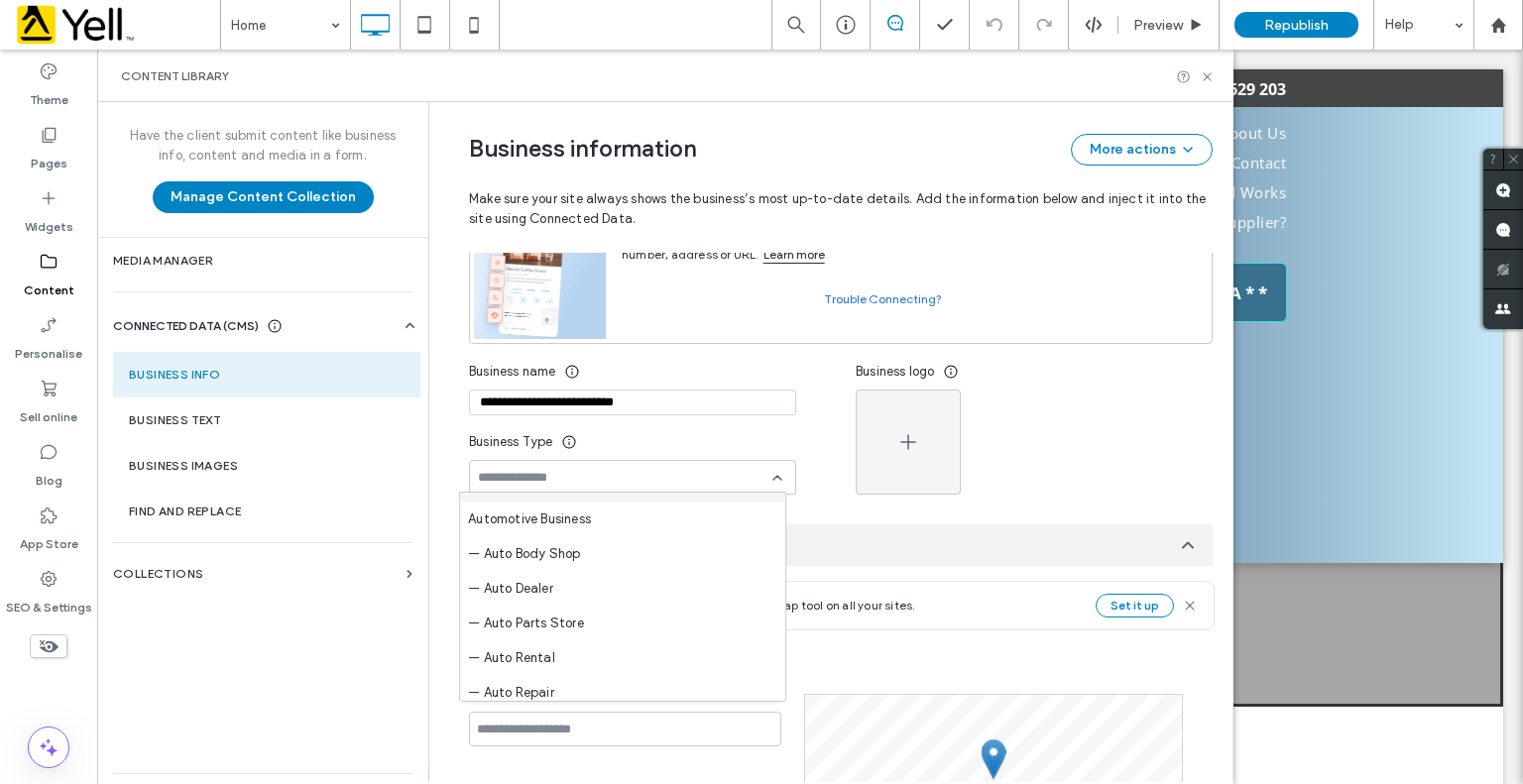 scroll, scrollTop: 0, scrollLeft: 0, axis: both 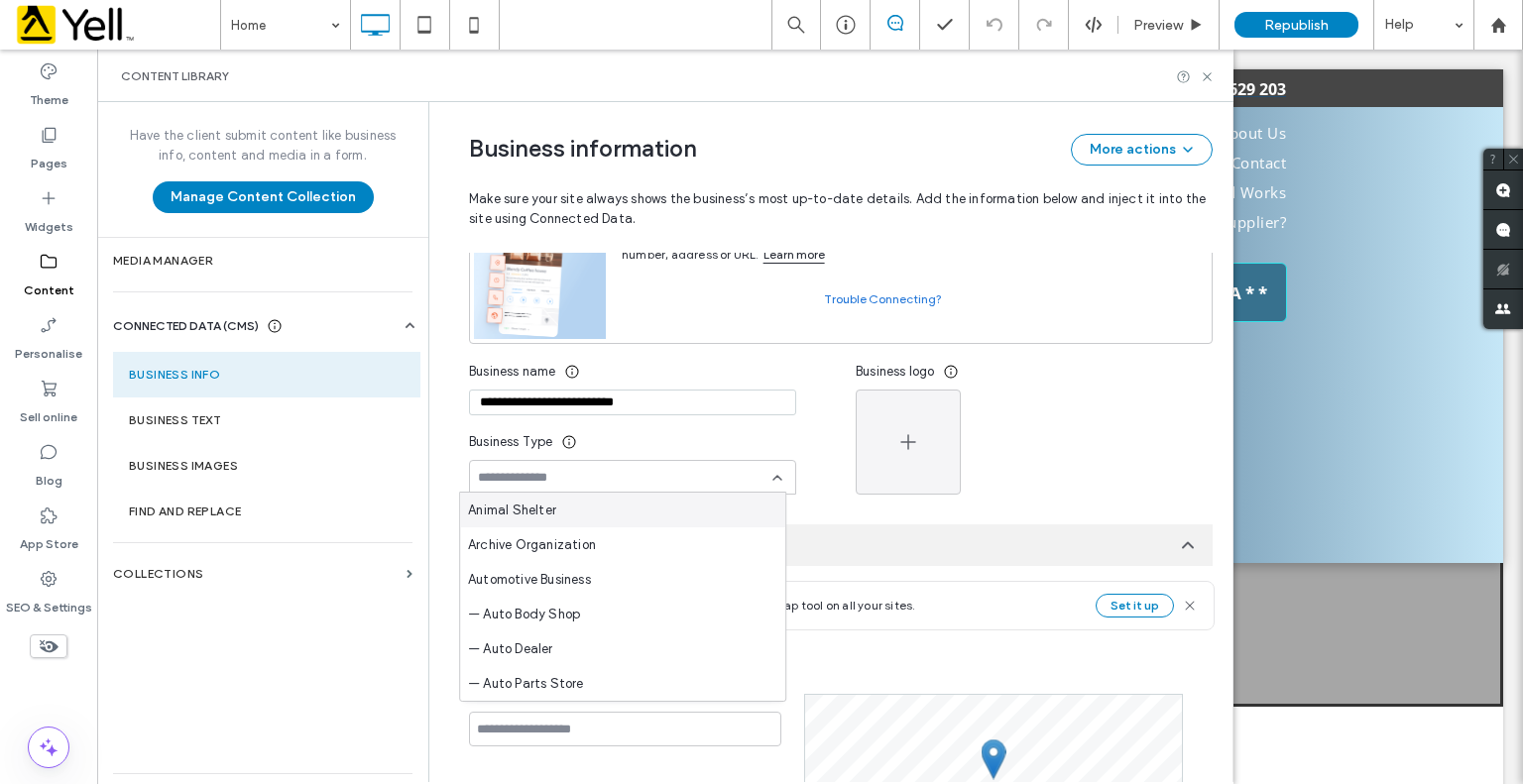 click on "Business Type" at bounding box center [633, 442] 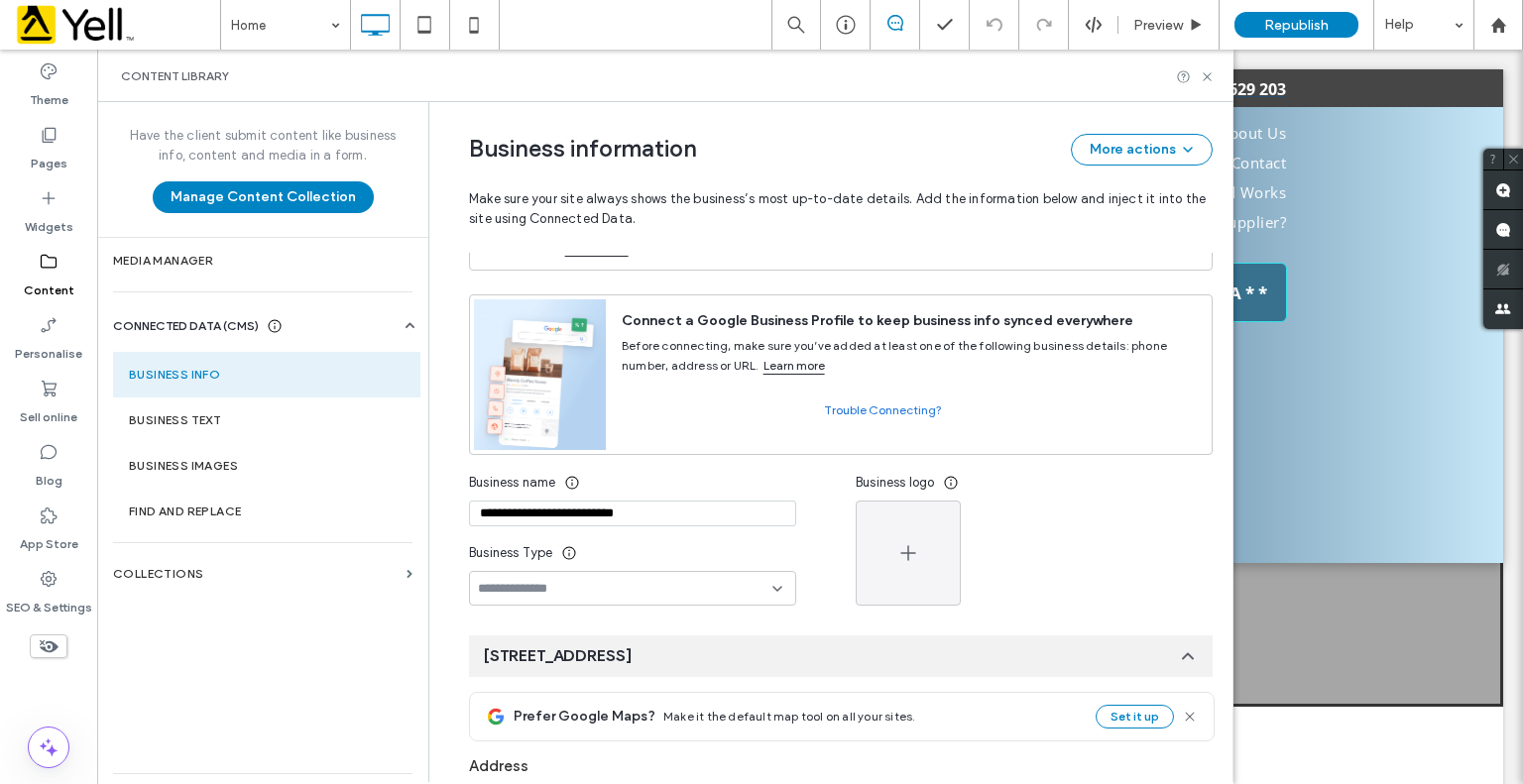 scroll, scrollTop: 0, scrollLeft: 0, axis: both 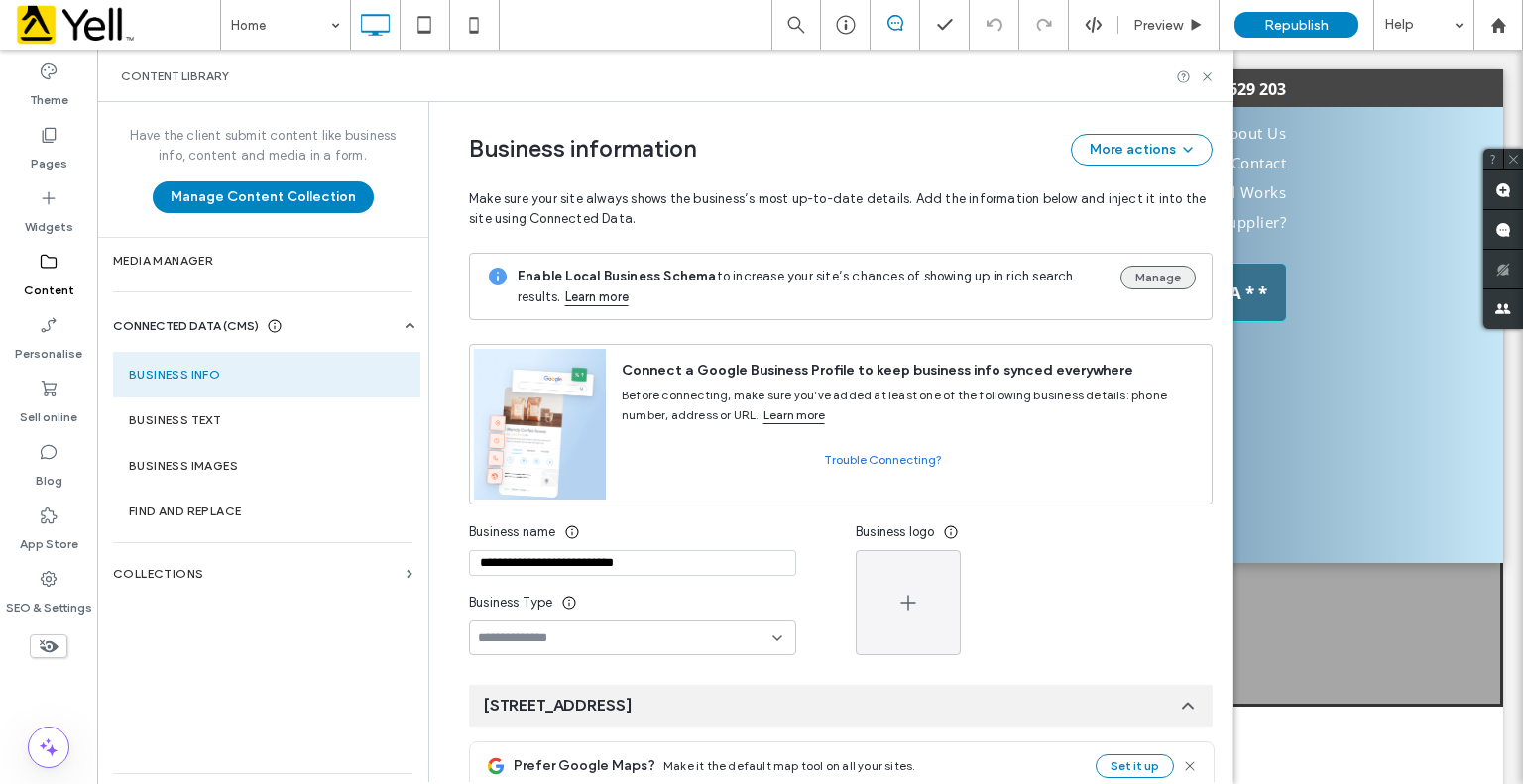 click on "Manage" at bounding box center (1158, 278) 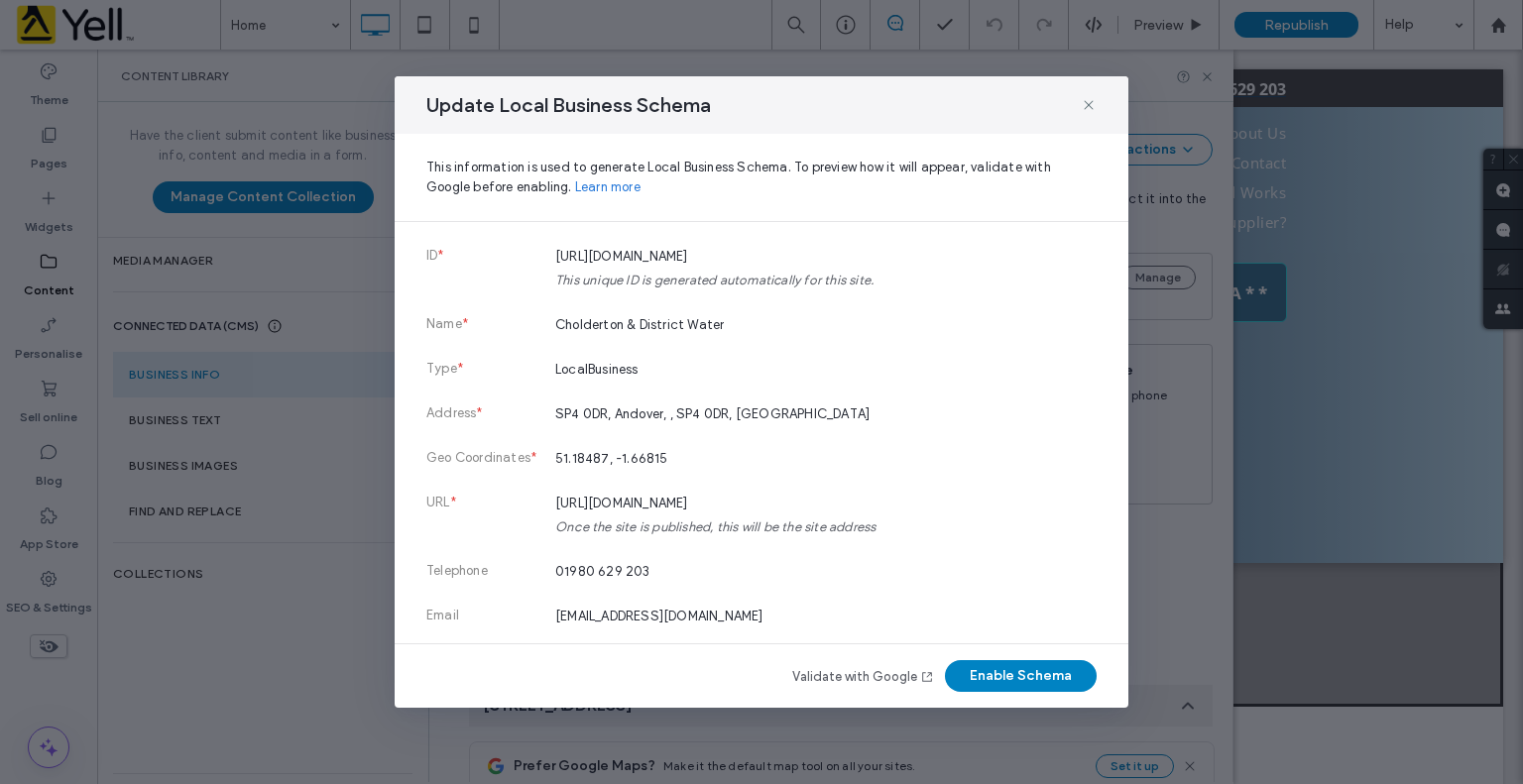 click on "Validate with Google" at bounding box center (864, 677) 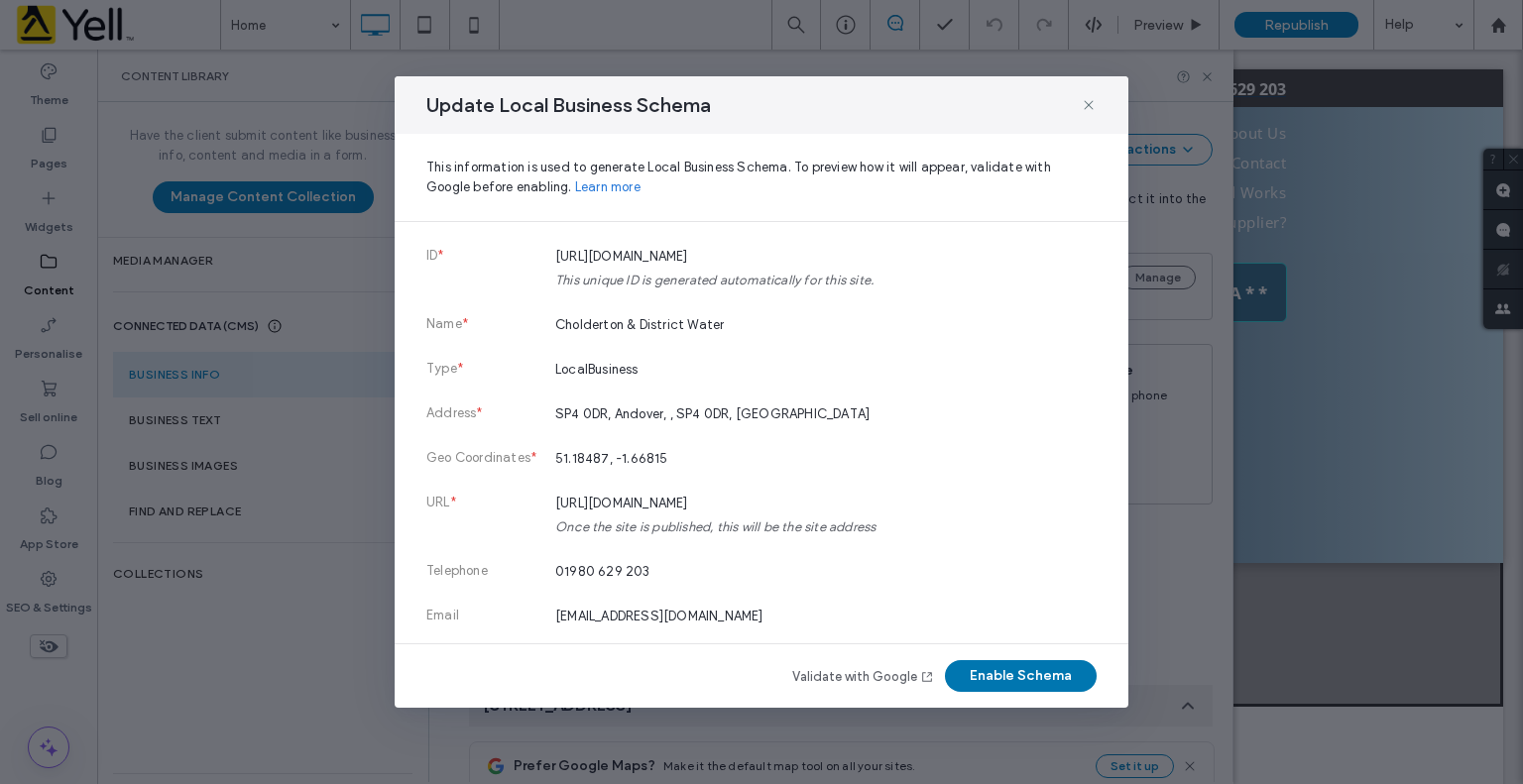 click on "Enable Schema" at bounding box center (1020, 676) 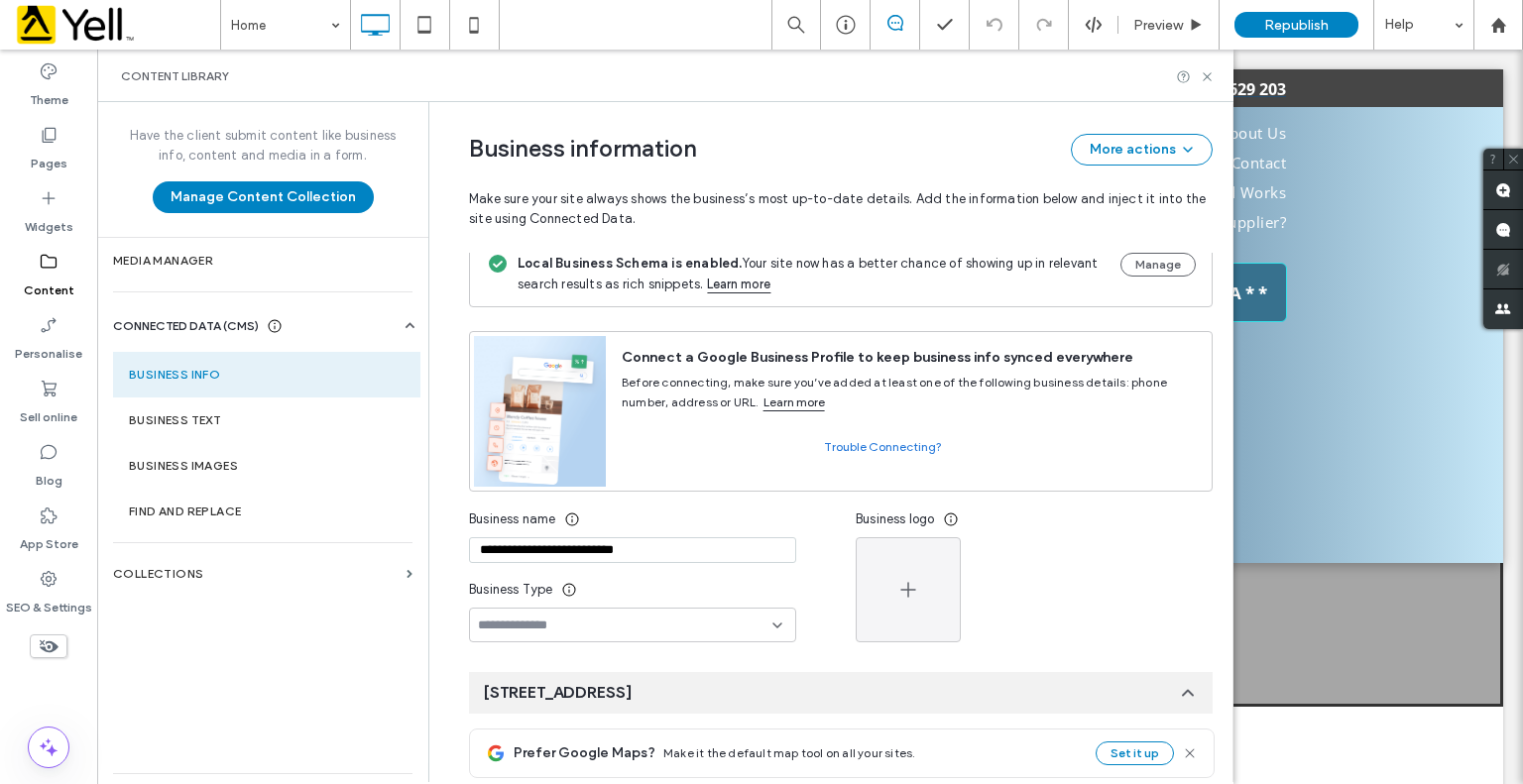 scroll, scrollTop: 0, scrollLeft: 0, axis: both 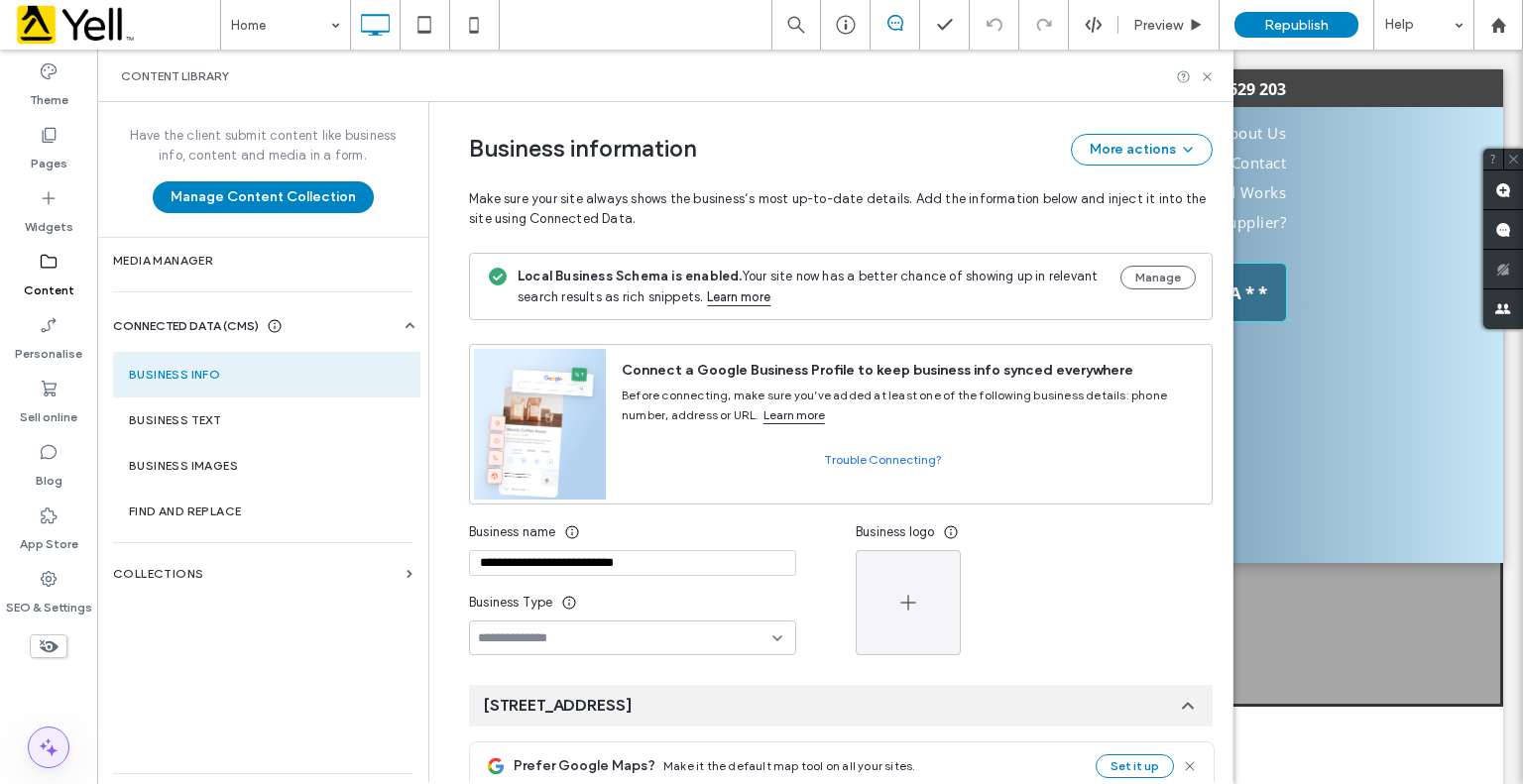click 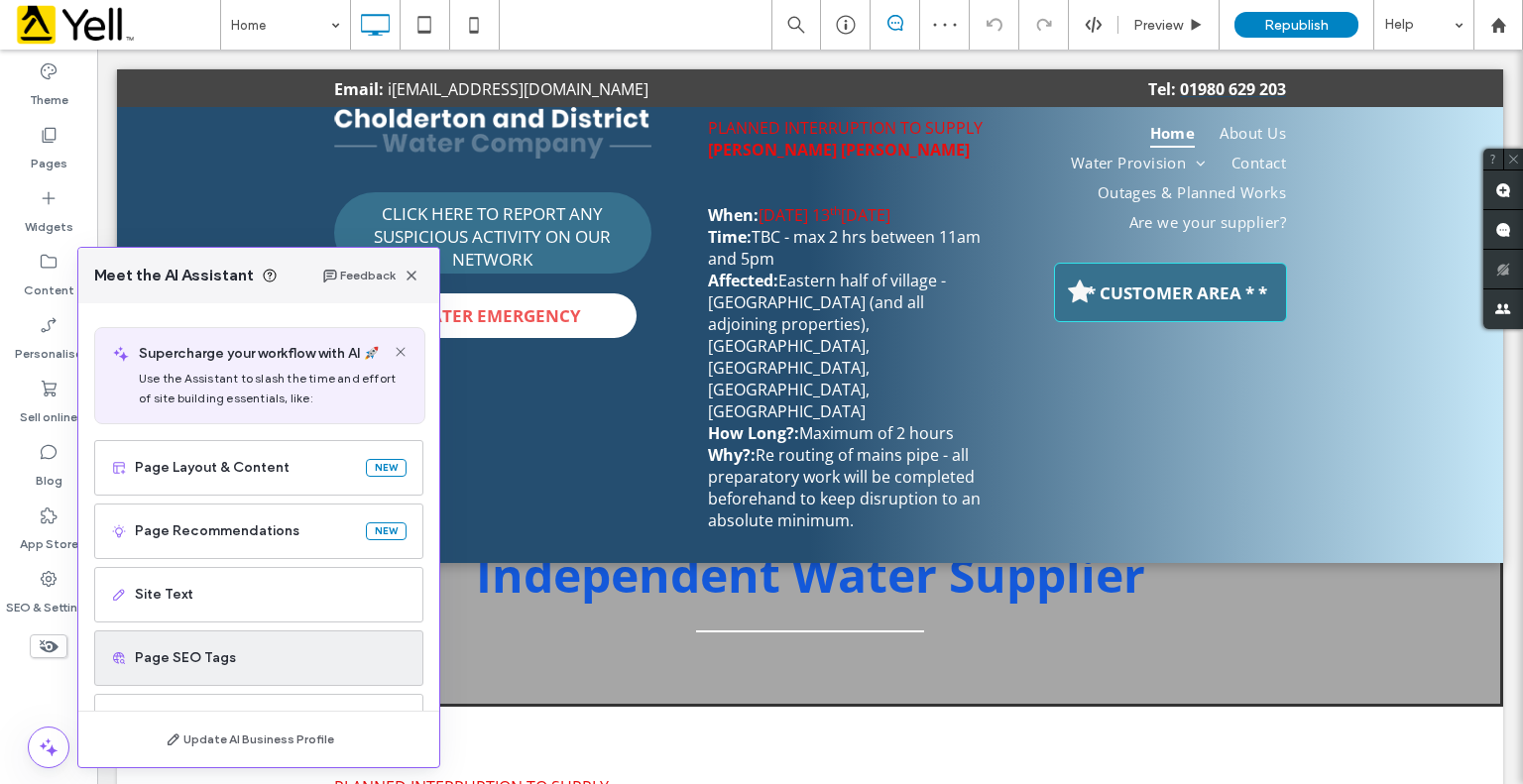 click on "Page SEO Tags" at bounding box center [271, 658] 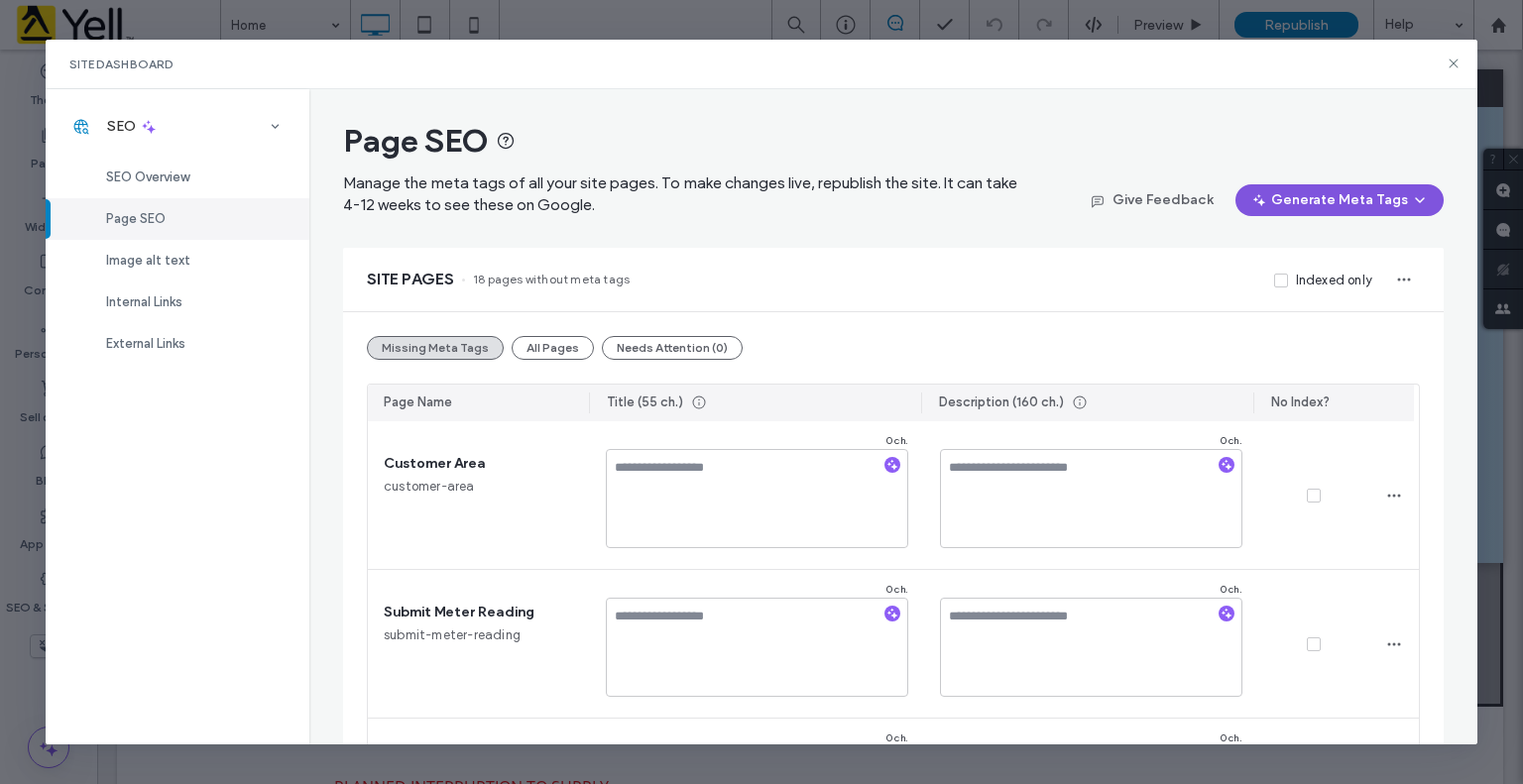 click on "Generate Meta Tags" at bounding box center (1340, 200) 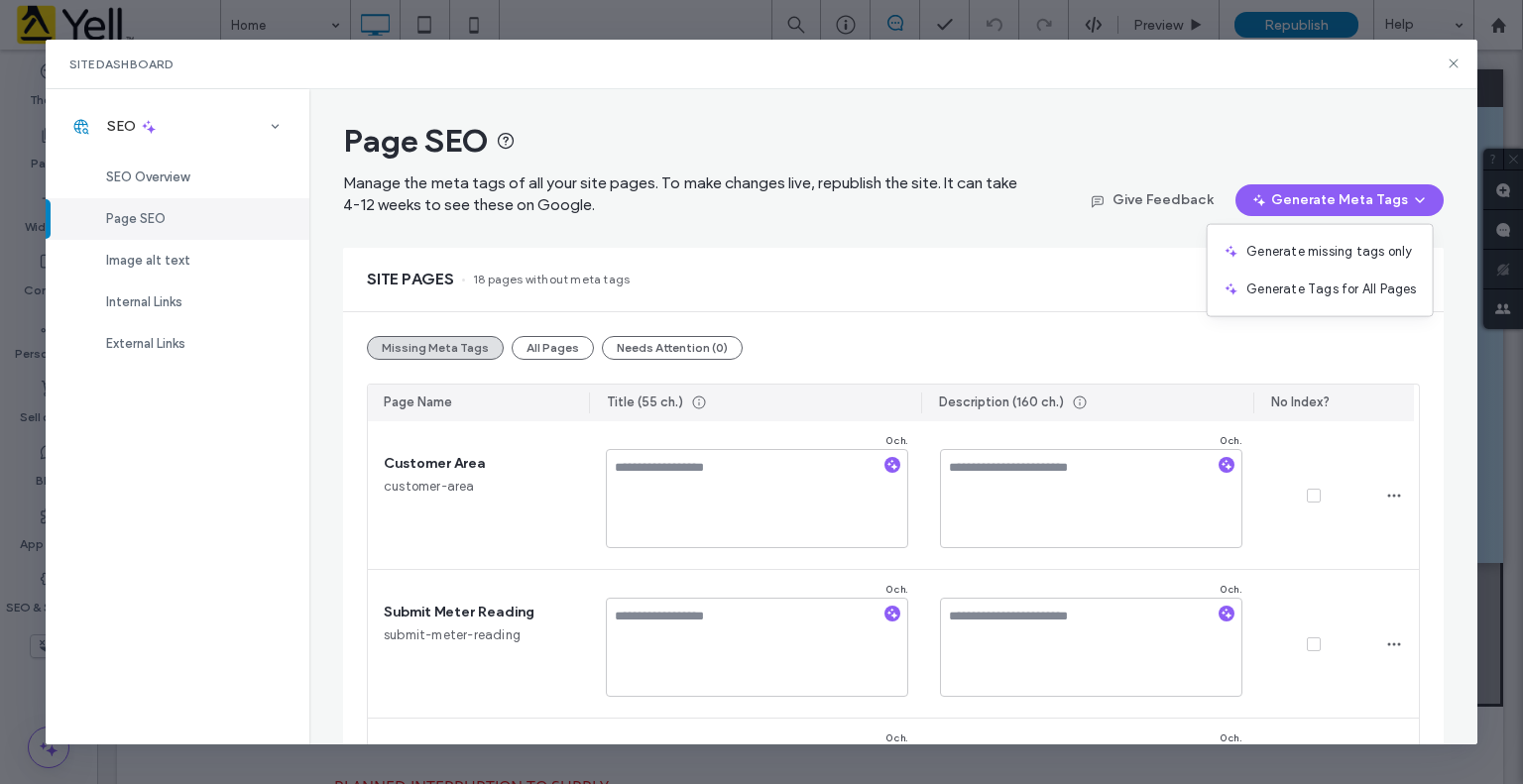 click on "Generate missing tags only" at bounding box center (1329, 252) 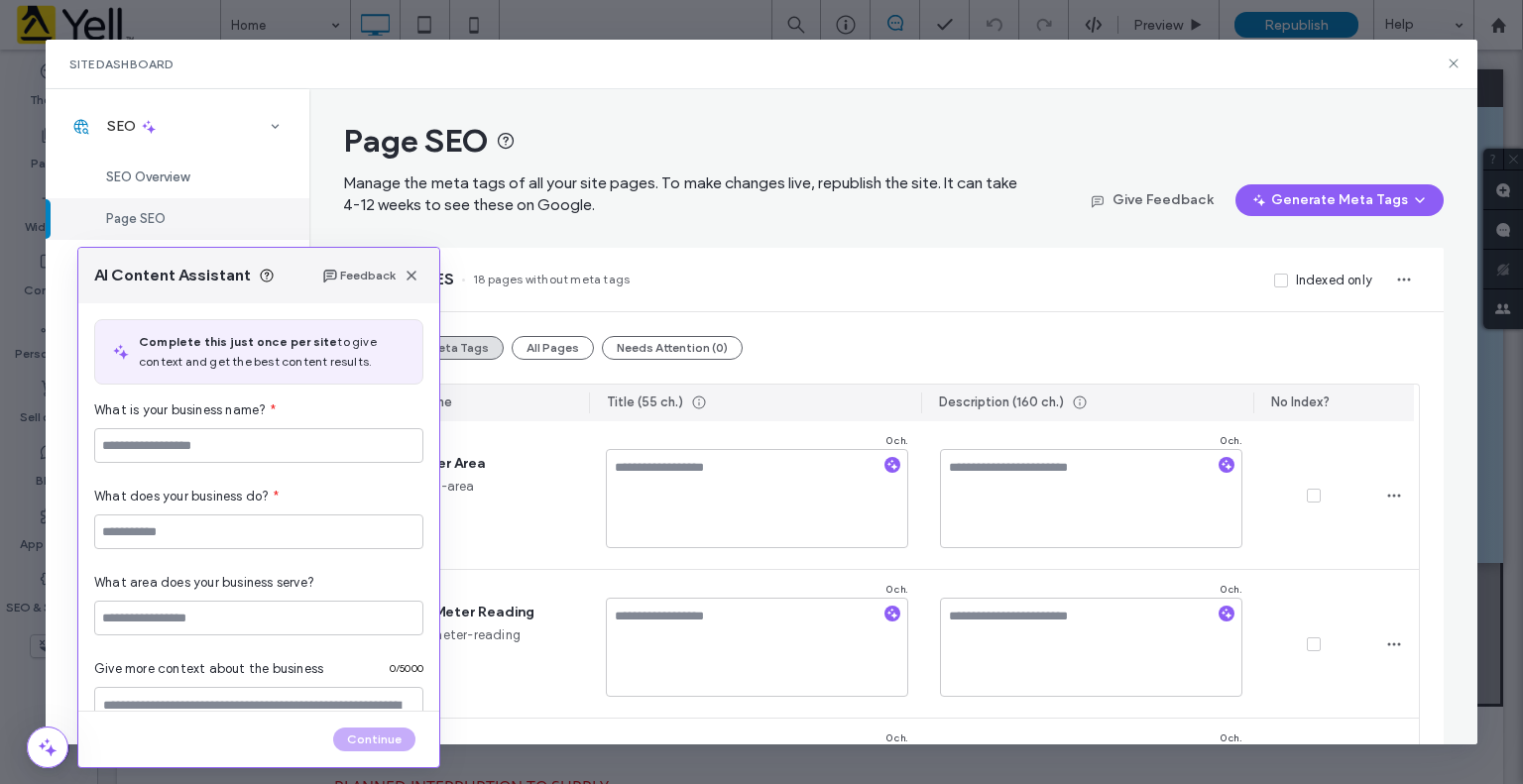 type on "**********" 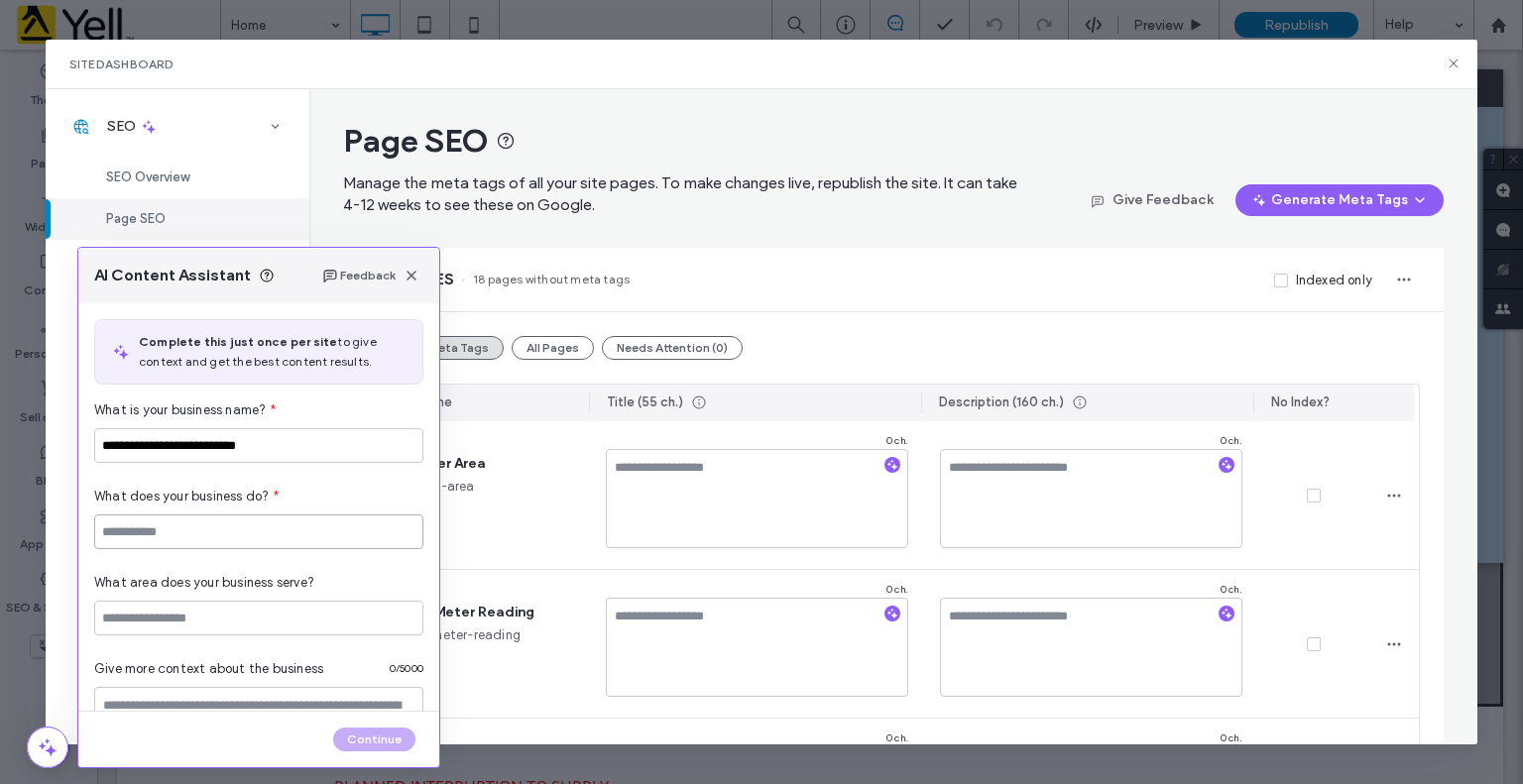 click at bounding box center (259, 531) 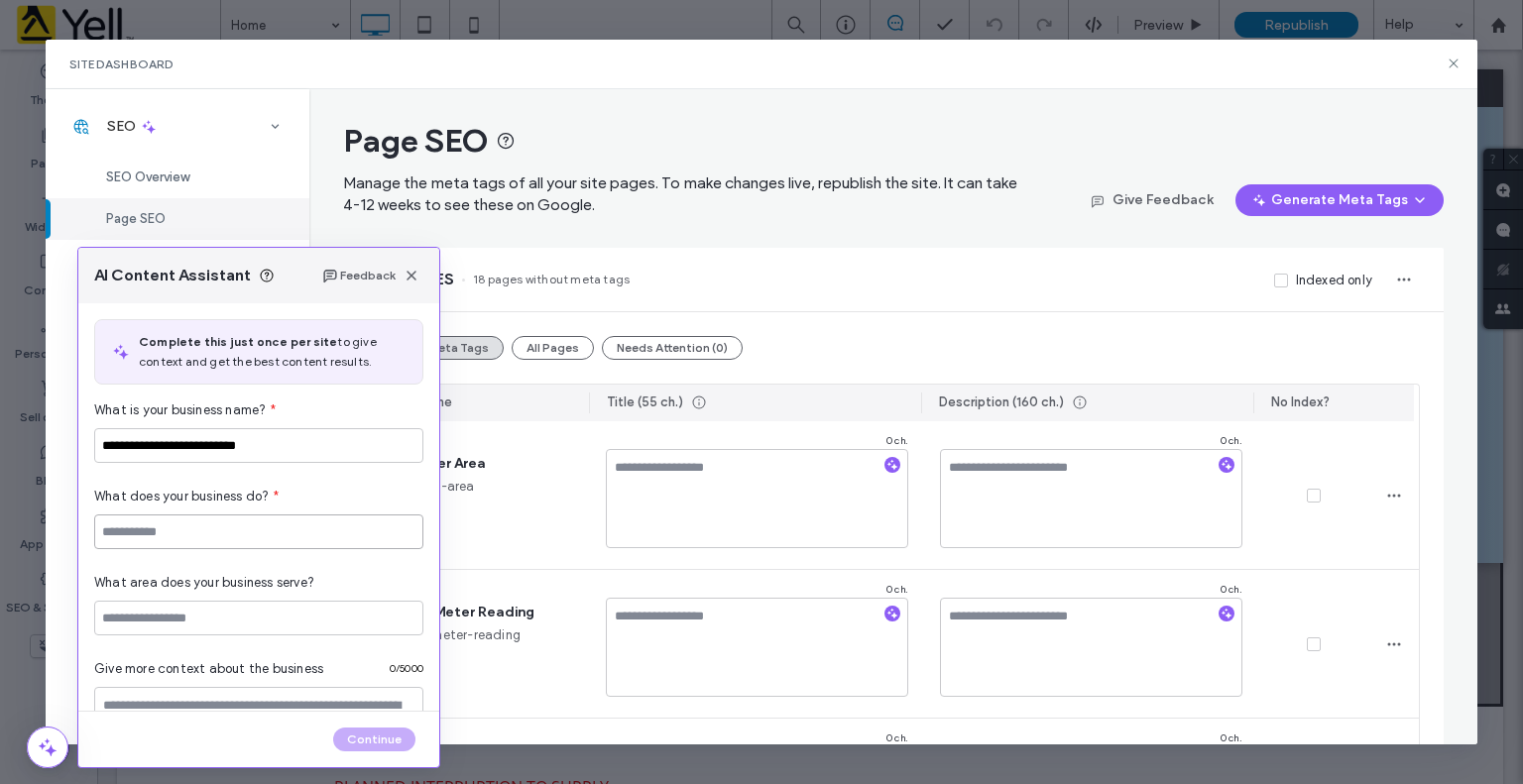 paste on "**********" 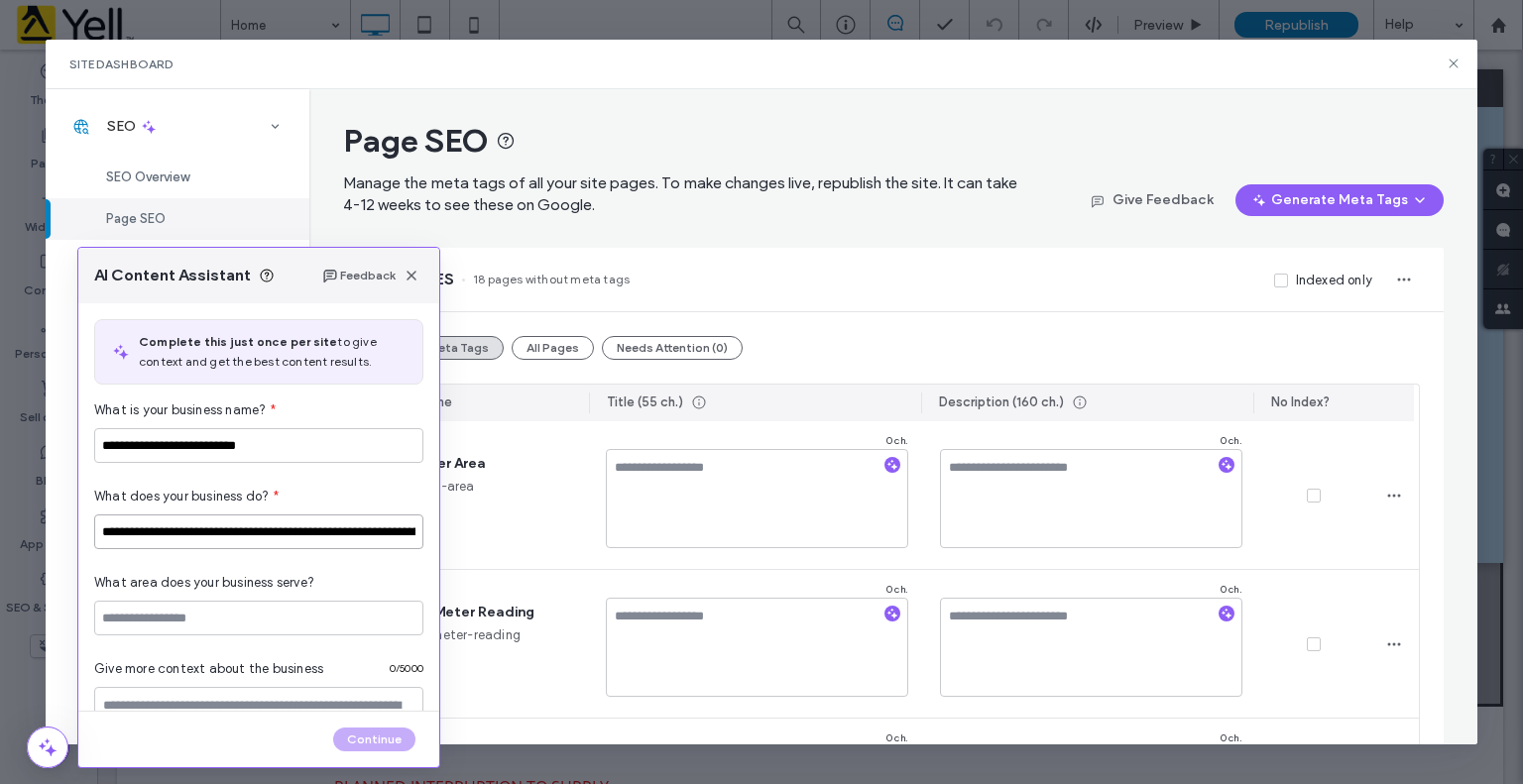scroll, scrollTop: 0, scrollLeft: 835, axis: horizontal 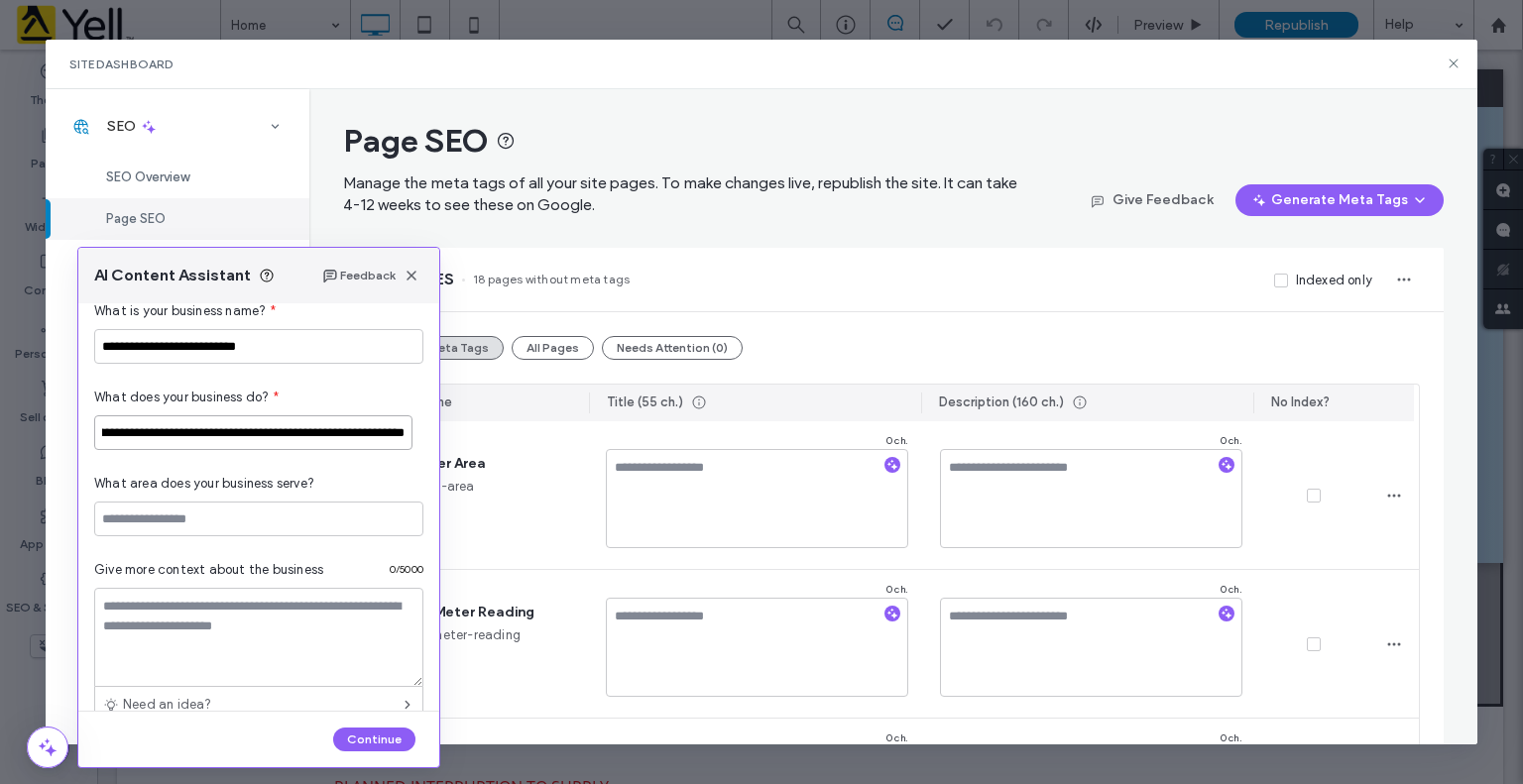 type on "**********" 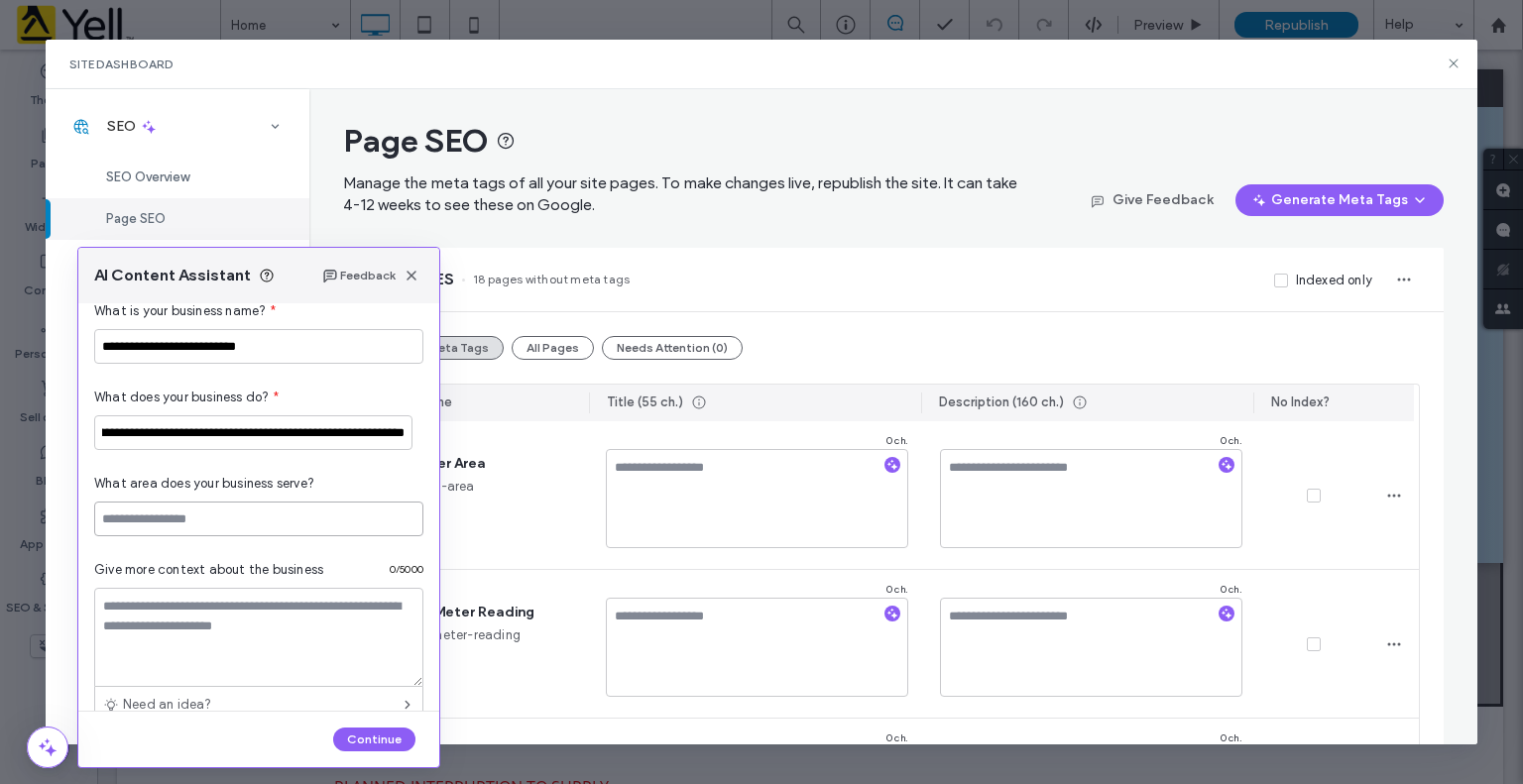scroll, scrollTop: 0, scrollLeft: 0, axis: both 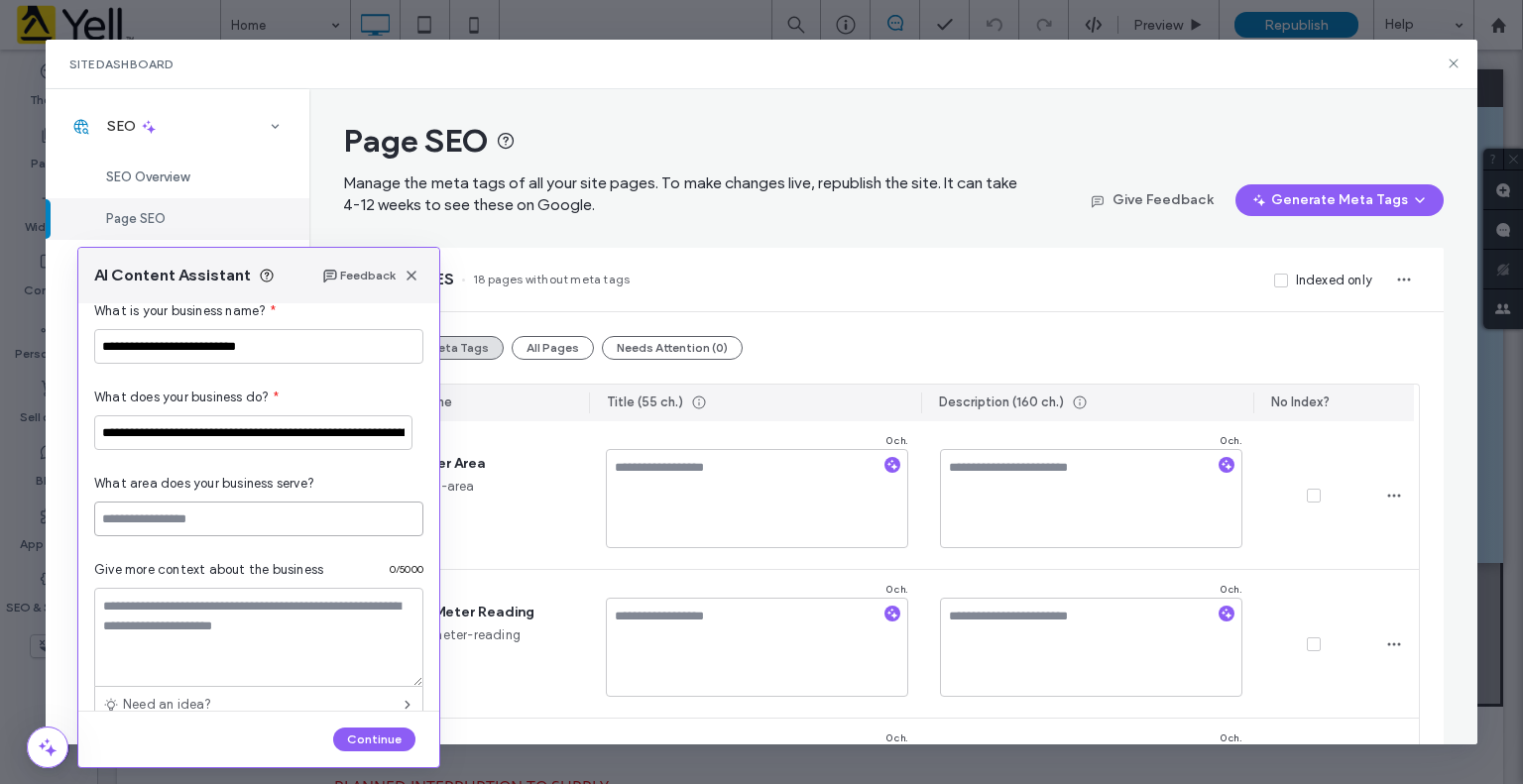 click at bounding box center (259, 518) 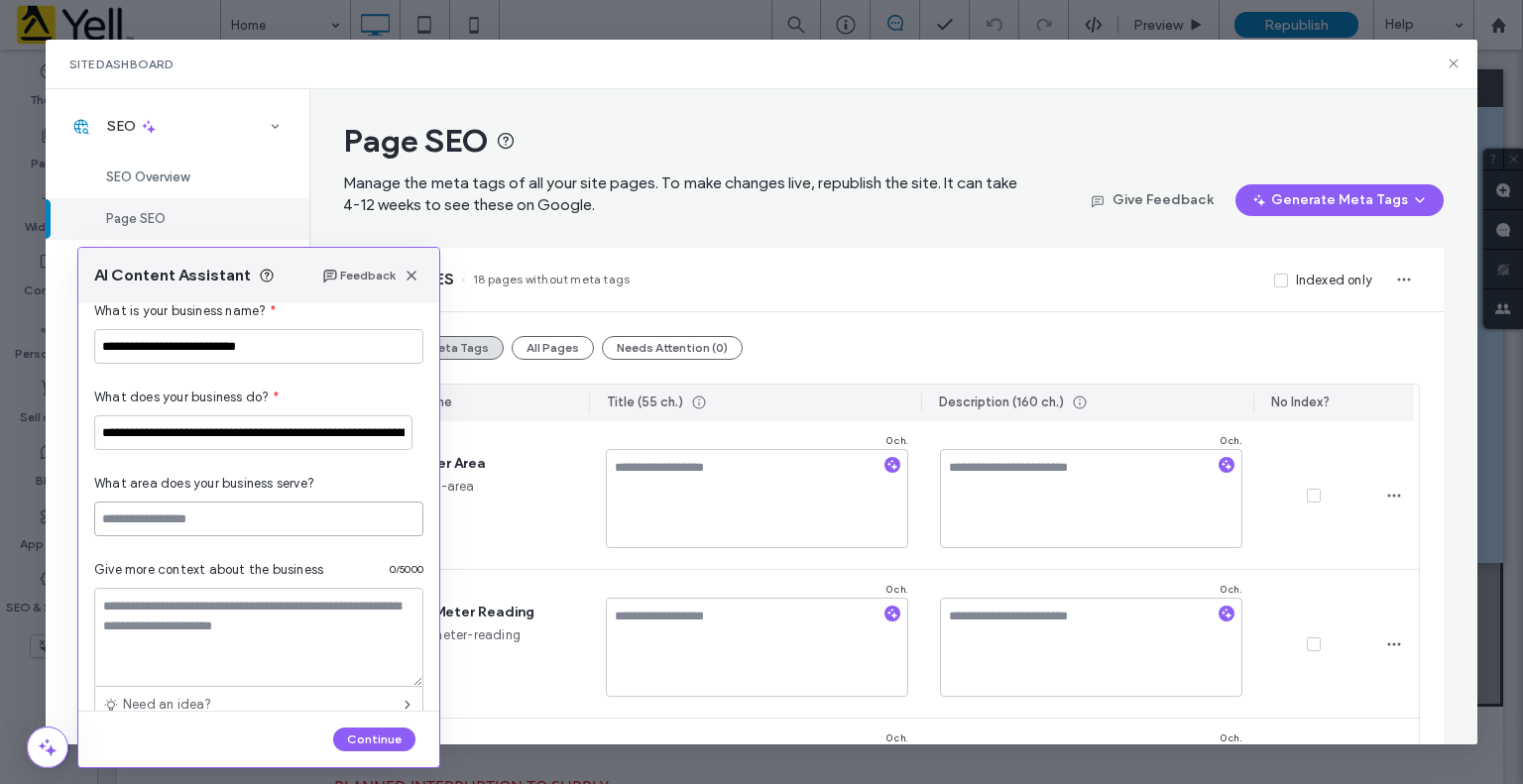 click at bounding box center (259, 518) 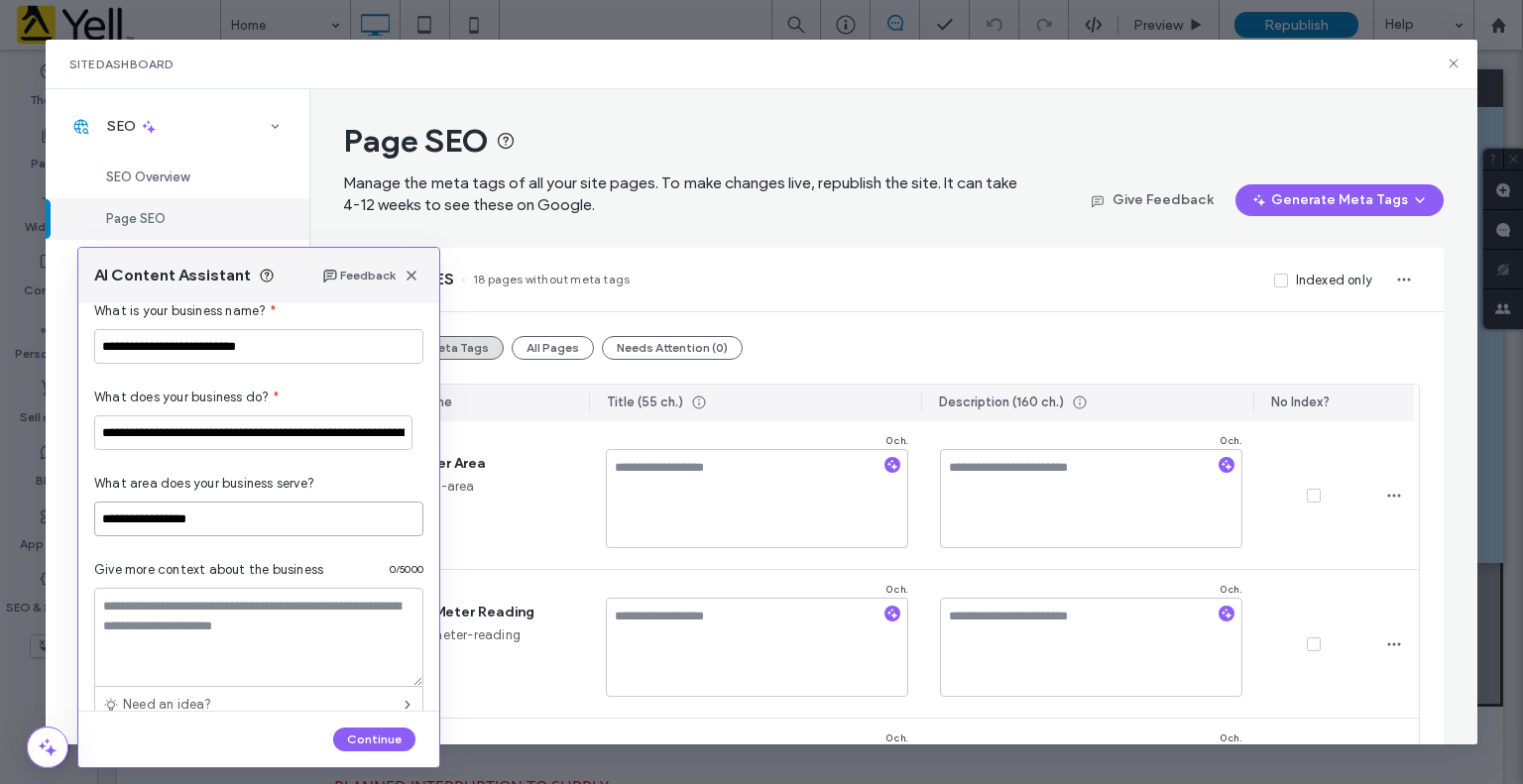 drag, startPoint x: 200, startPoint y: 519, endPoint x: 179, endPoint y: 517, distance: 21.095023 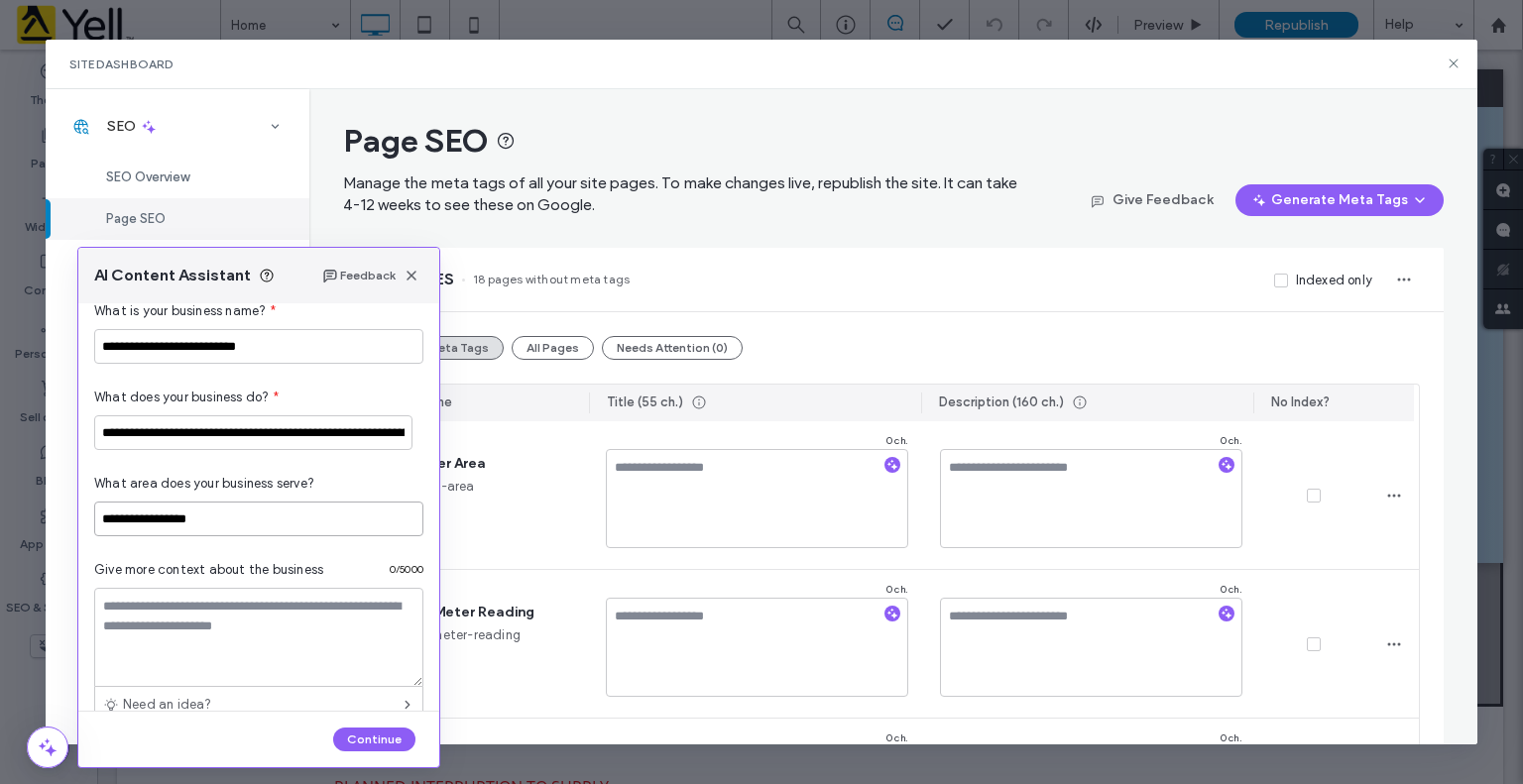 drag, startPoint x: 218, startPoint y: 518, endPoint x: 170, endPoint y: 514, distance: 48.166378 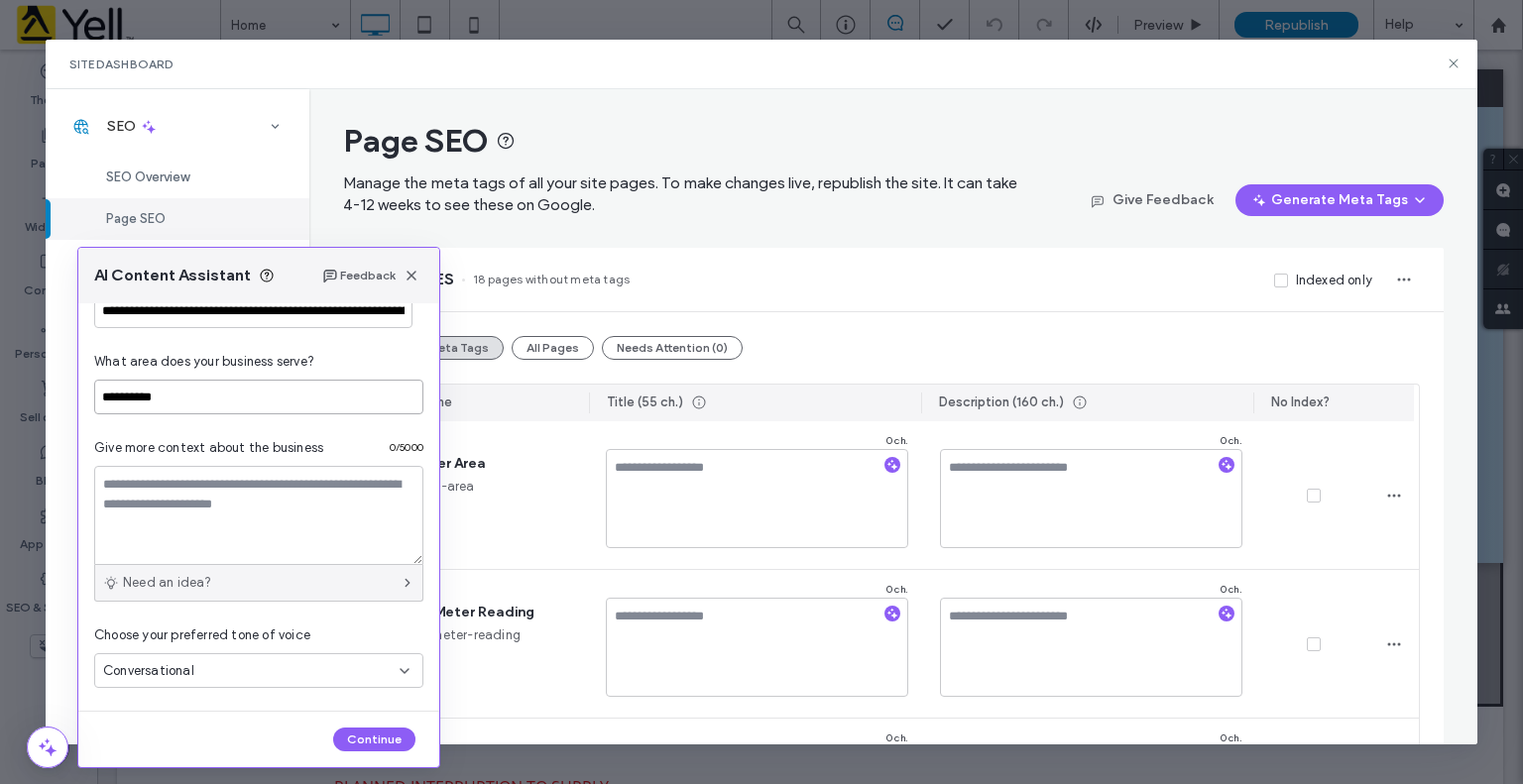 scroll, scrollTop: 23, scrollLeft: 0, axis: vertical 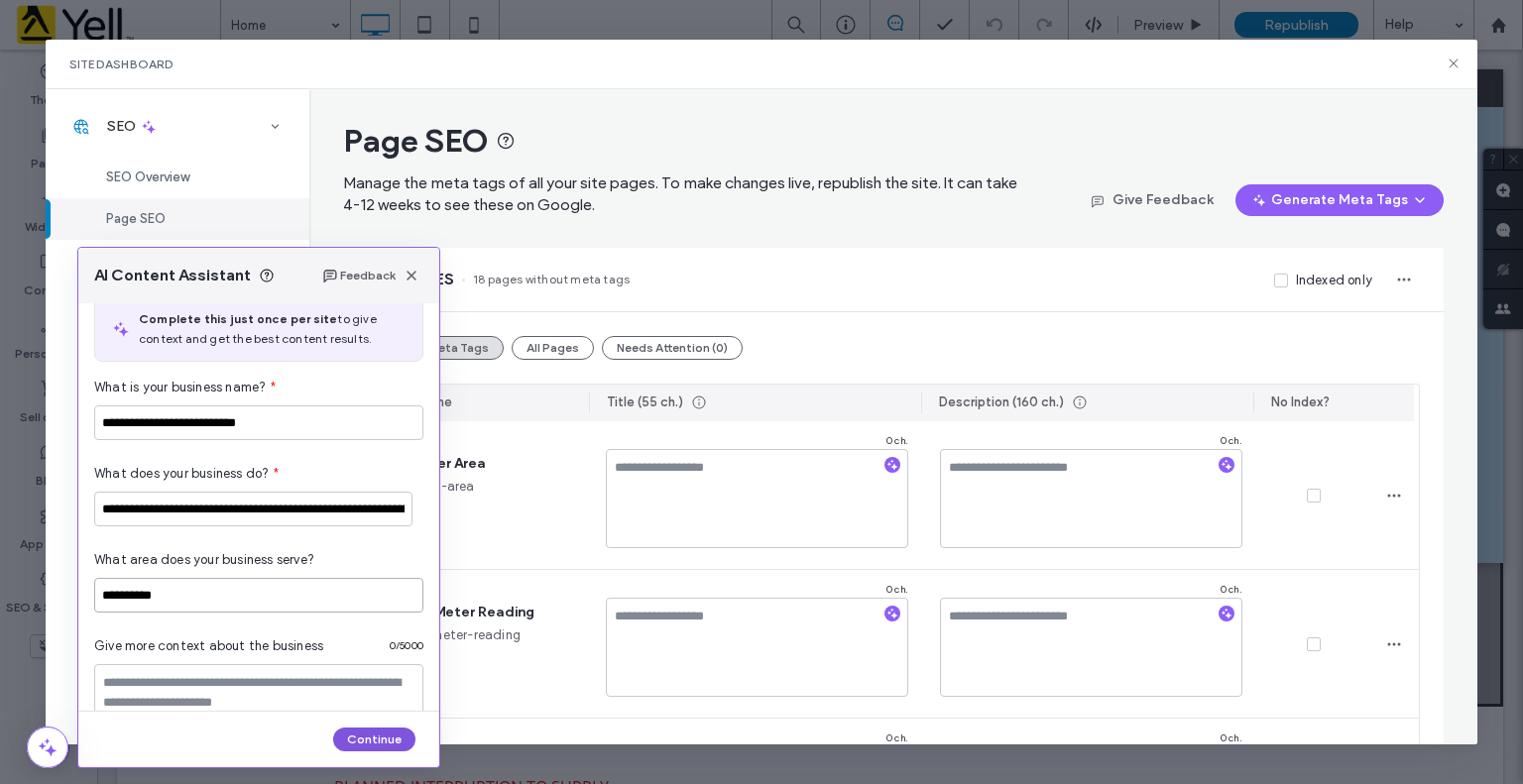 type on "**********" 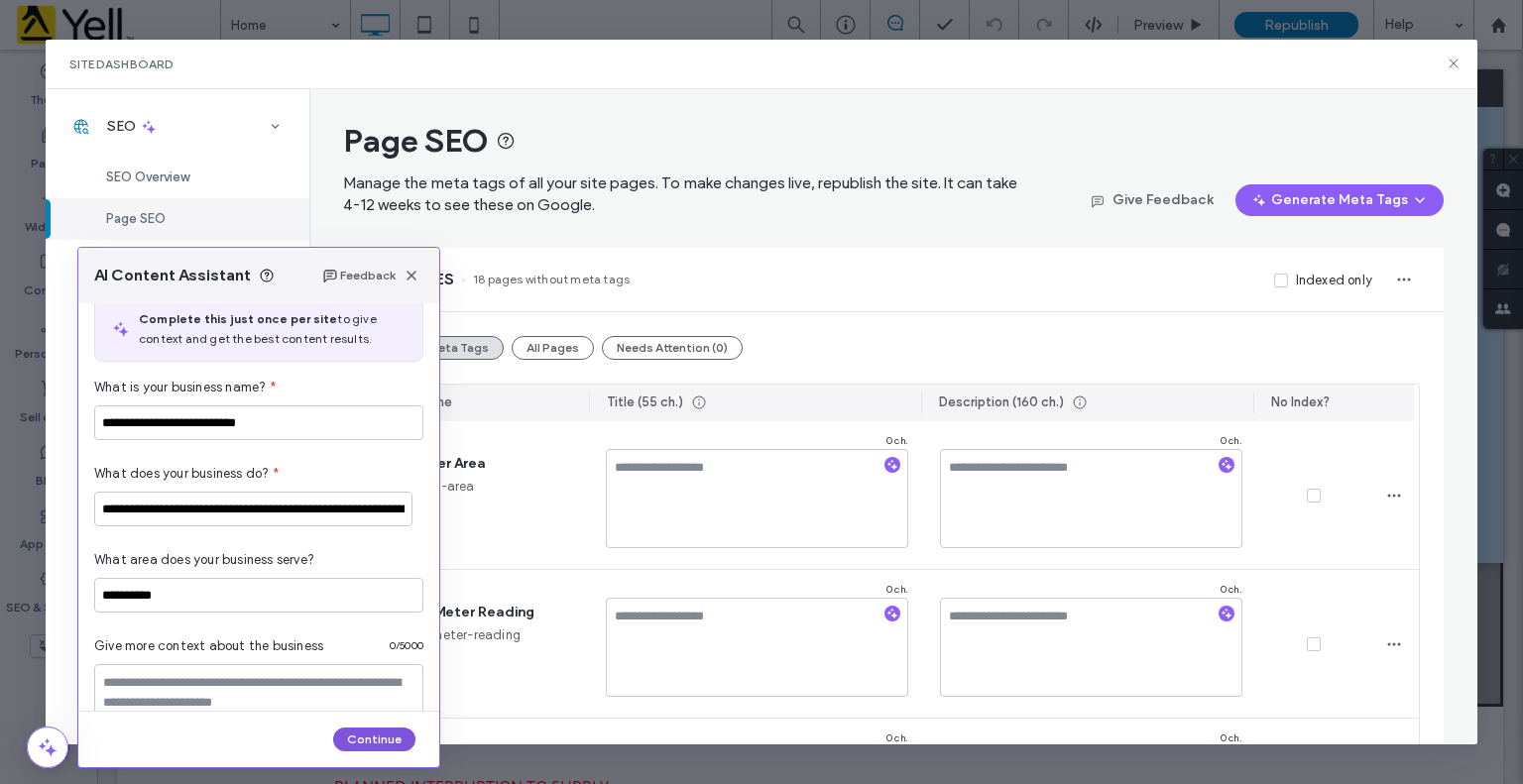click on "Continue" at bounding box center [374, 739] 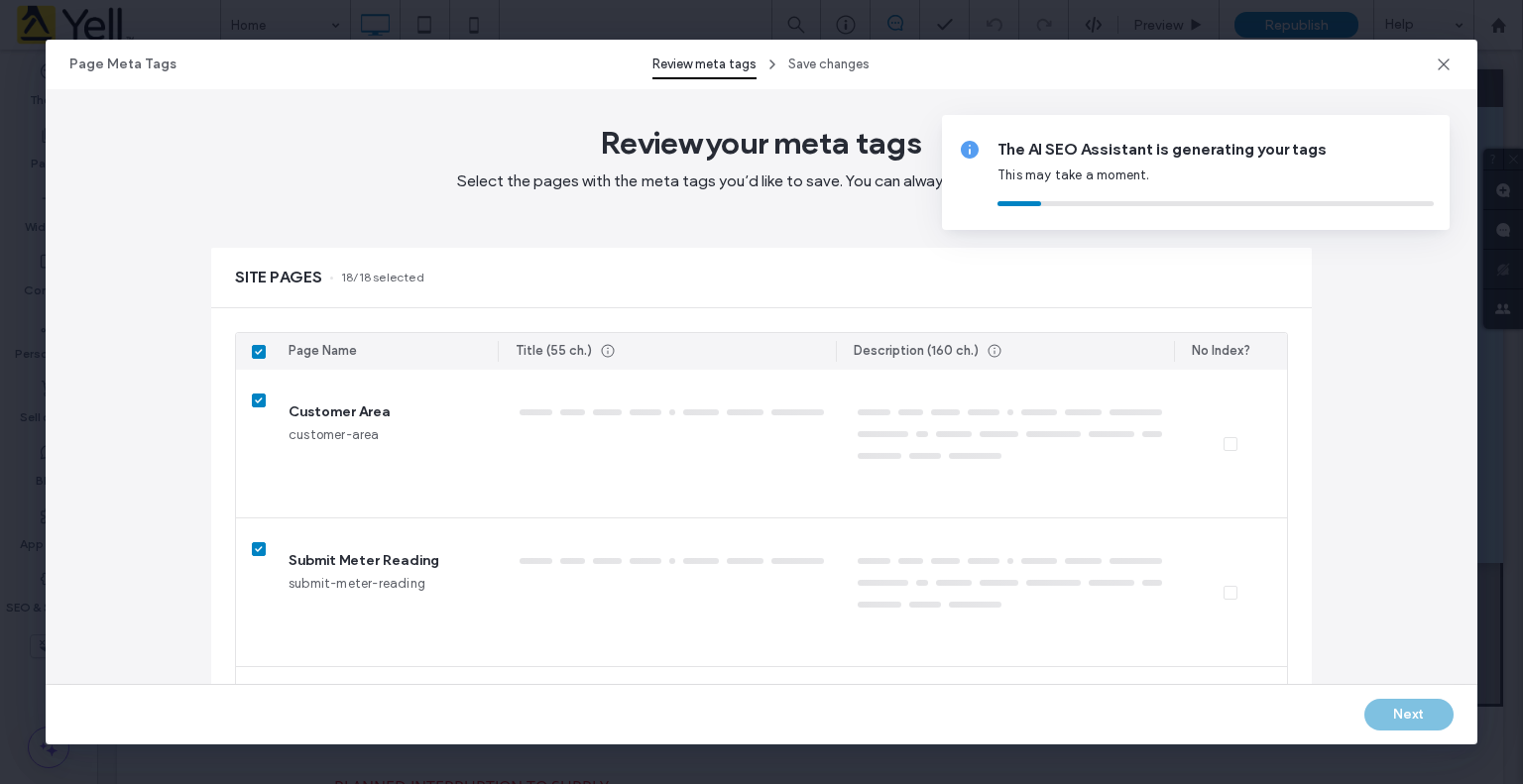type 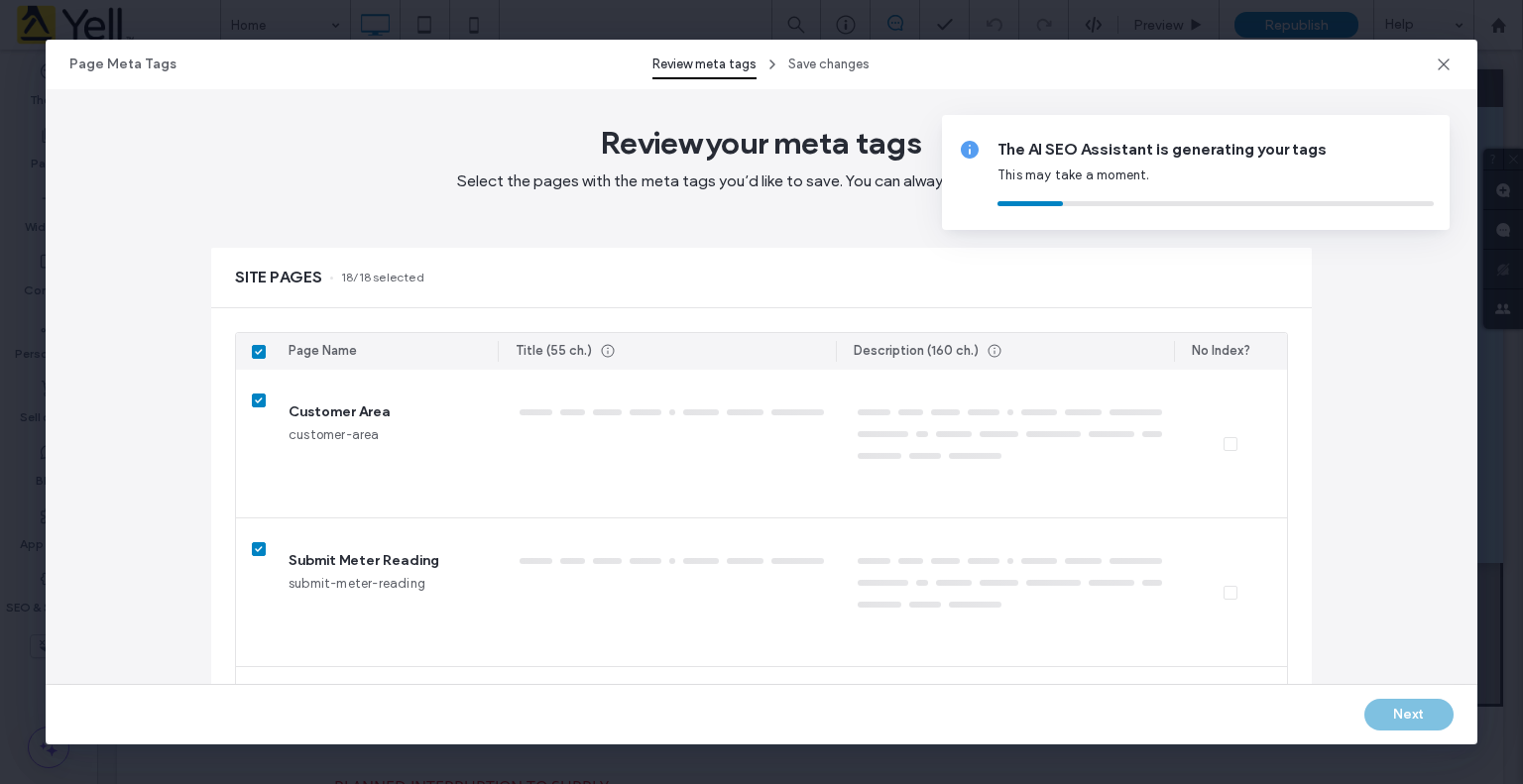 type on "*" 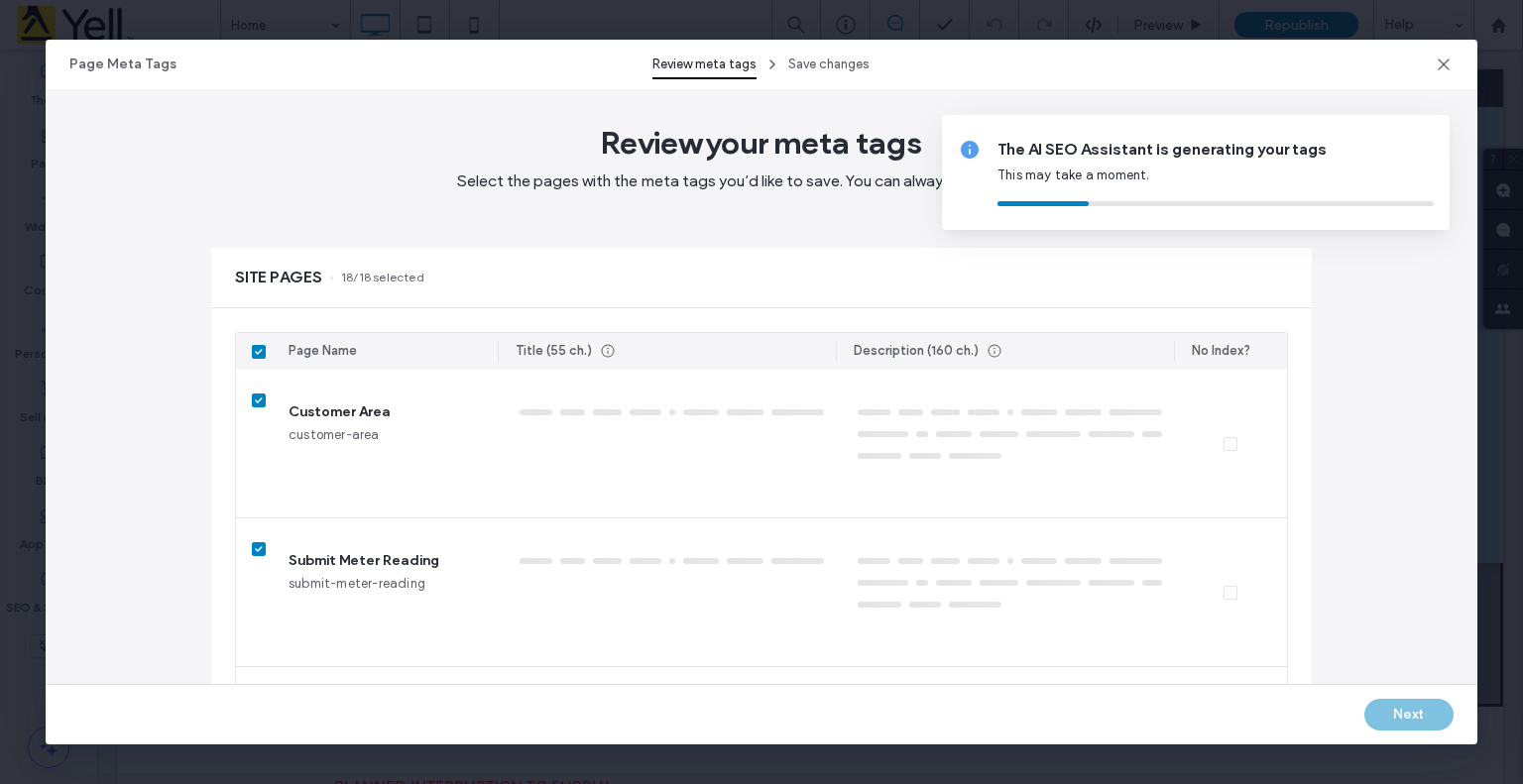 type on "****" 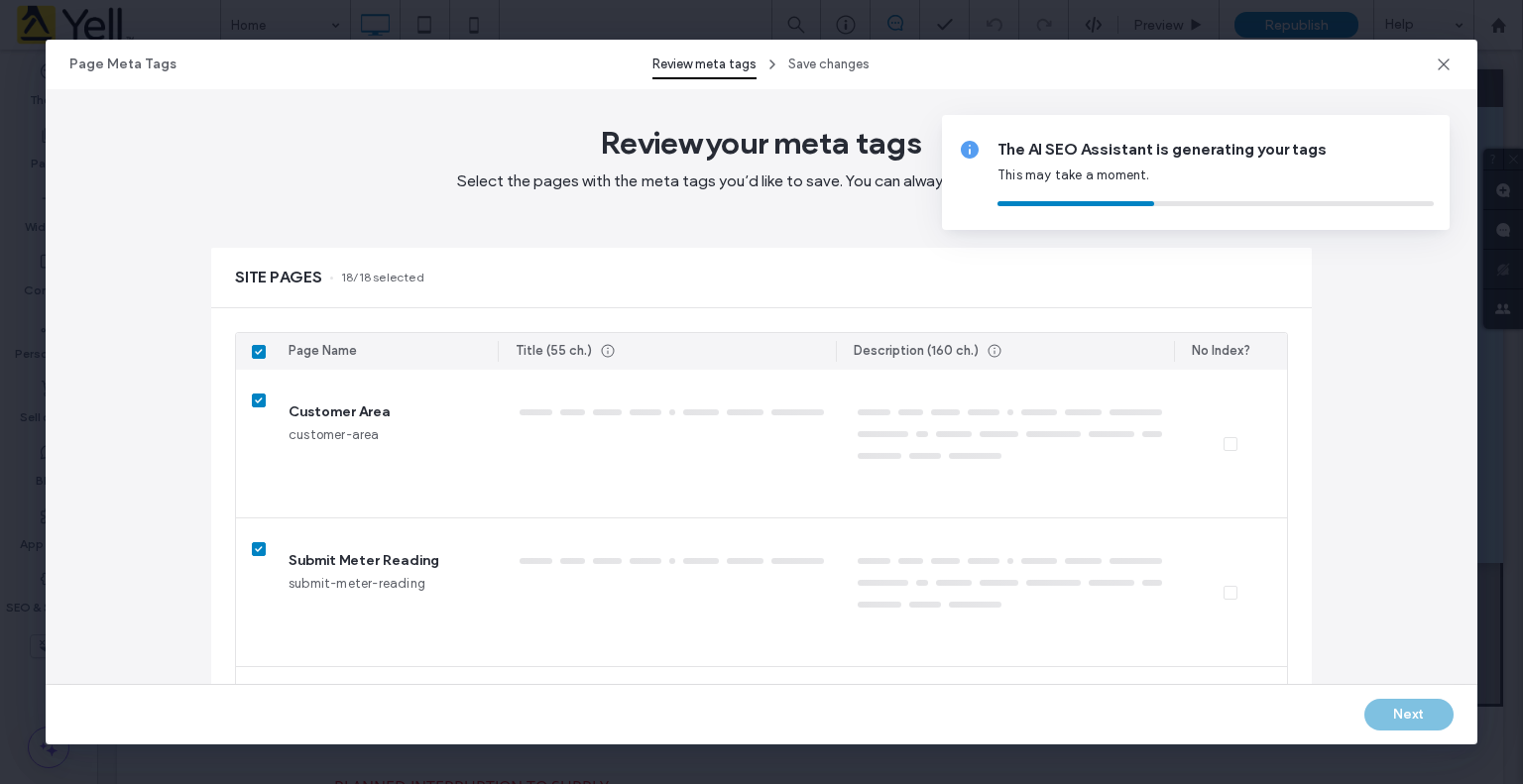 type on "*****" 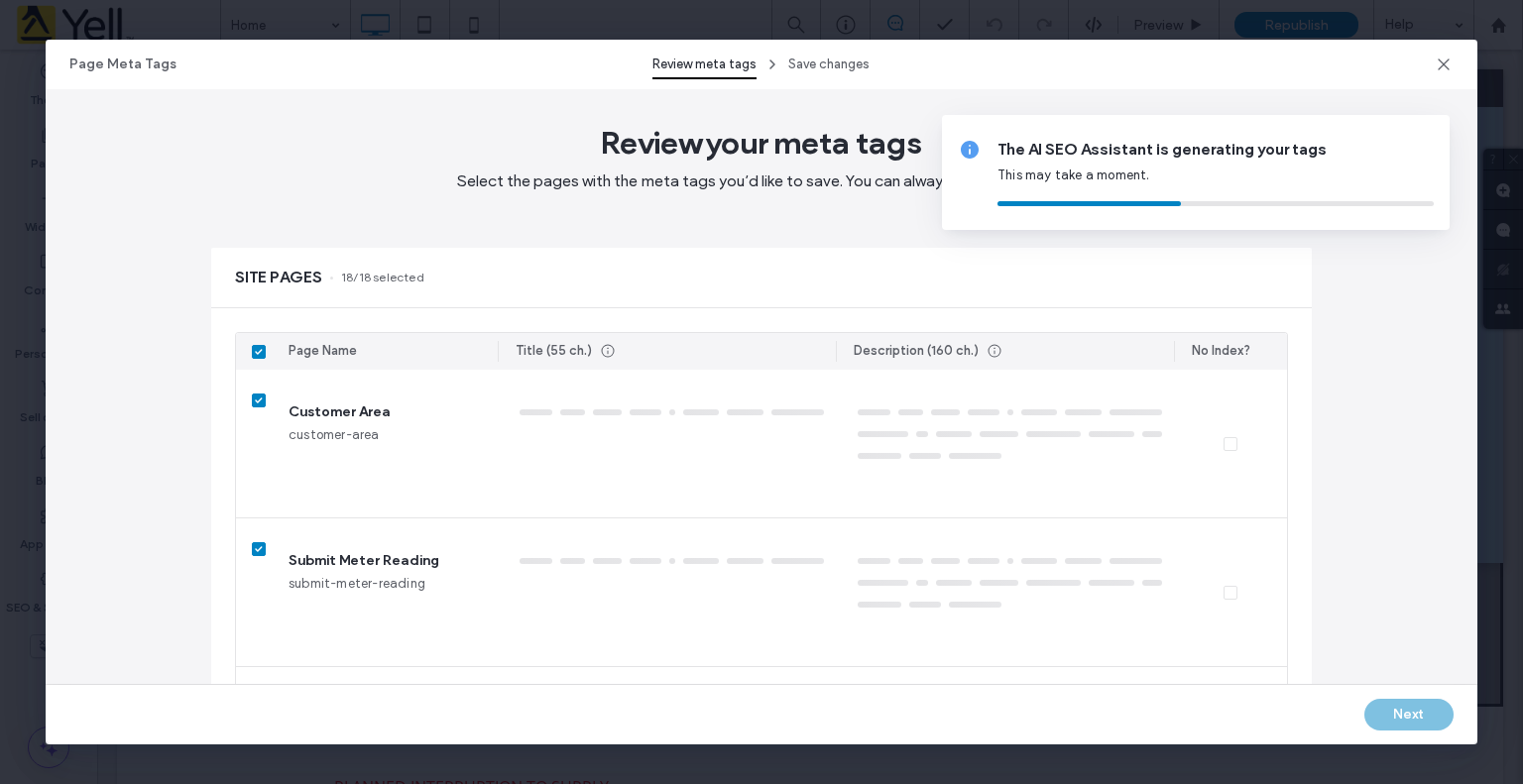 type on "**********" 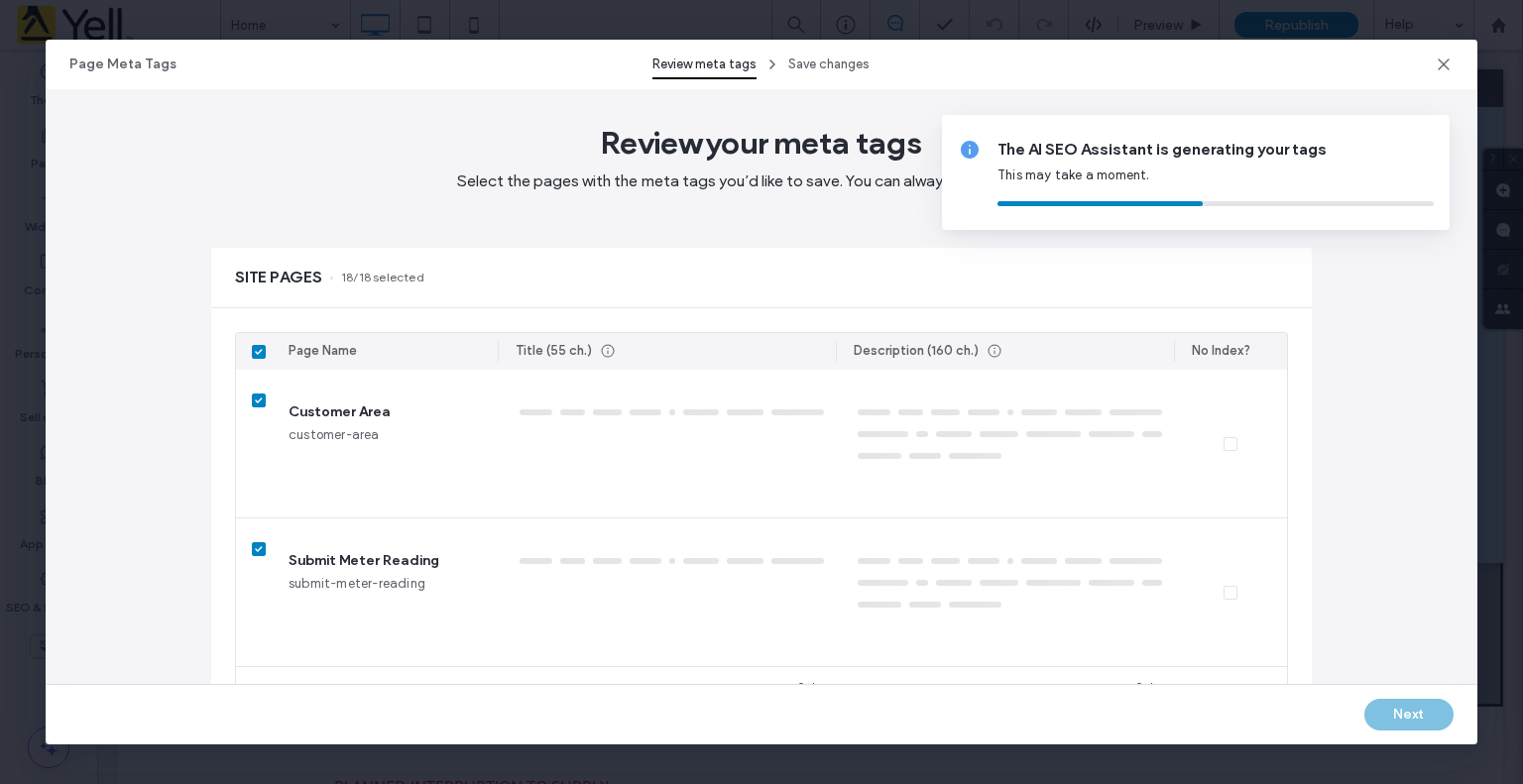 type on "*******" 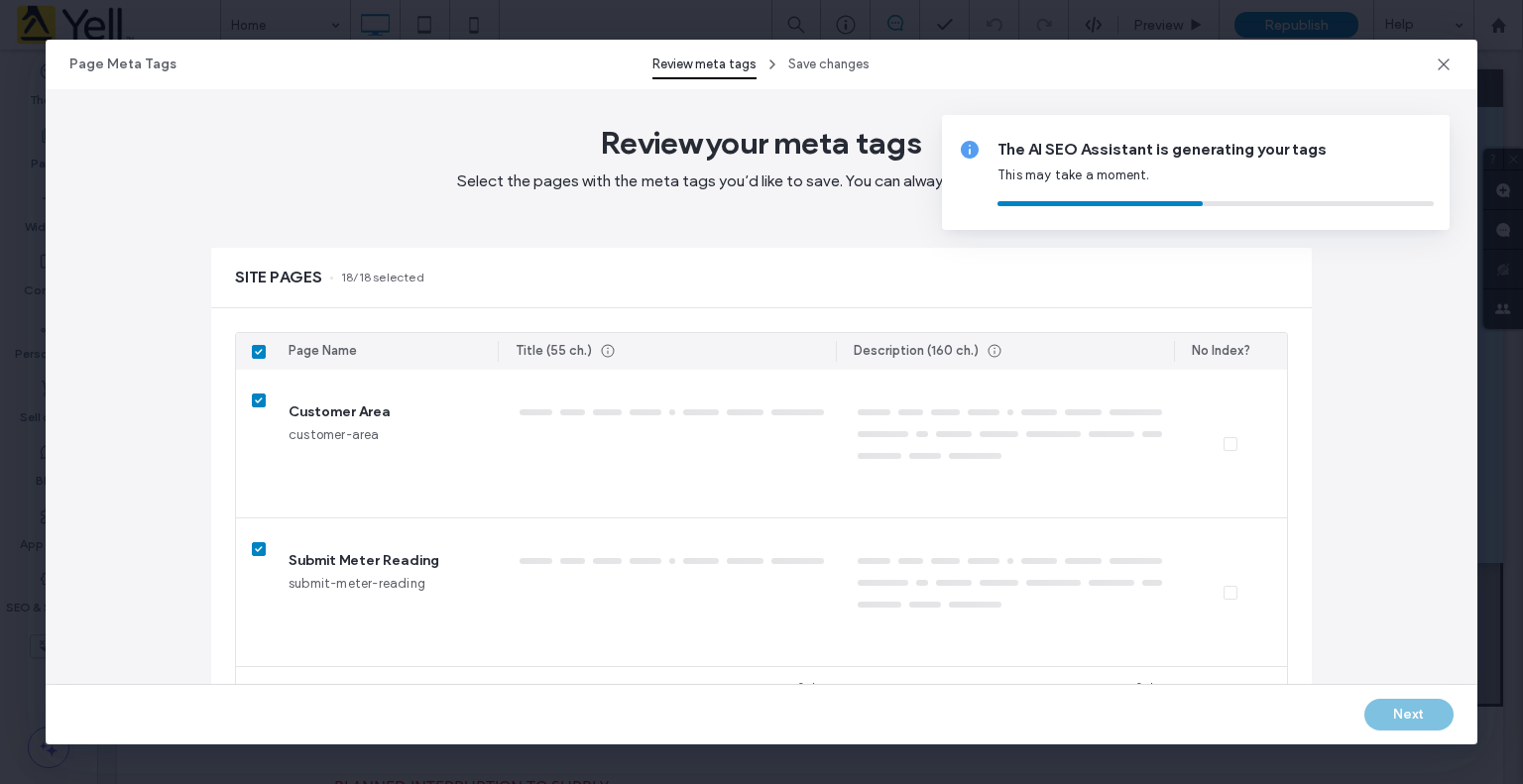 type on "*********" 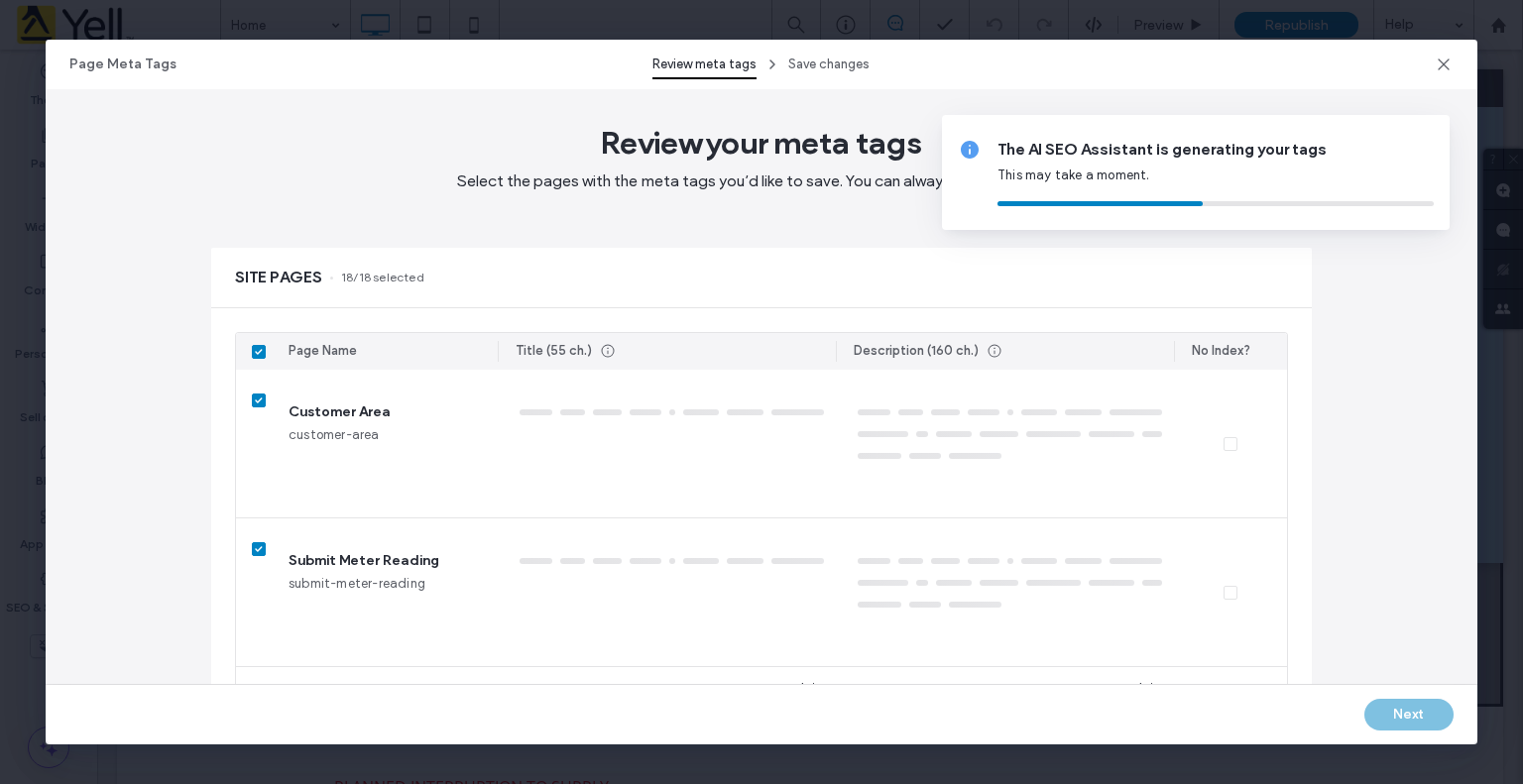 type on "**********" 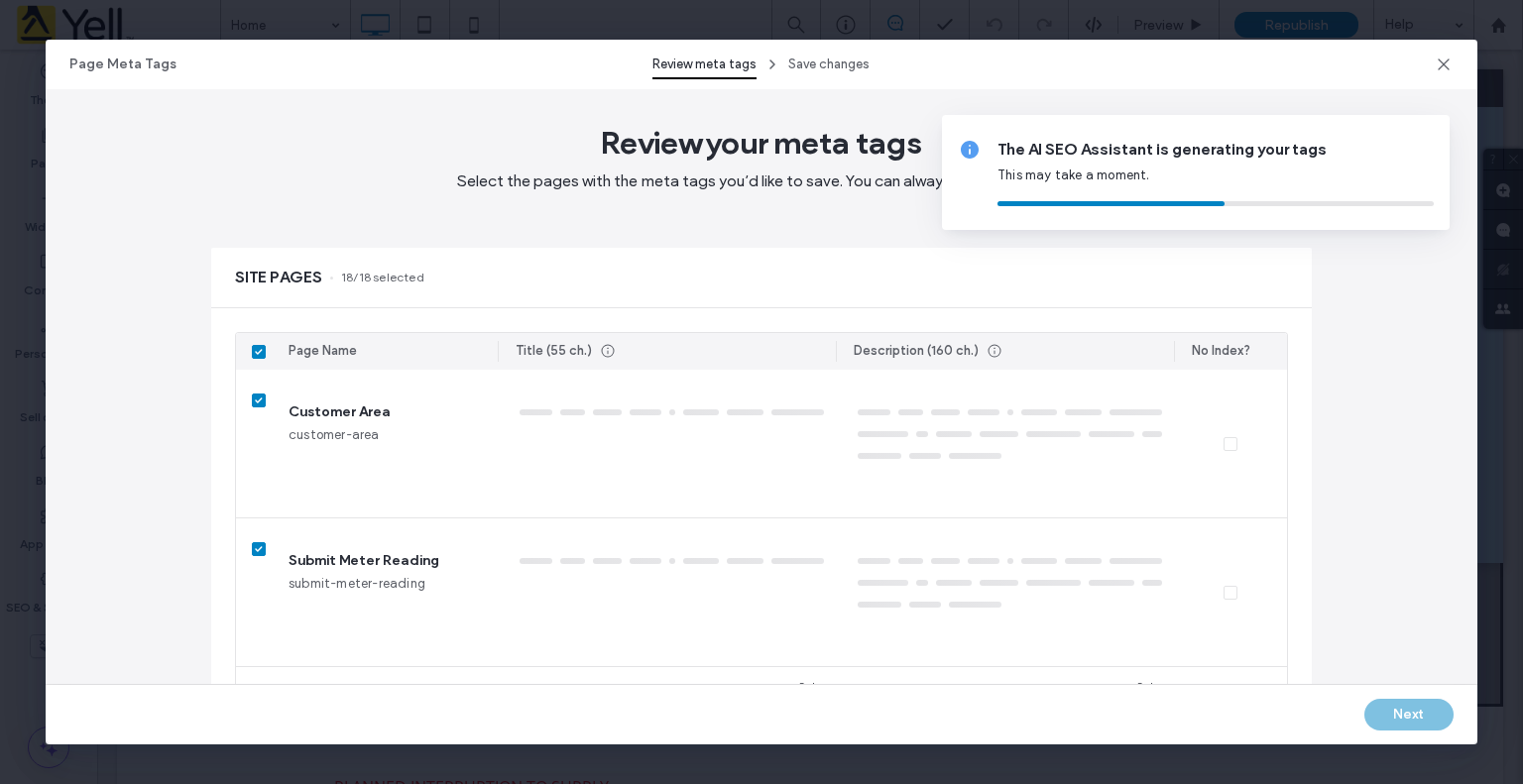 type on "**********" 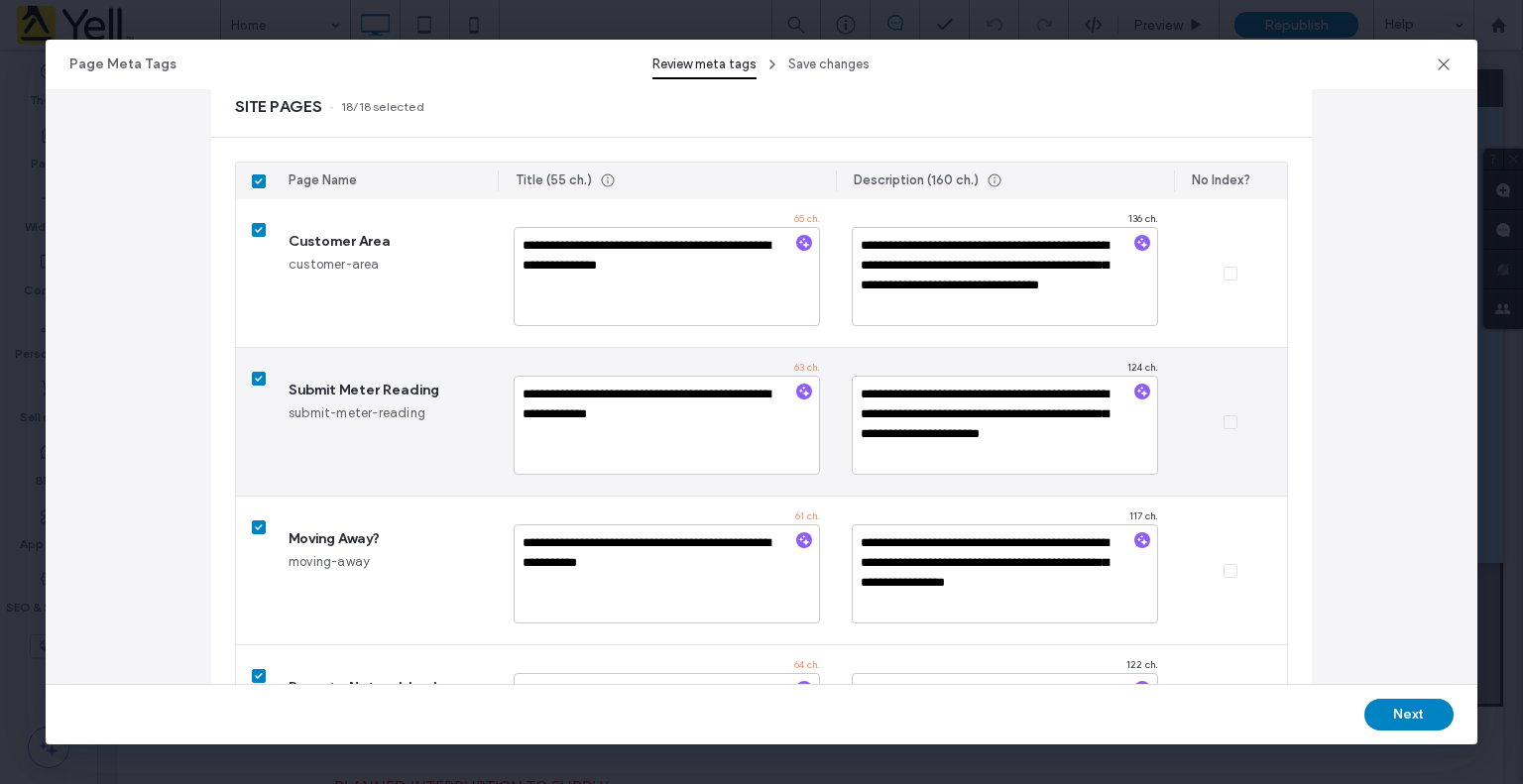 scroll, scrollTop: 198, scrollLeft: 0, axis: vertical 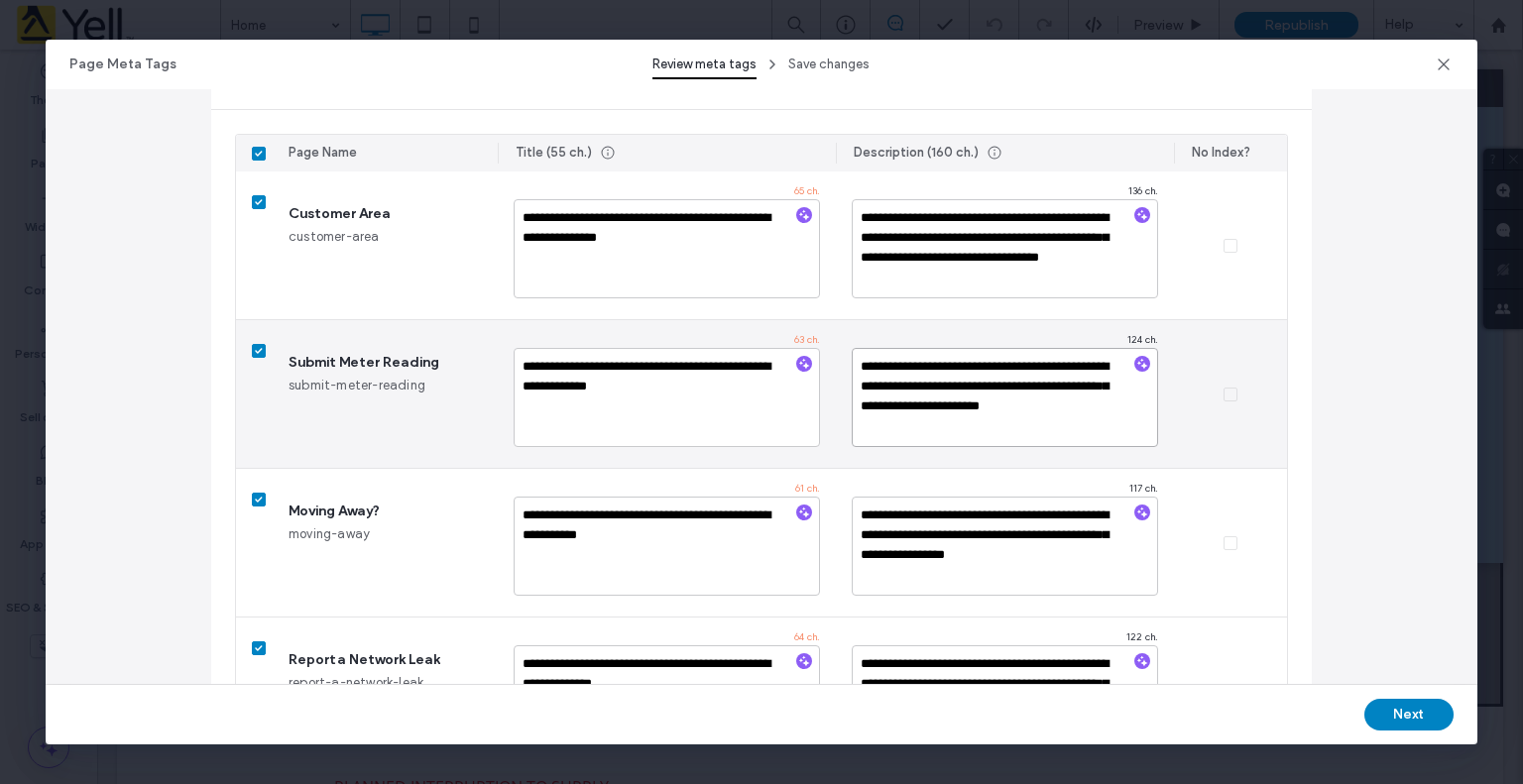 click on "**********" at bounding box center [1004, 397] 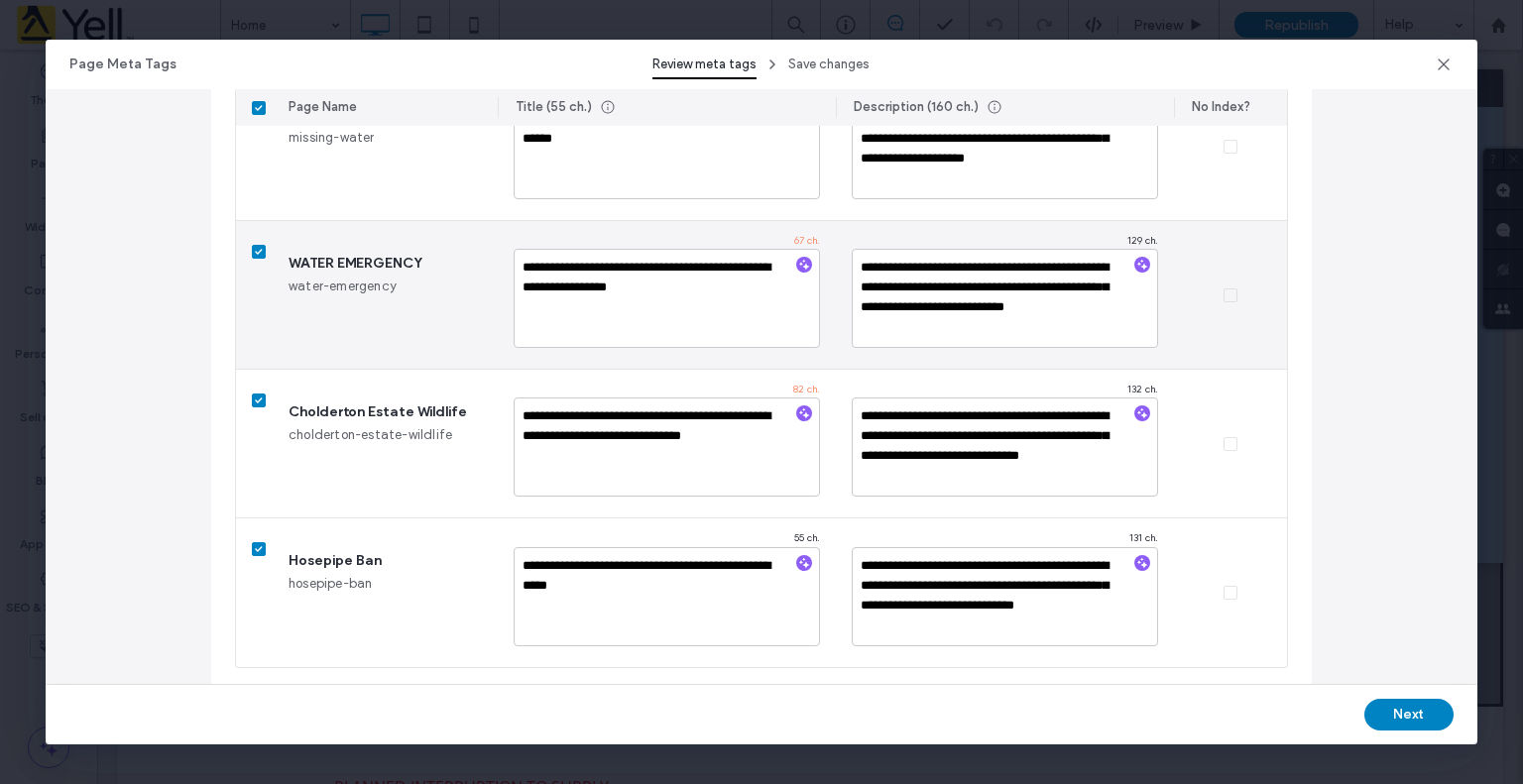 scroll, scrollTop: 2416, scrollLeft: 0, axis: vertical 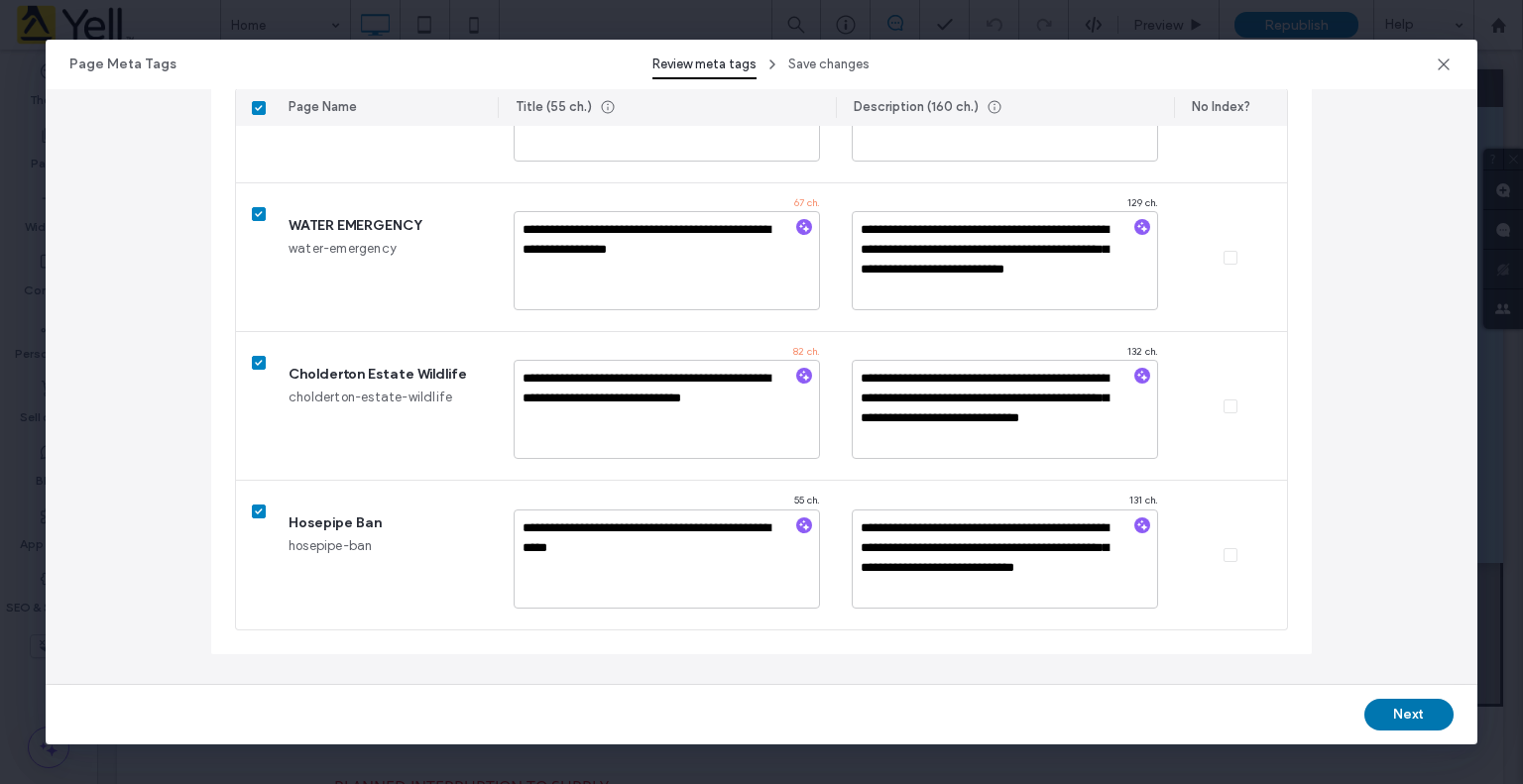 click on "Next" at bounding box center (1409, 715) 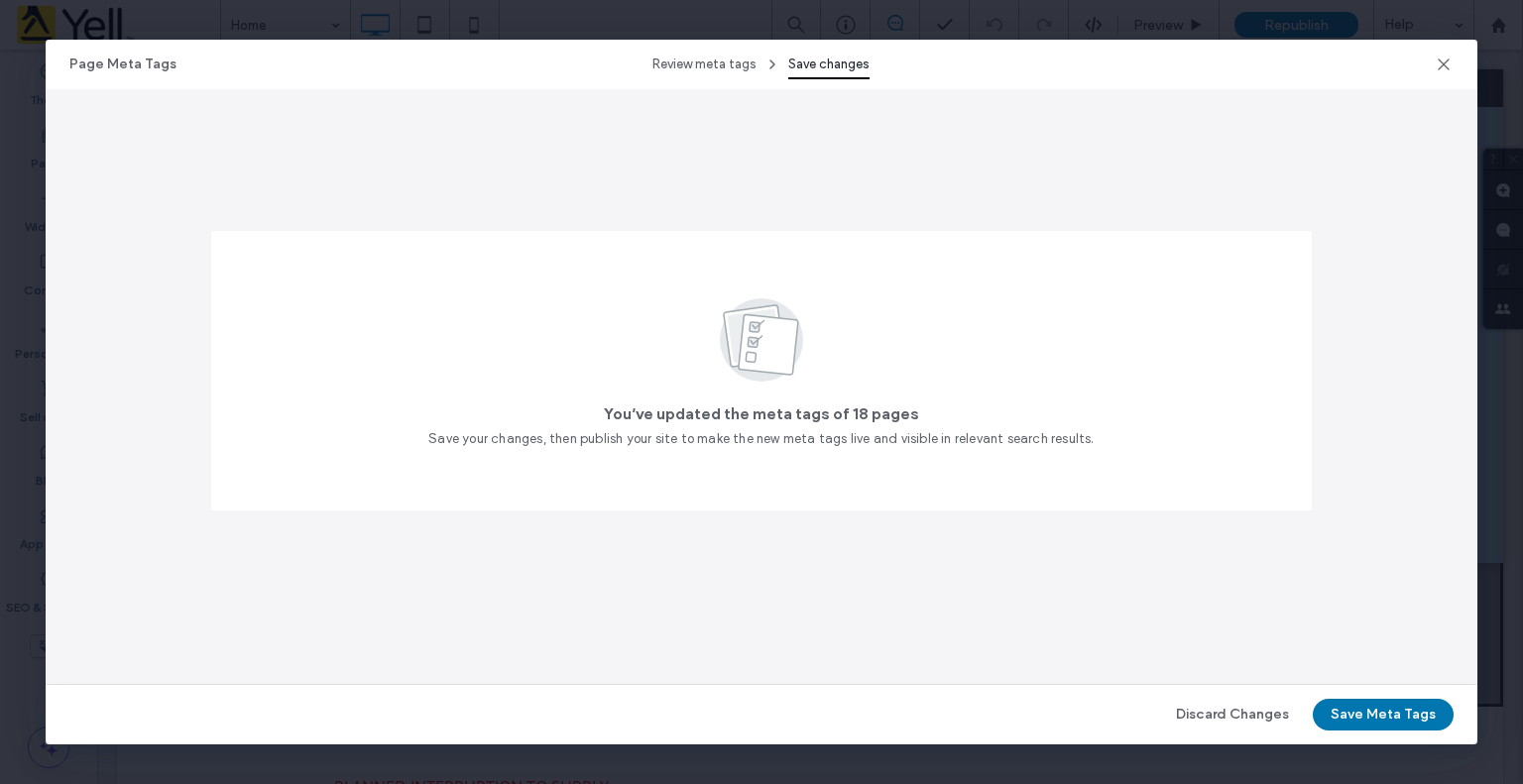 scroll, scrollTop: 0, scrollLeft: 0, axis: both 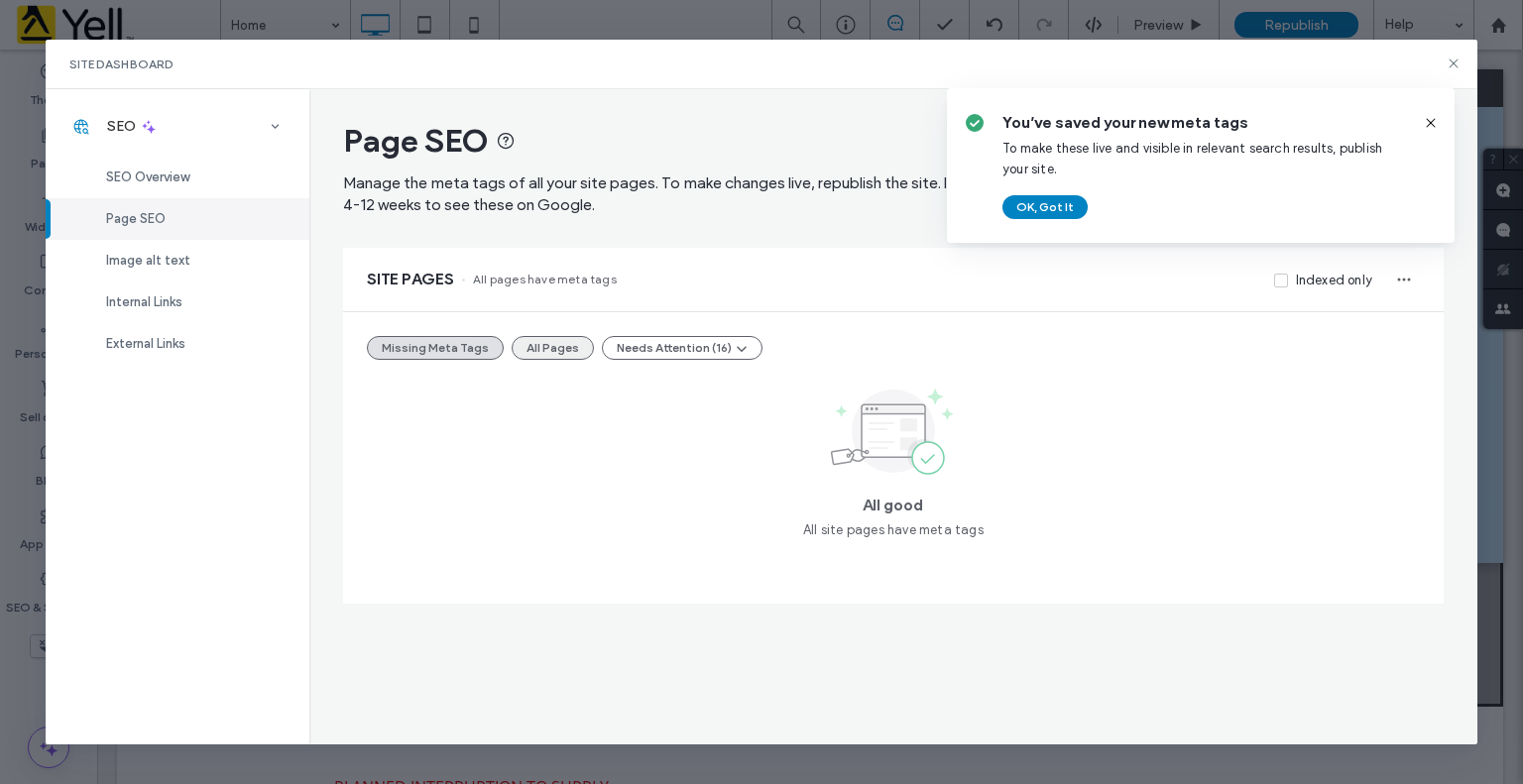 click on "All Pages" at bounding box center (552, 348) 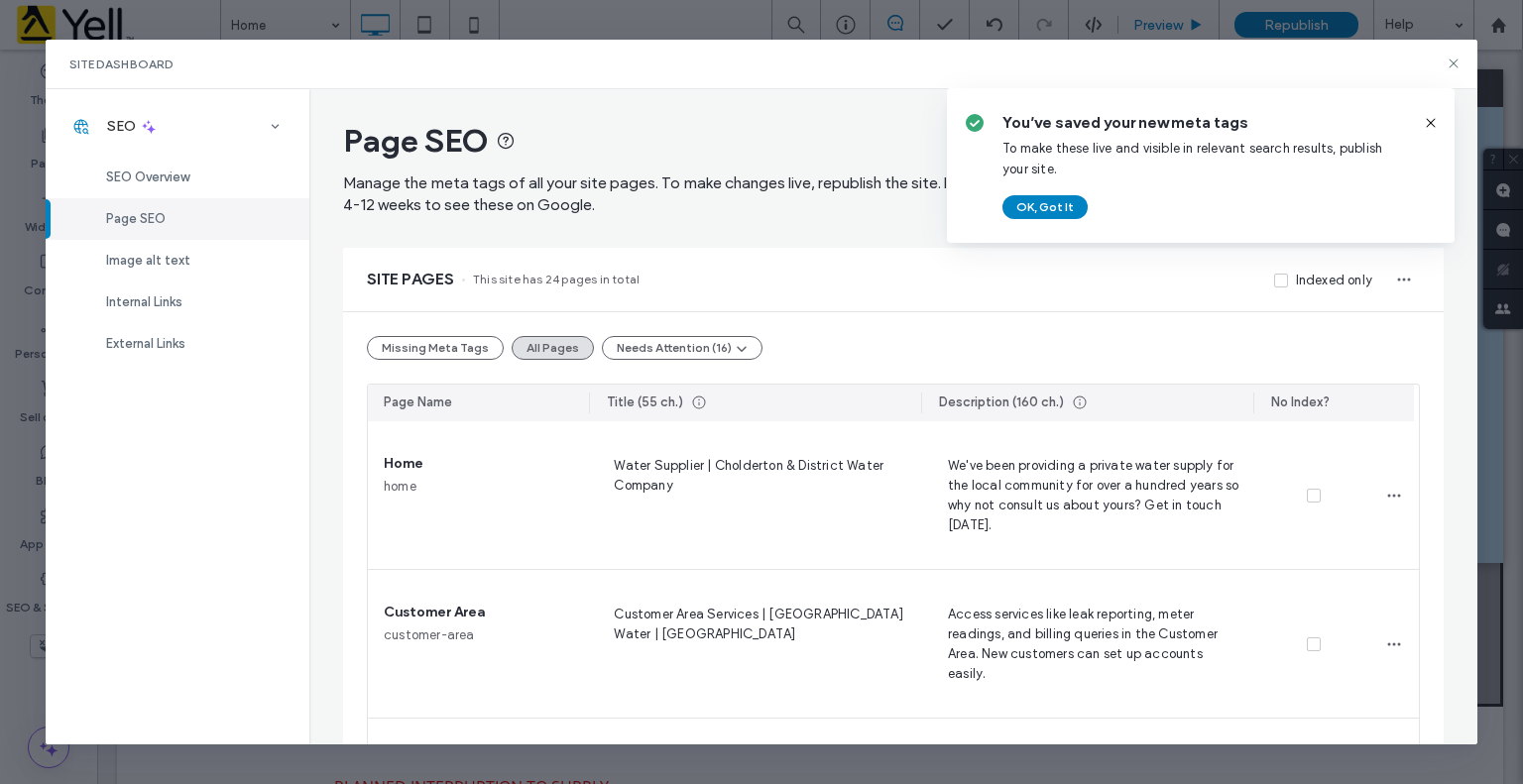click 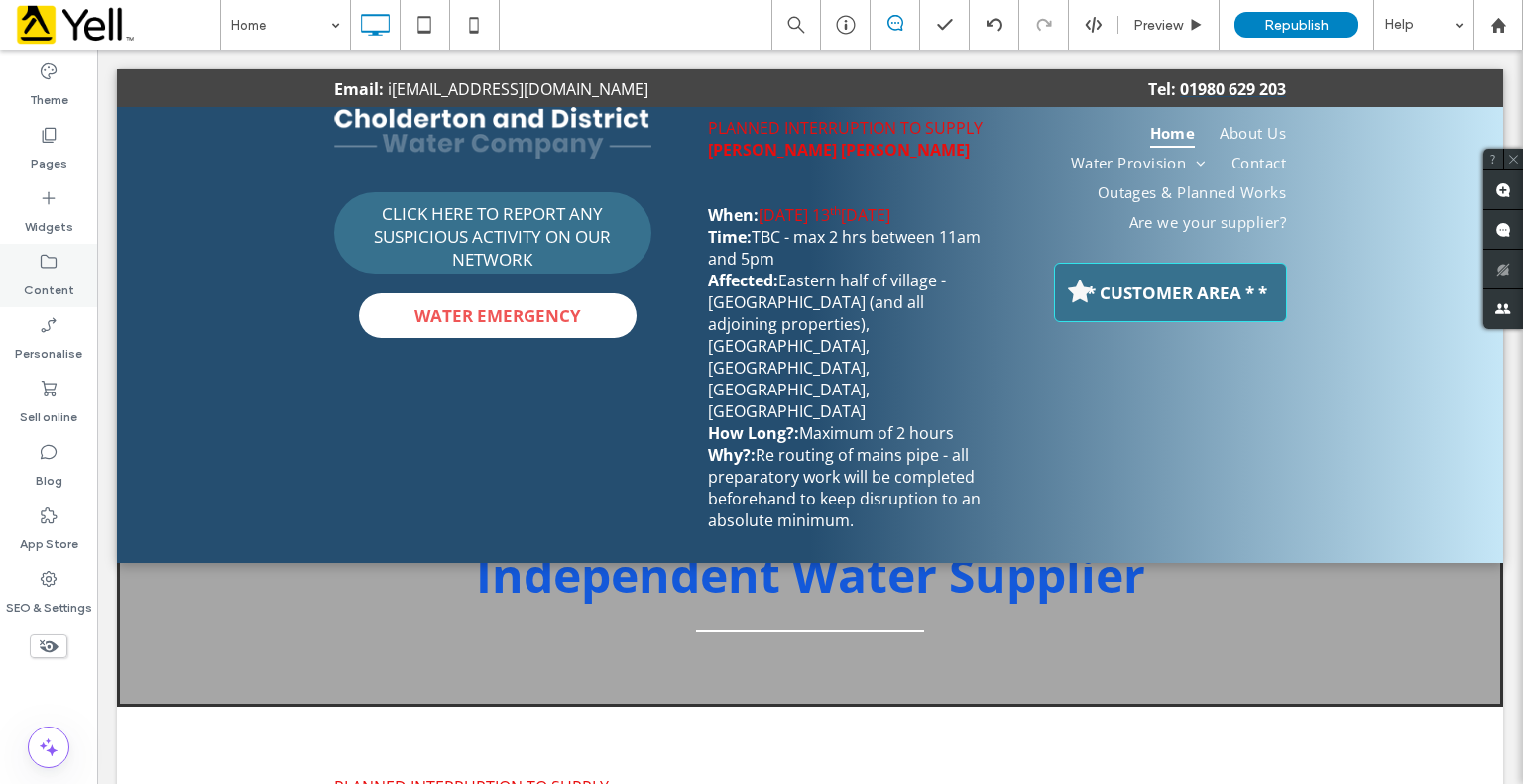 click 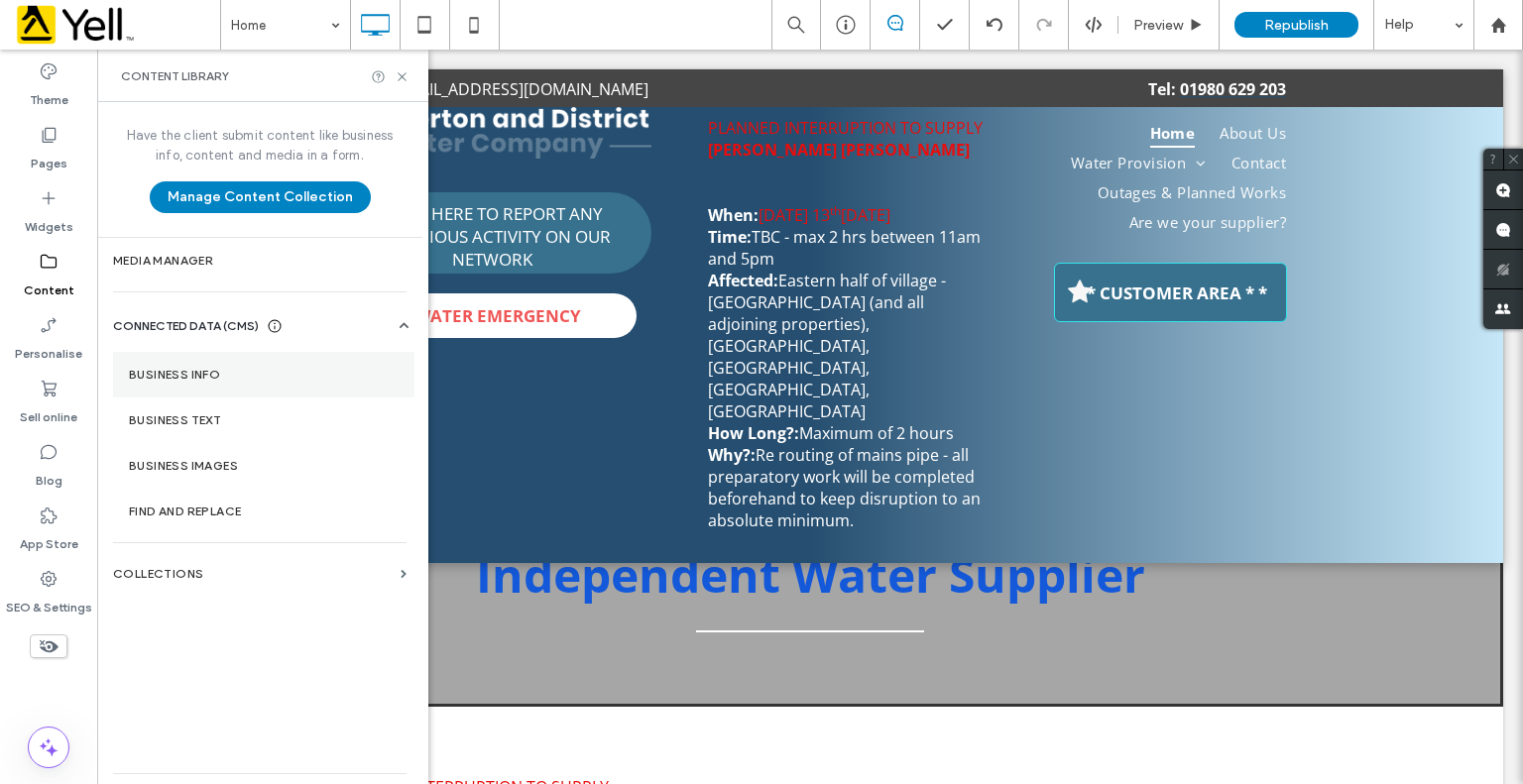 click on "Business info" at bounding box center (264, 375) 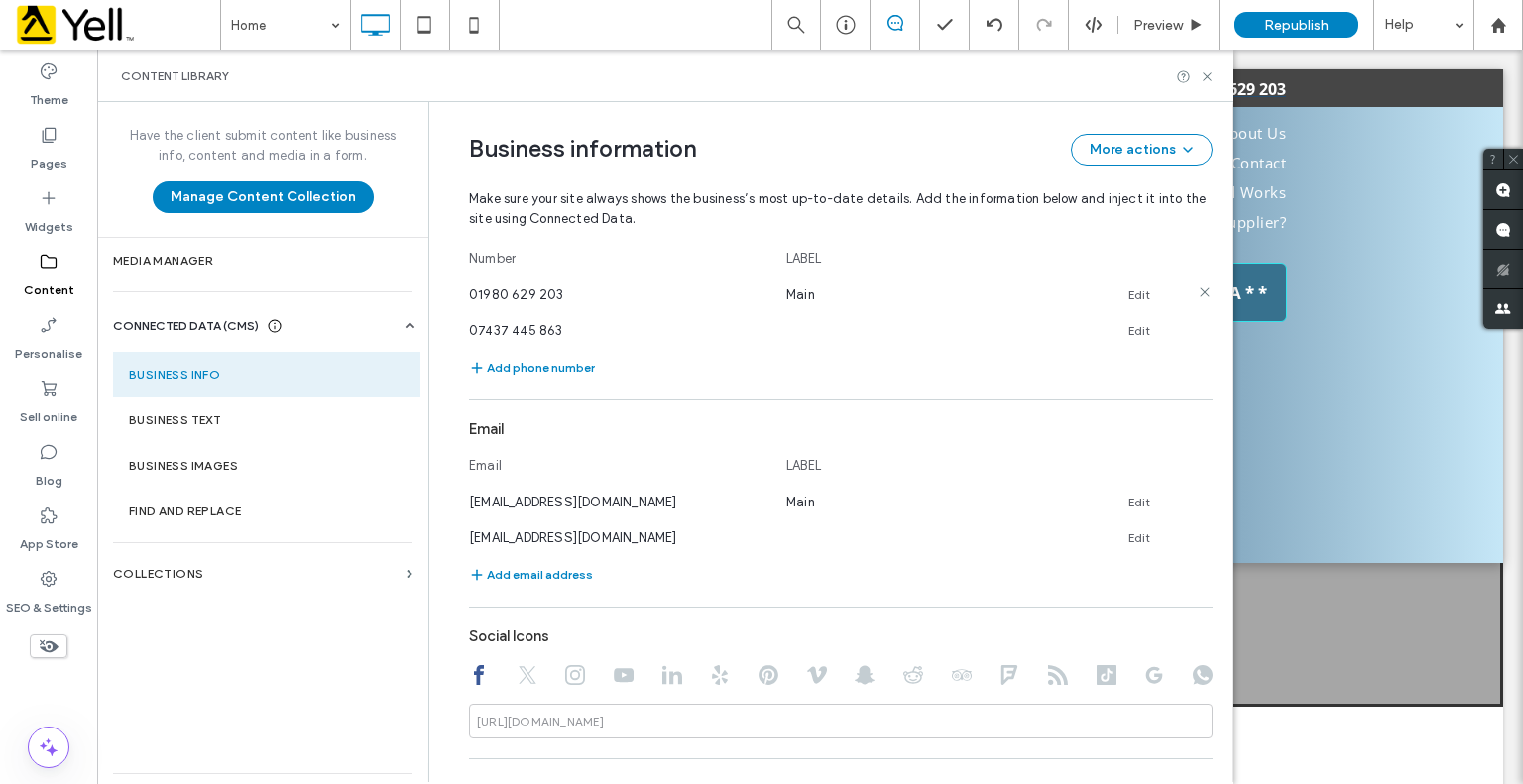 scroll, scrollTop: 624, scrollLeft: 0, axis: vertical 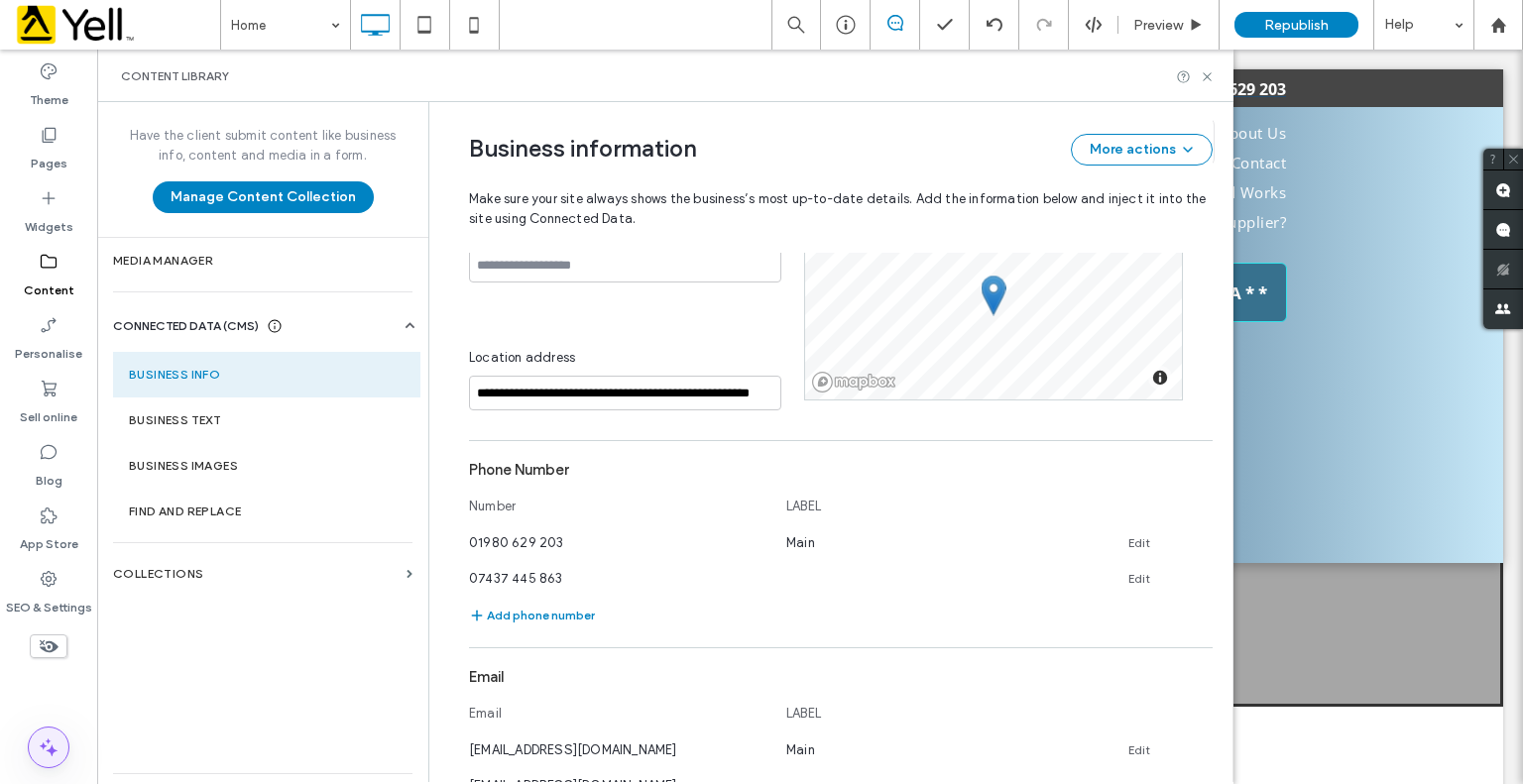 click 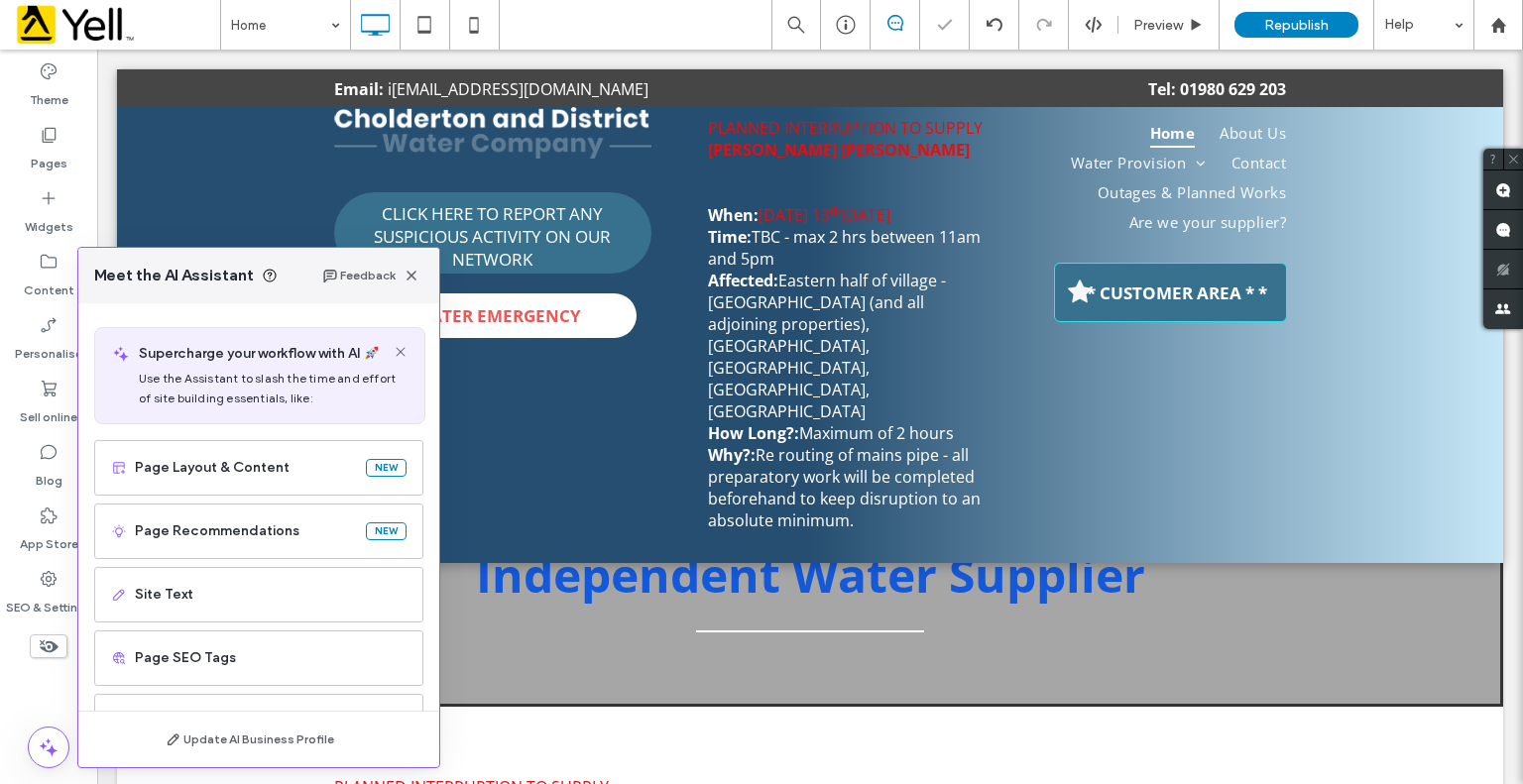scroll, scrollTop: 125, scrollLeft: 0, axis: vertical 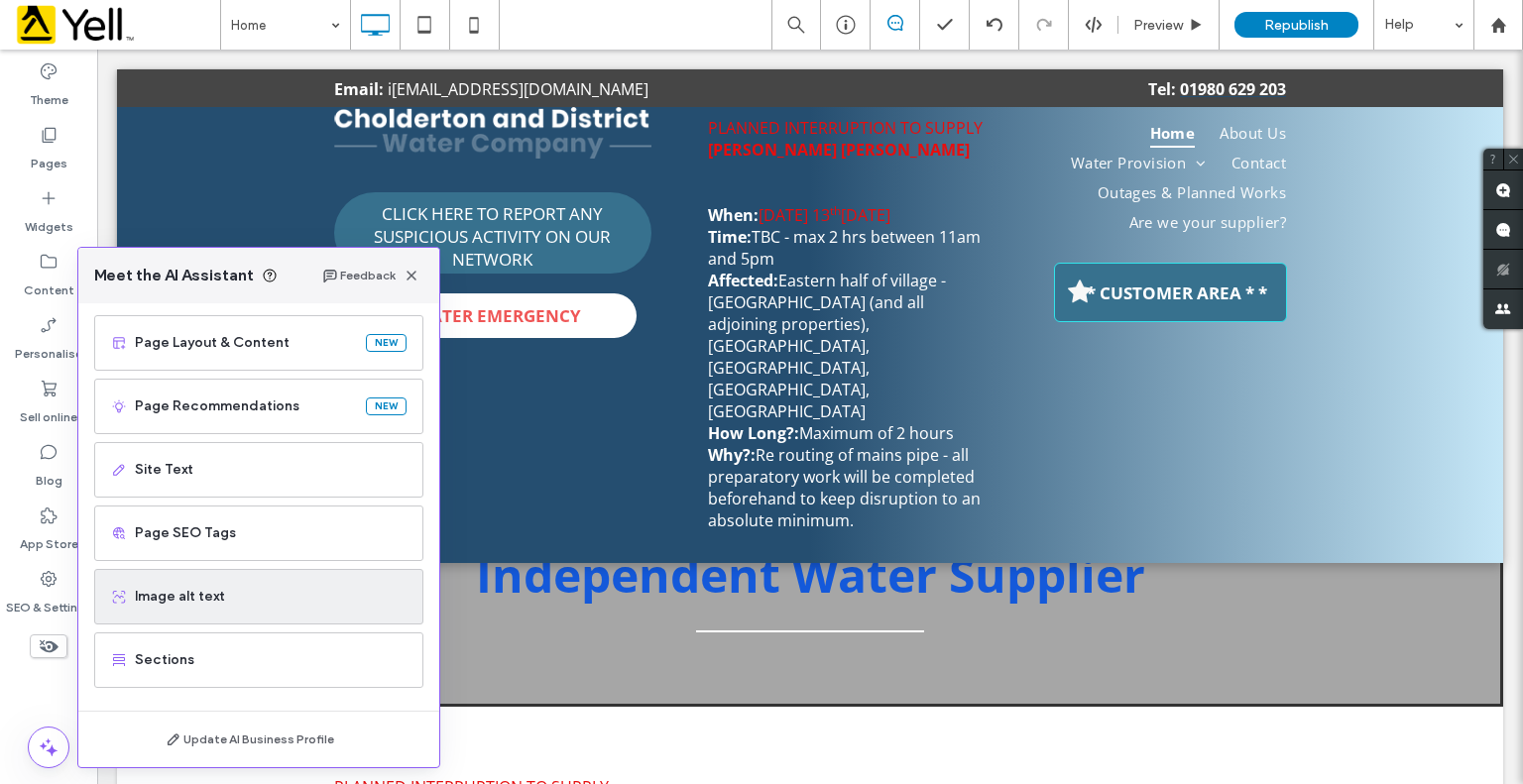 click on "Image alt text" at bounding box center [271, 597] 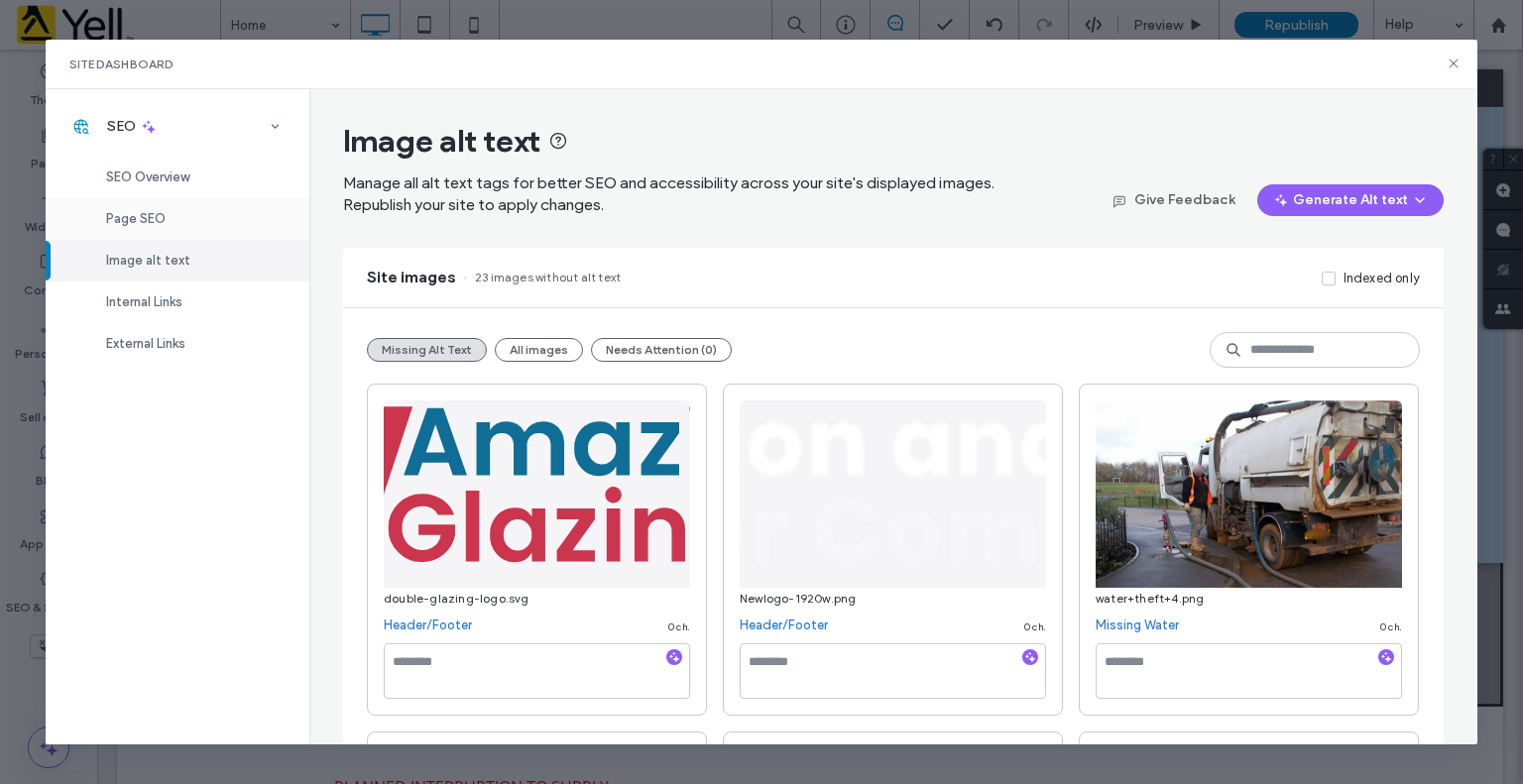 click on "Page SEO" at bounding box center (136, 218) 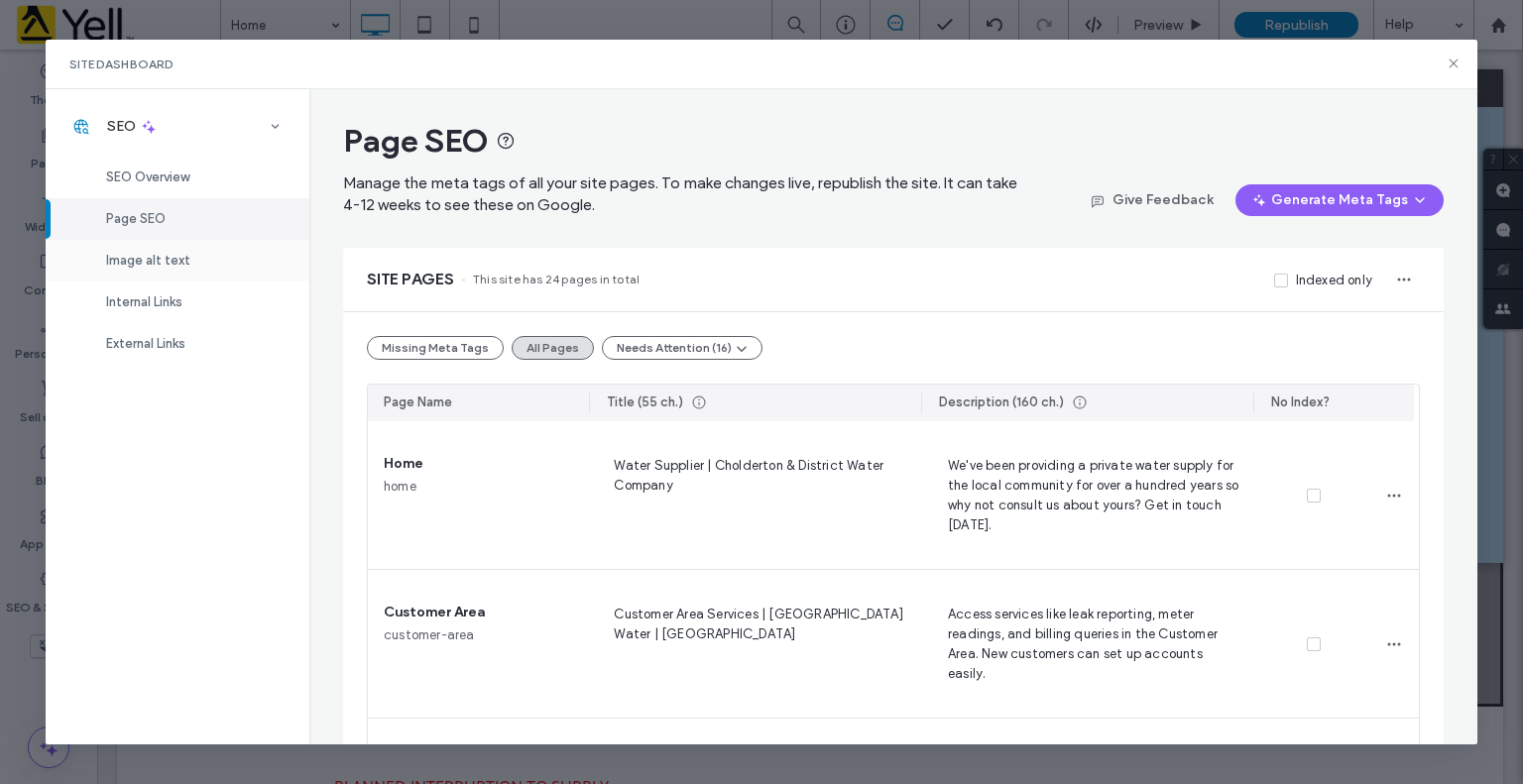 click on "Image alt text" at bounding box center (148, 260) 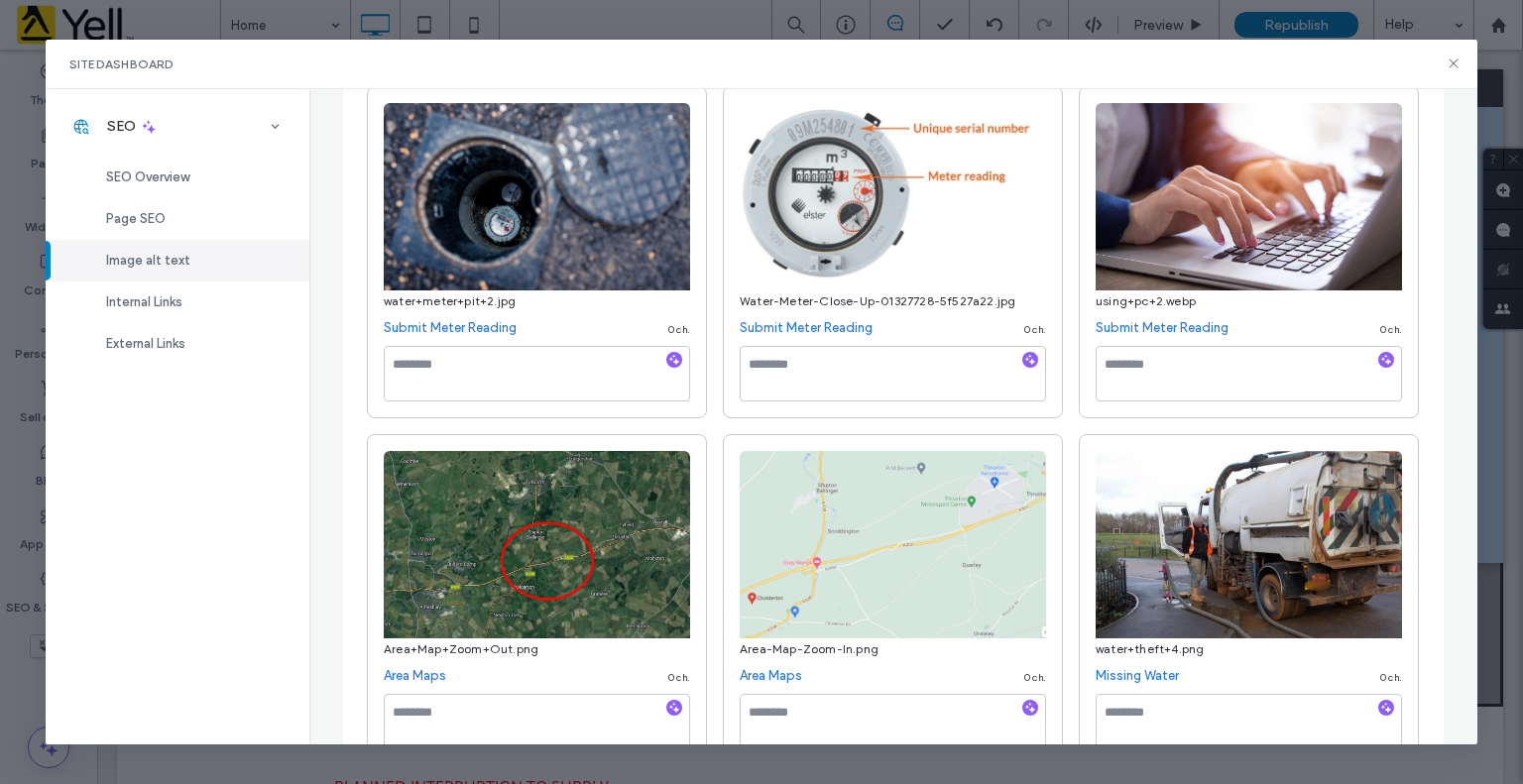 scroll, scrollTop: 0, scrollLeft: 0, axis: both 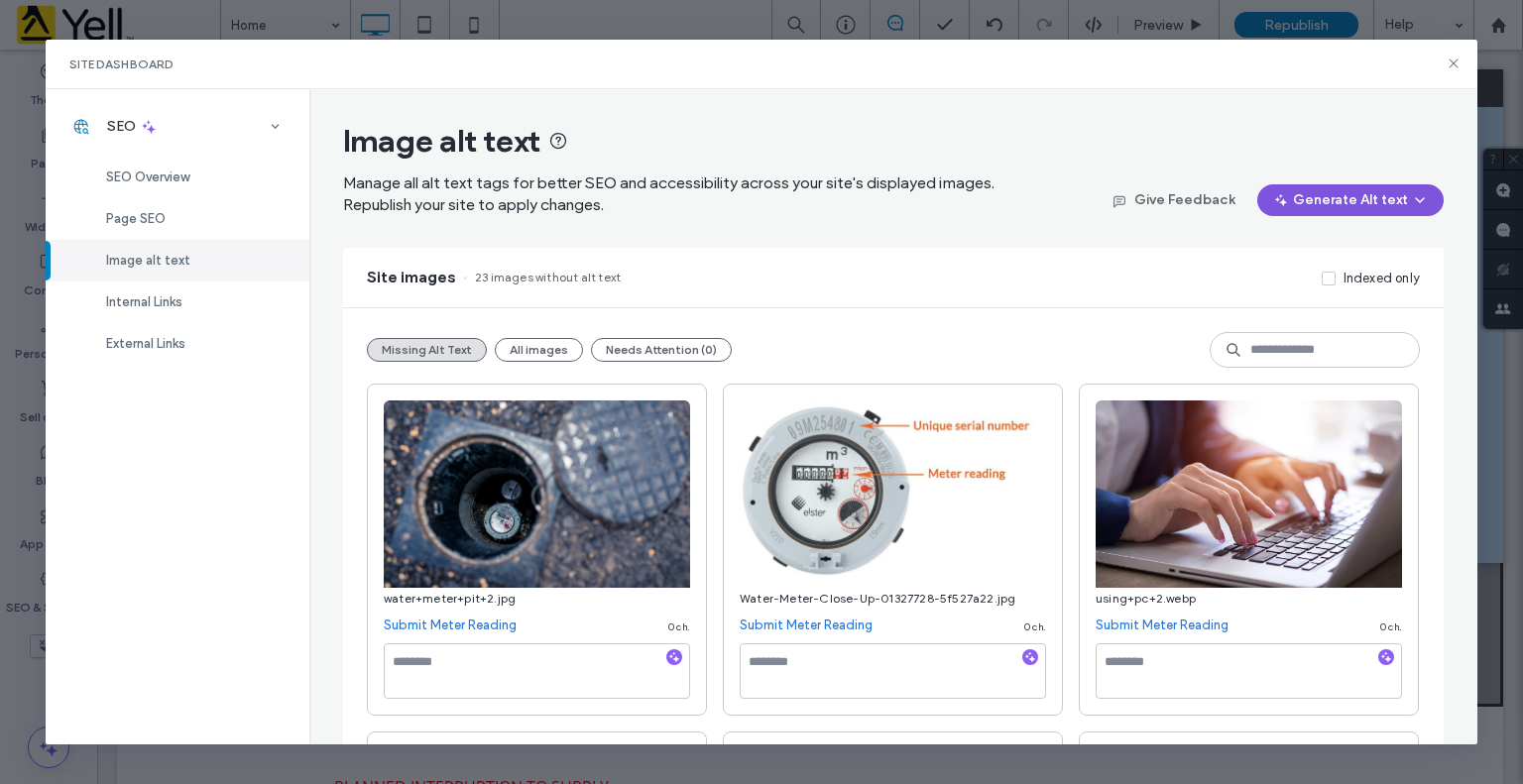 click on "Generate Alt text" at bounding box center (1350, 200) 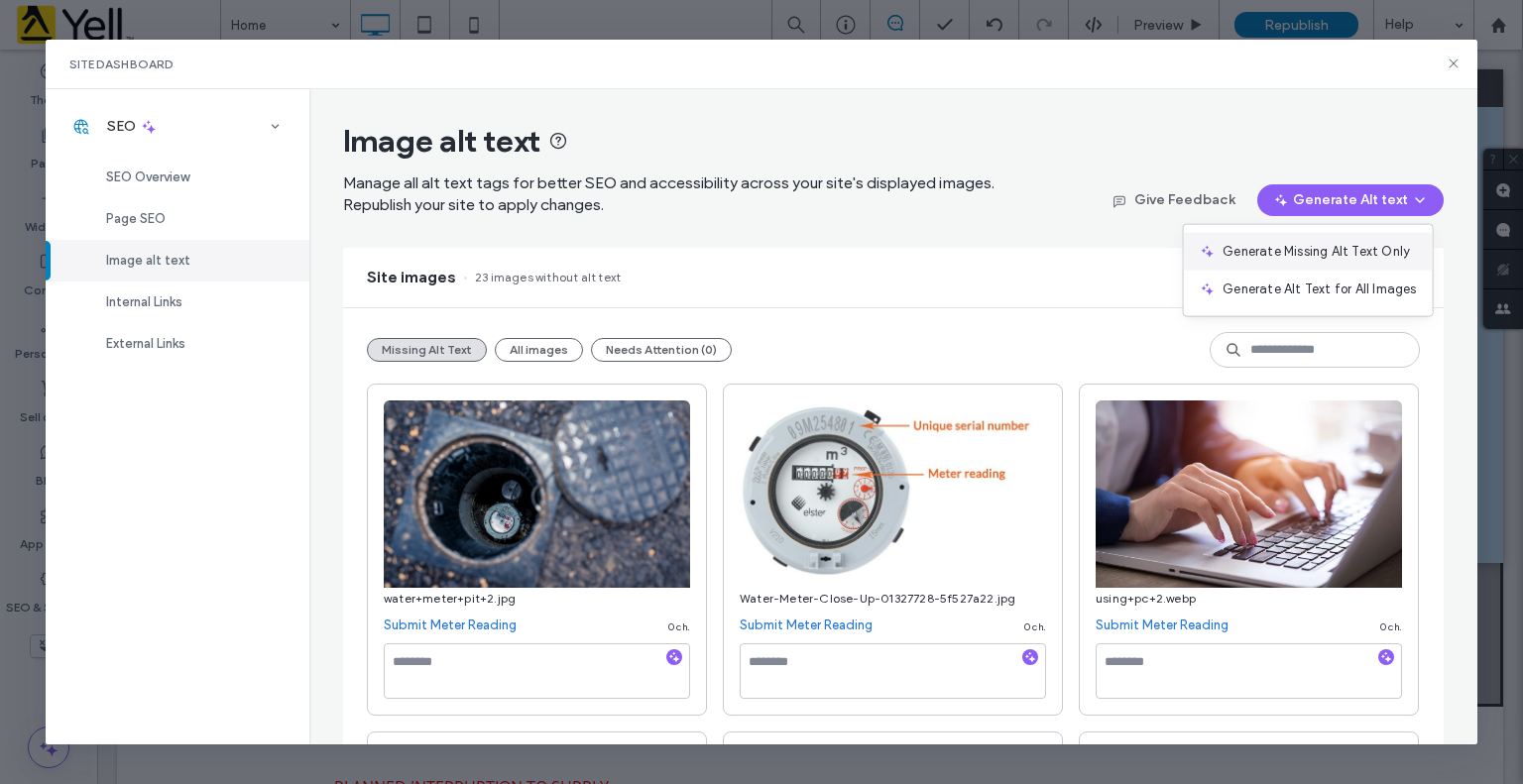 click on "Generate Missing Alt Text Only" at bounding box center (1316, 252) 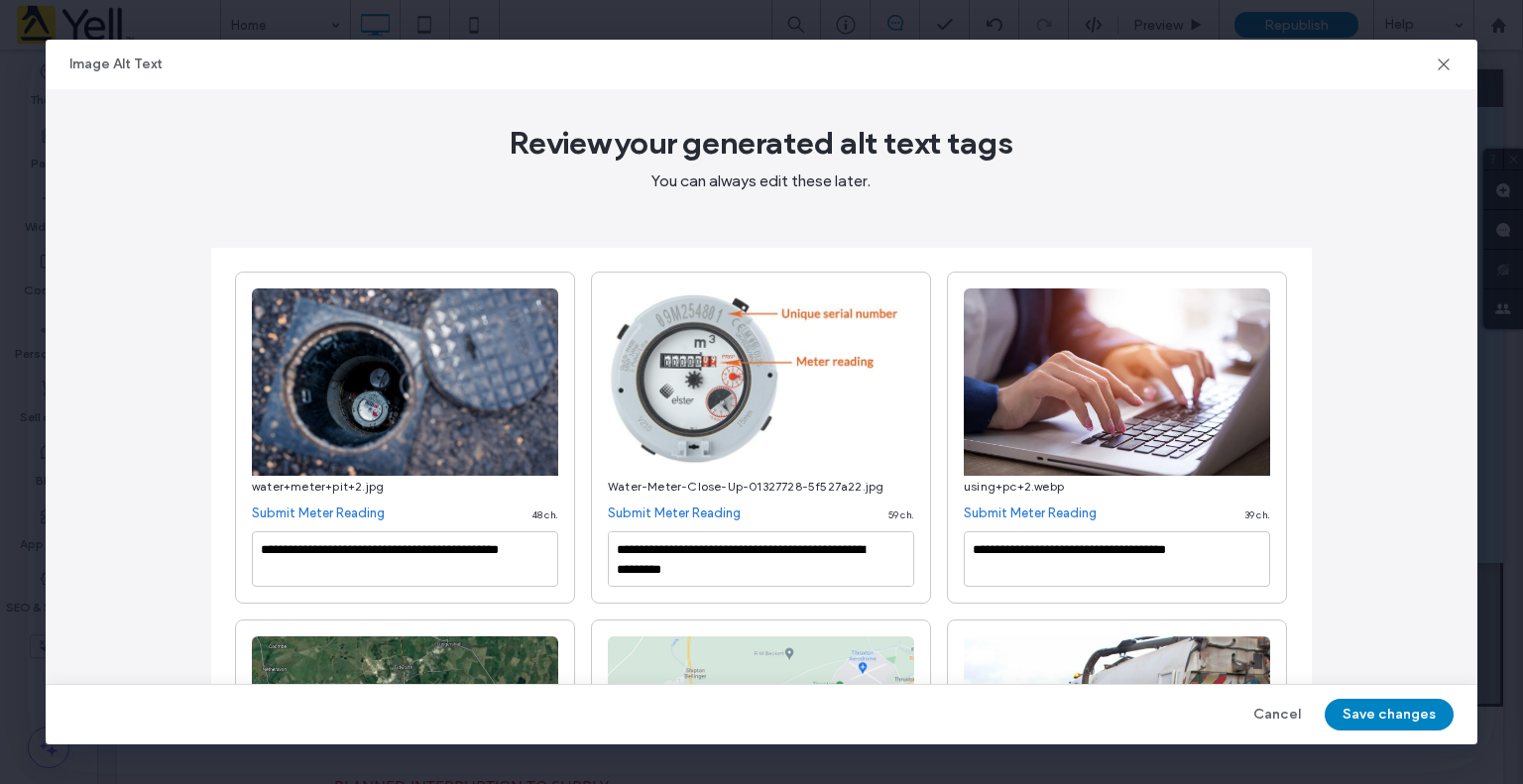 scroll, scrollTop: 1, scrollLeft: 0, axis: vertical 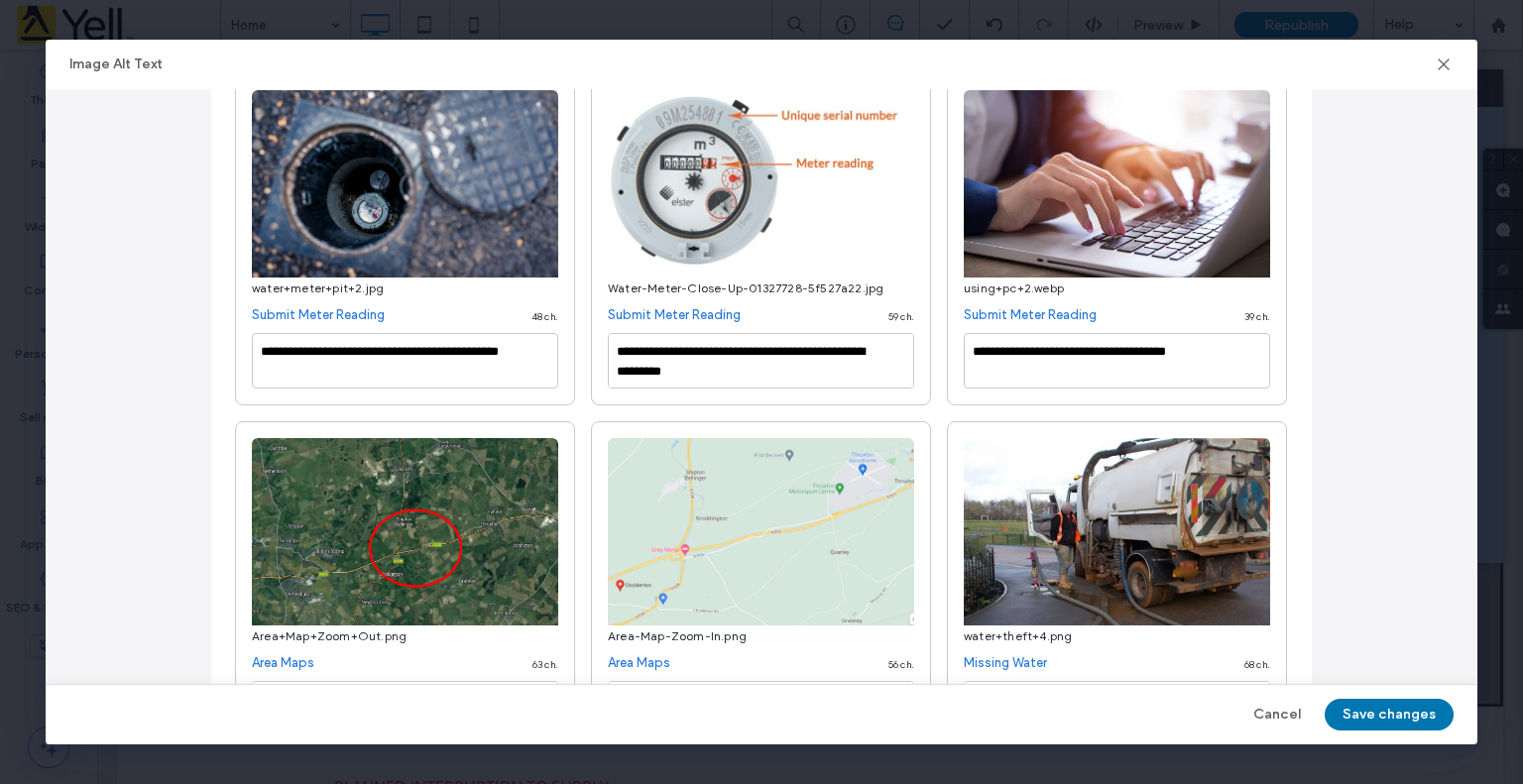 click on "Save changes" at bounding box center (1389, 715) 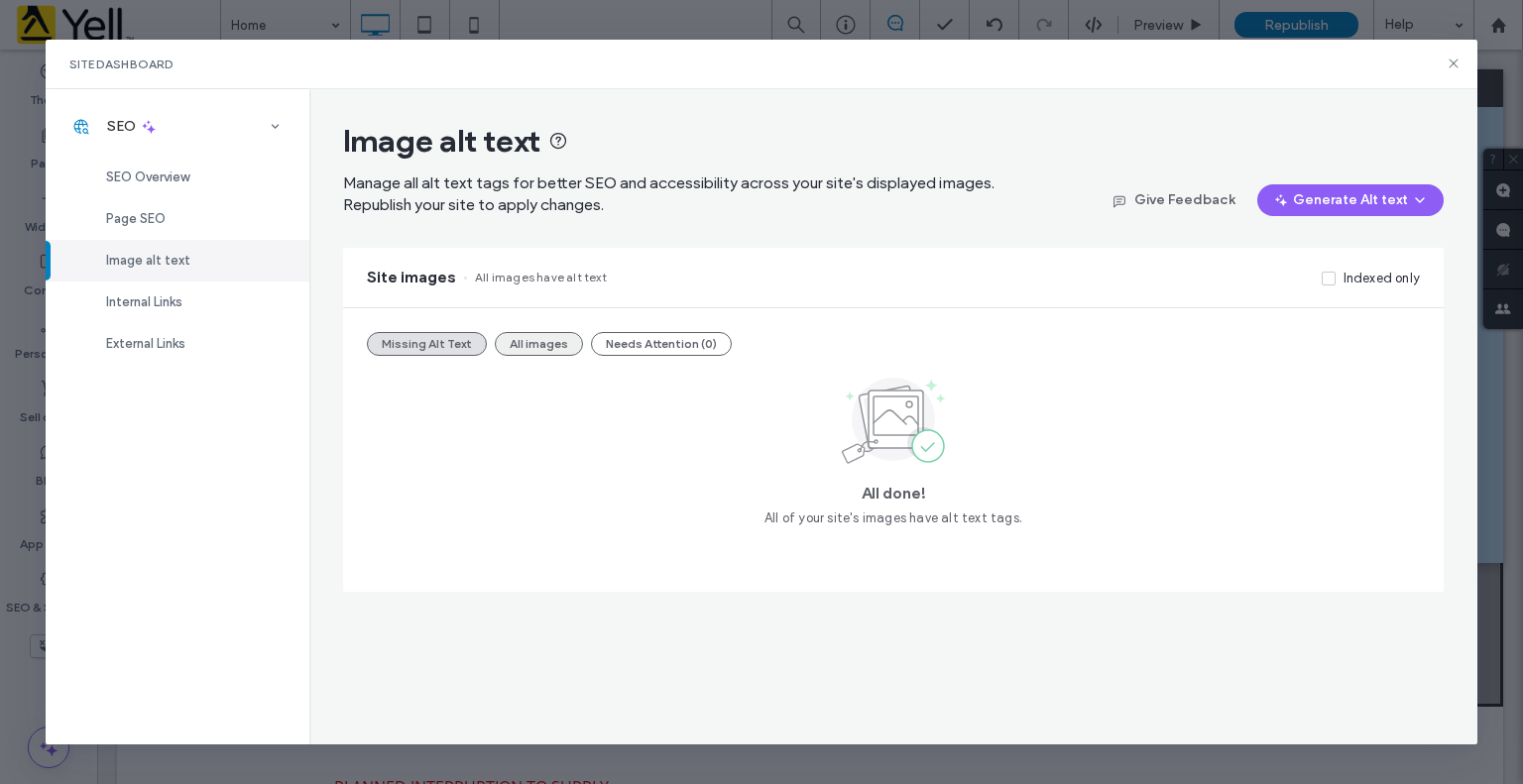 click on "All images" at bounding box center [538, 344] 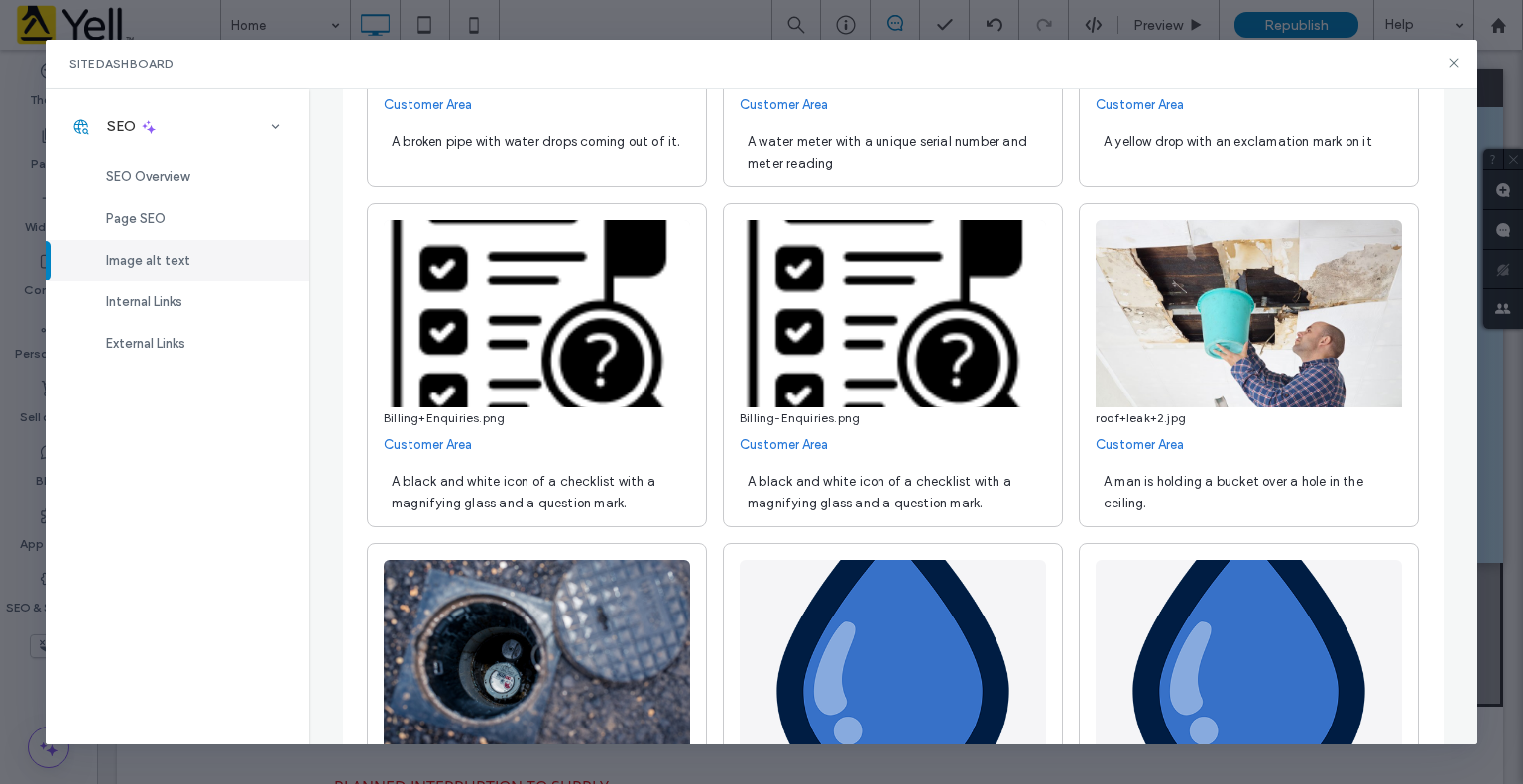 scroll, scrollTop: 1090, scrollLeft: 0, axis: vertical 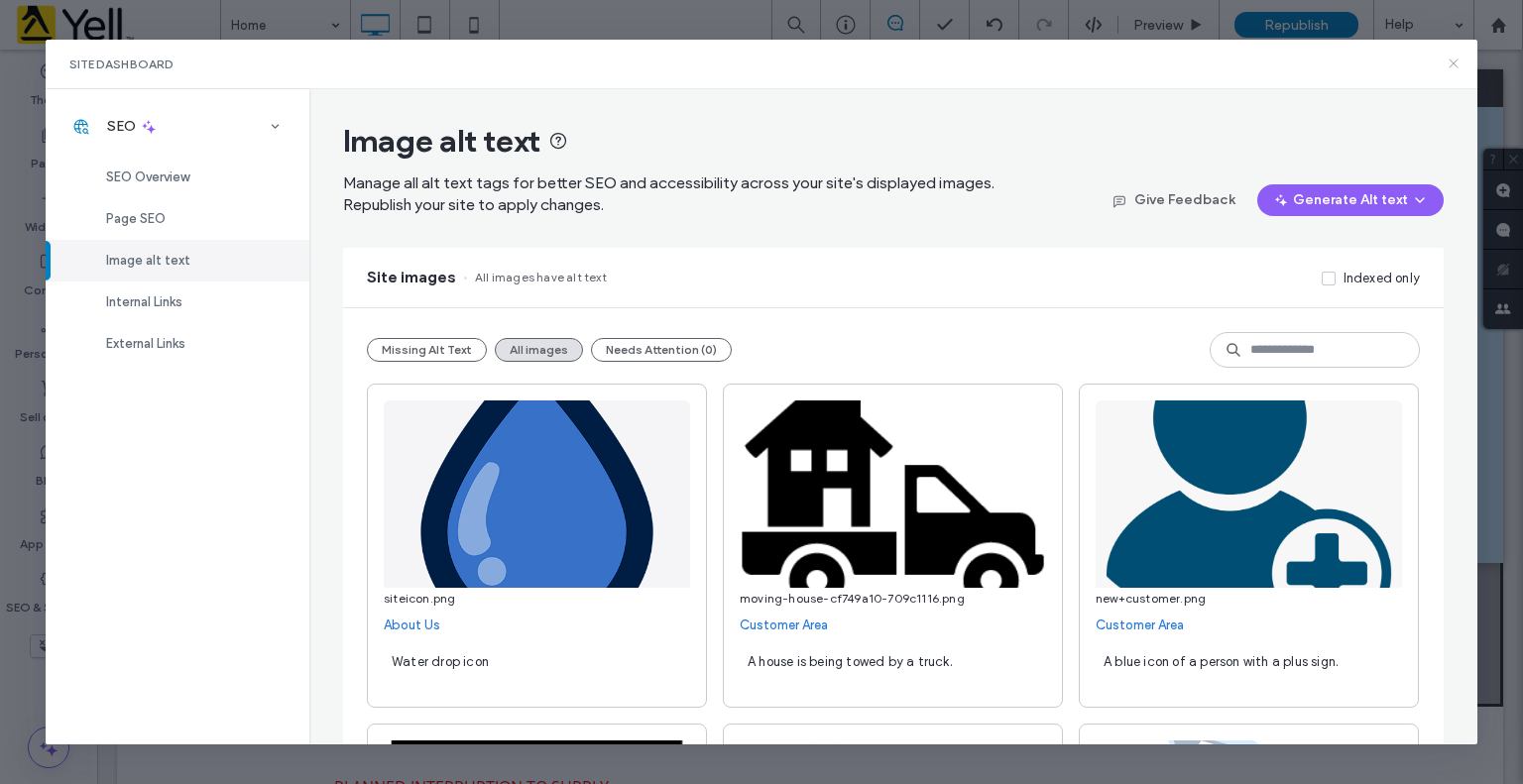 click 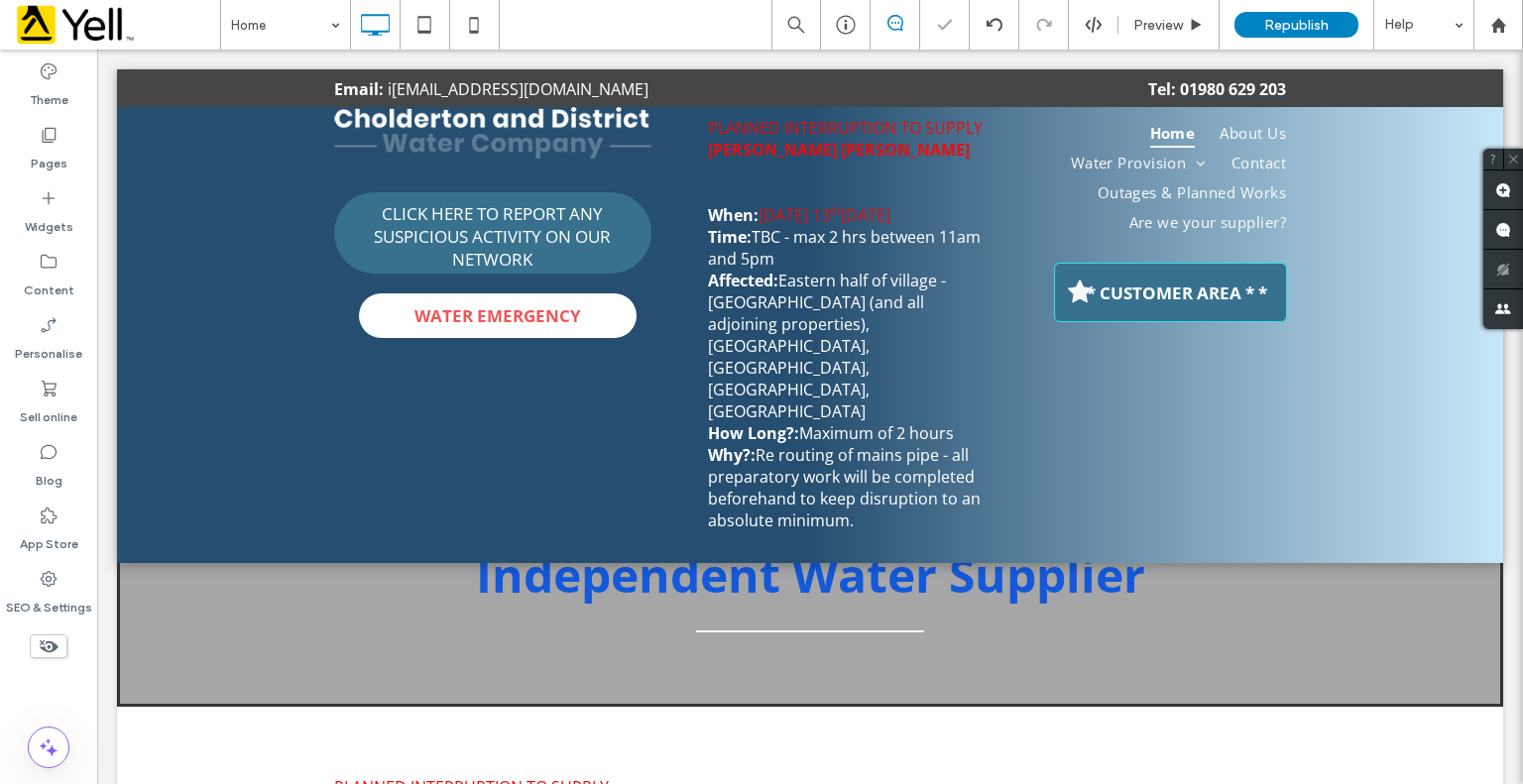 scroll, scrollTop: 0, scrollLeft: 0, axis: both 